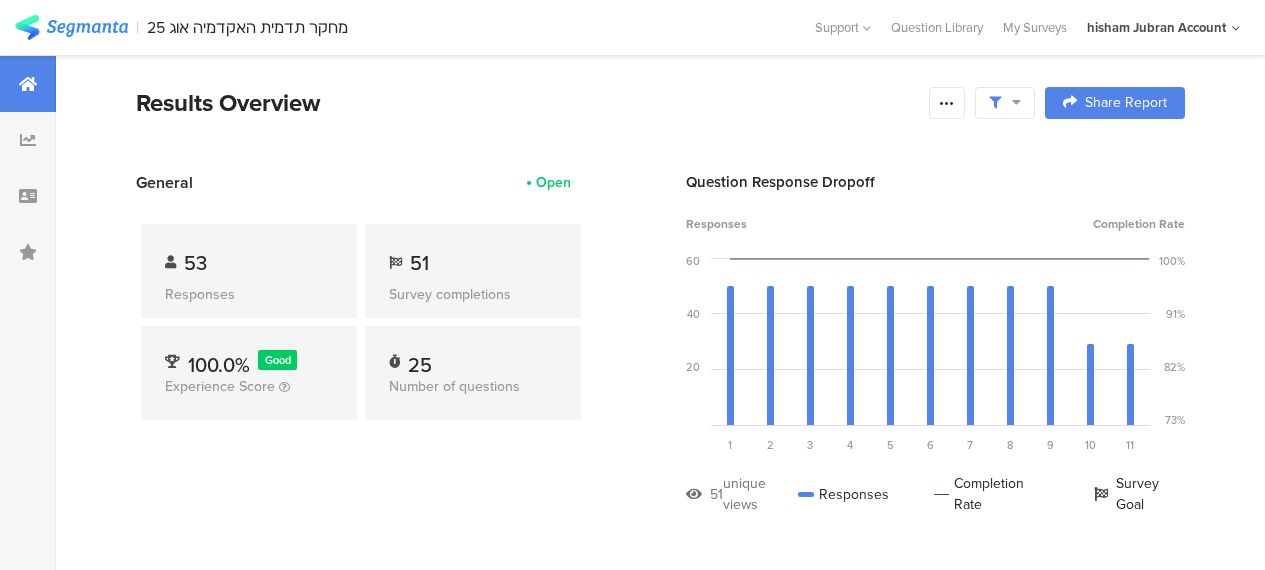 scroll, scrollTop: 0, scrollLeft: 0, axis: both 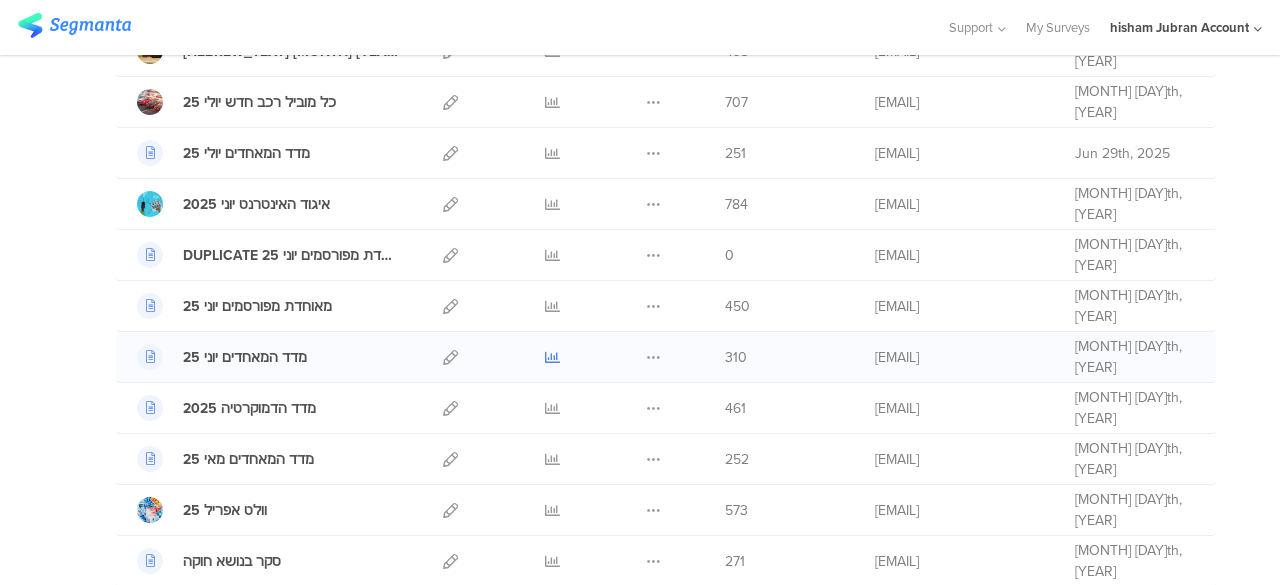 click at bounding box center [552, 357] 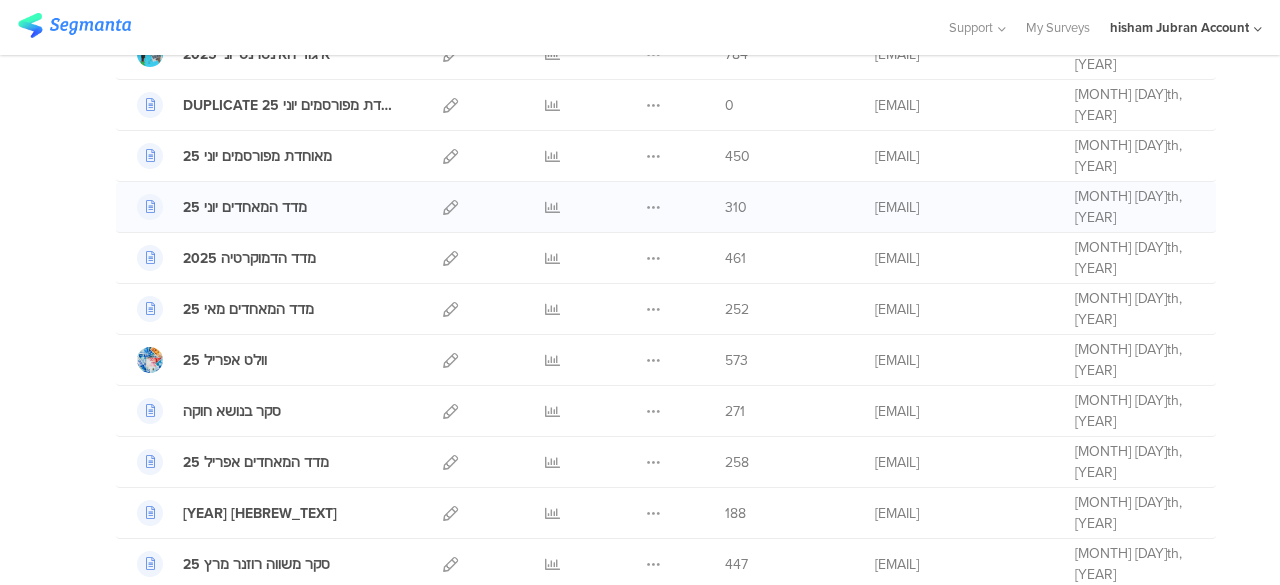scroll, scrollTop: 900, scrollLeft: 0, axis: vertical 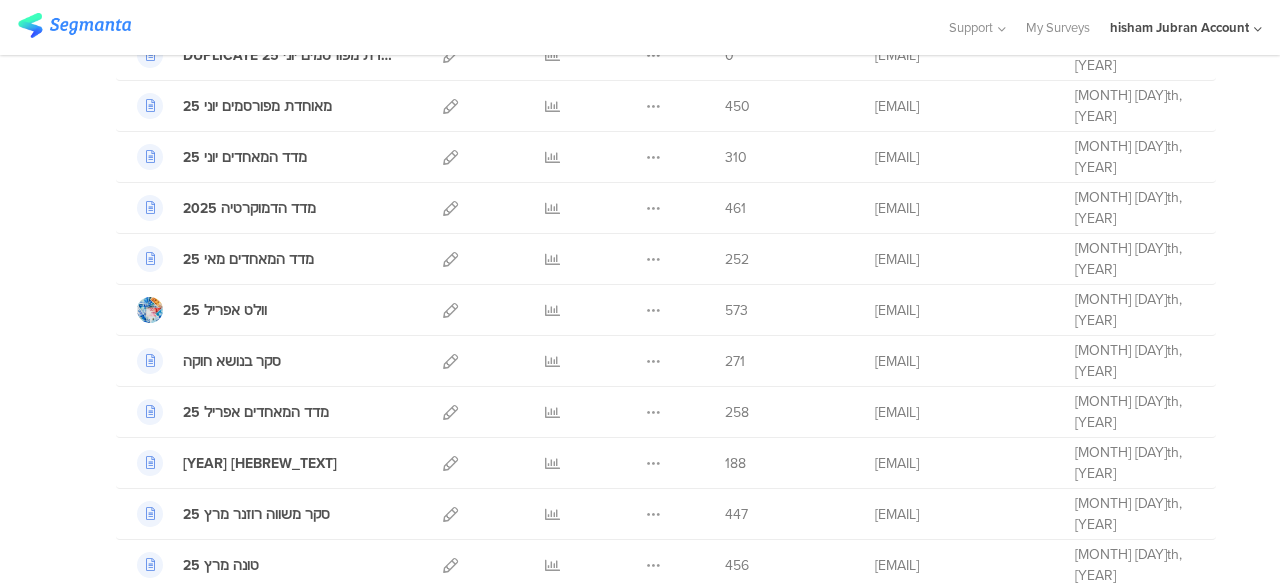 click at bounding box center (473, 27) 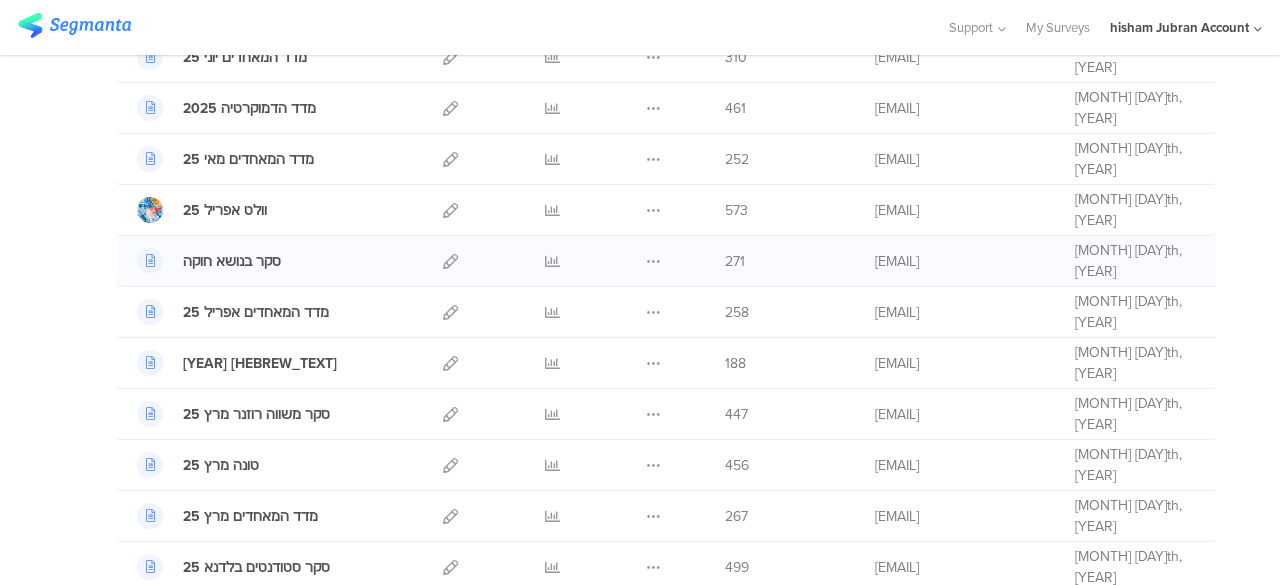 scroll, scrollTop: 900, scrollLeft: 0, axis: vertical 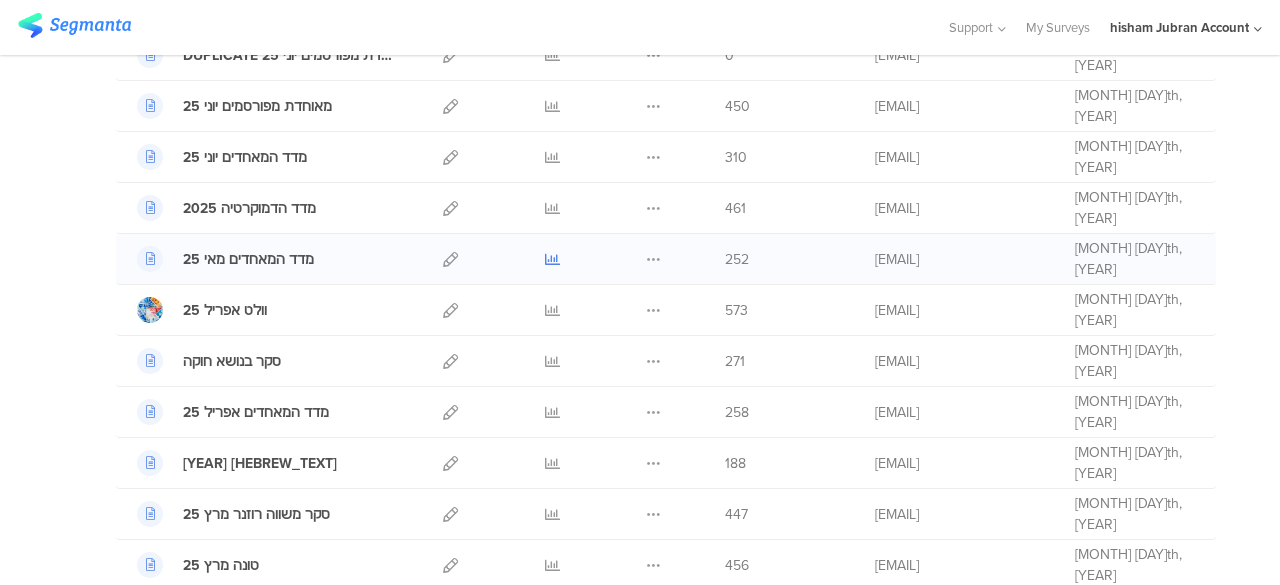click at bounding box center [552, 259] 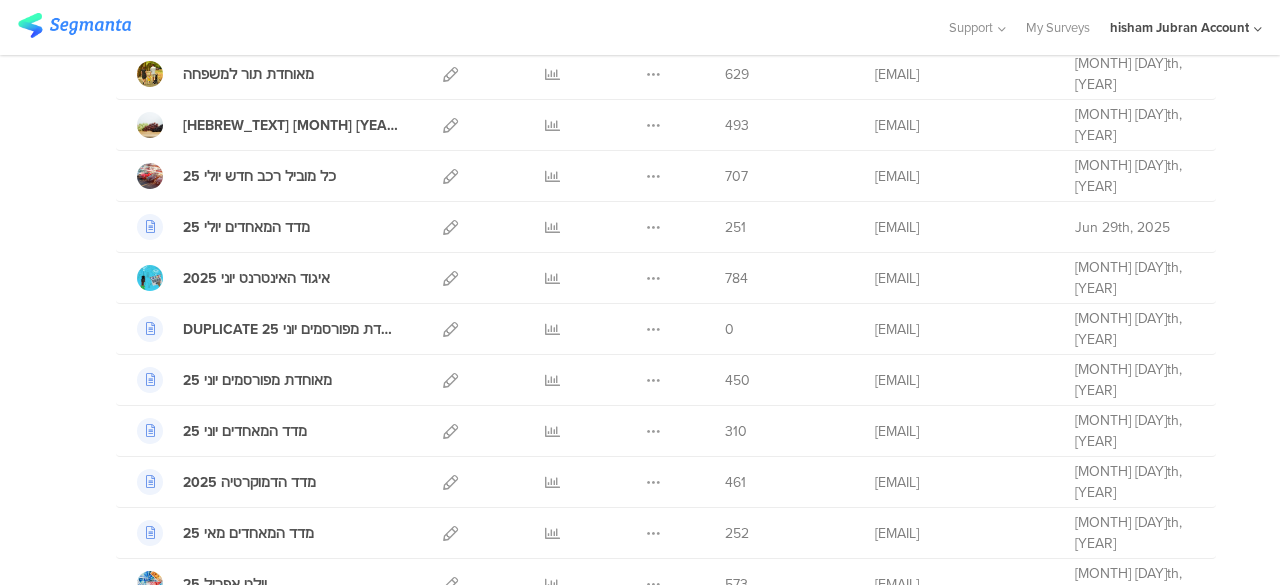 scroll, scrollTop: 600, scrollLeft: 0, axis: vertical 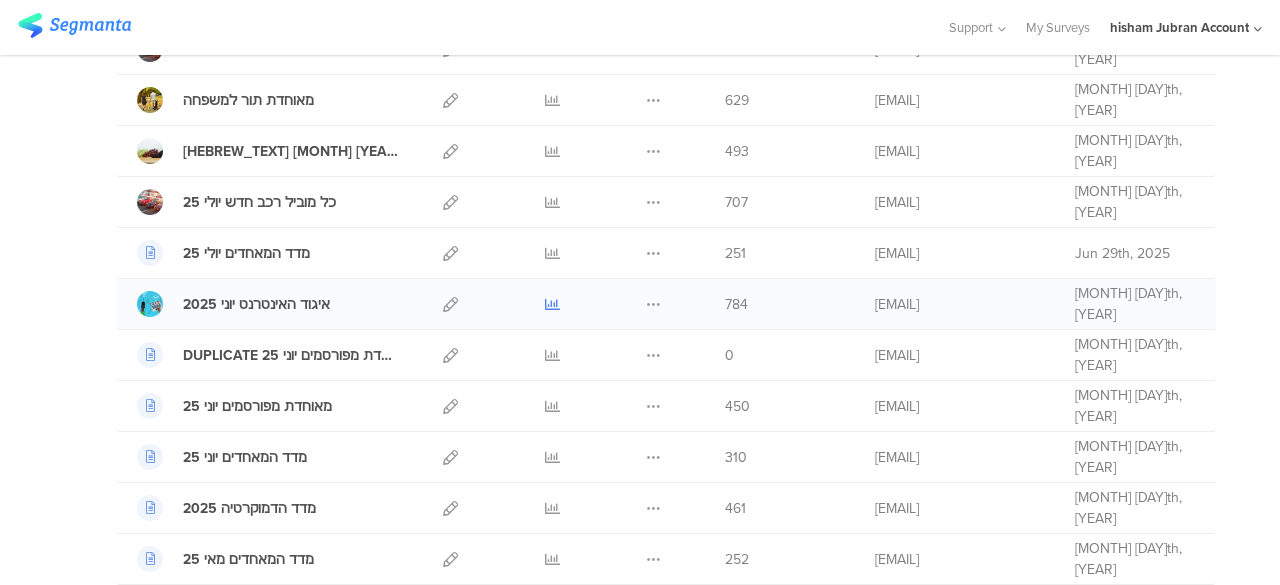 click at bounding box center [552, 304] 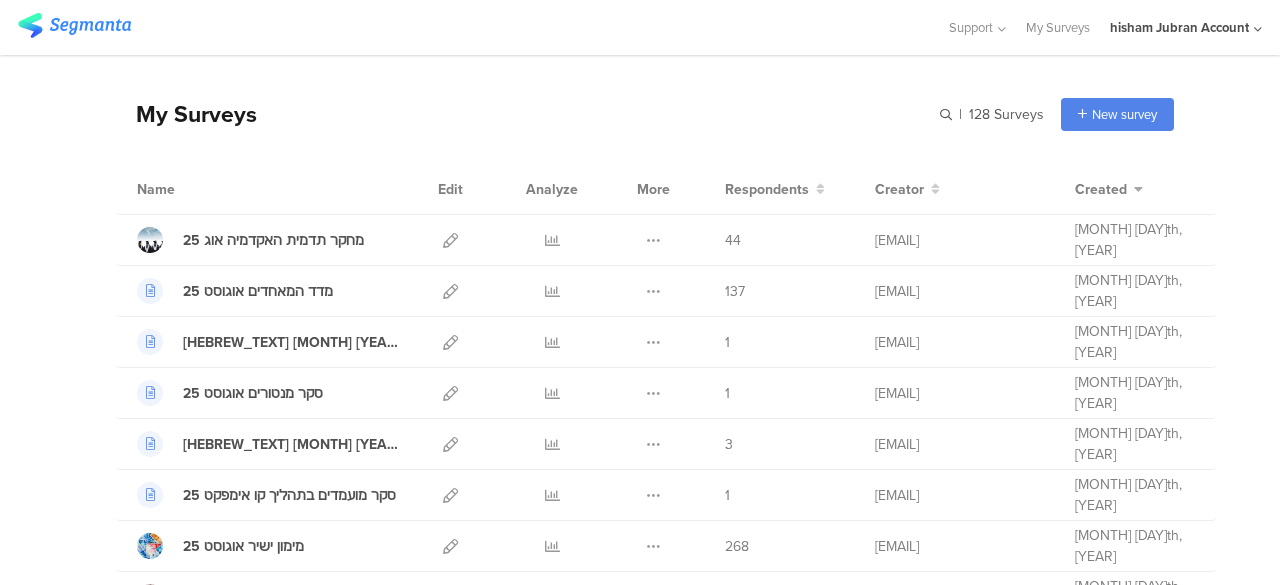 scroll, scrollTop: 0, scrollLeft: 0, axis: both 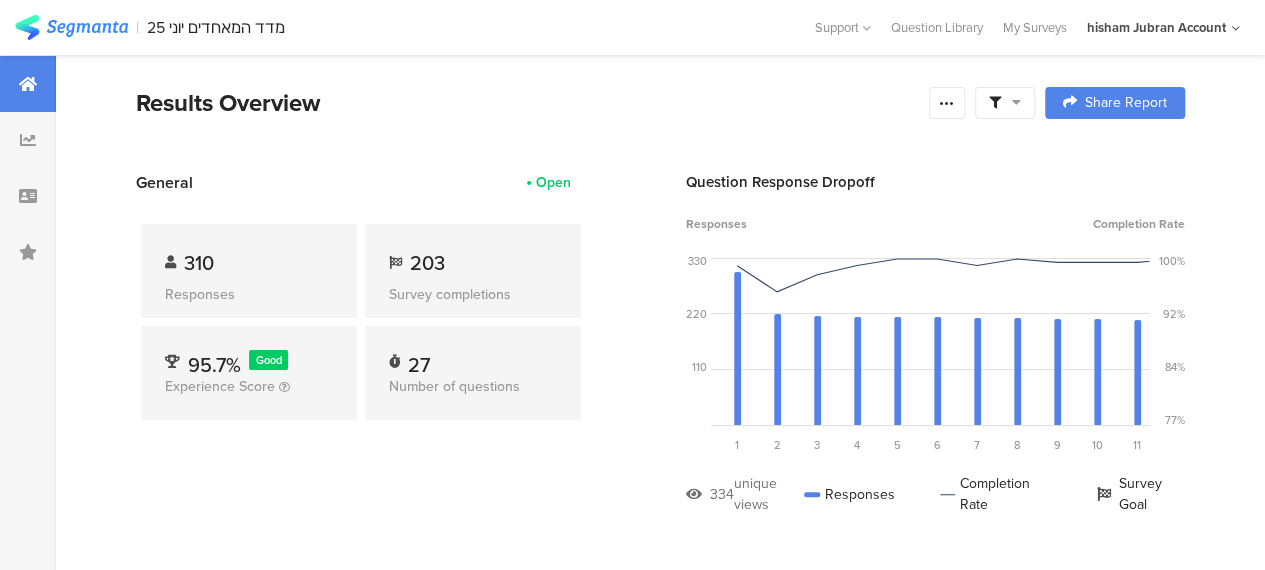 click at bounding box center [1016, 102] 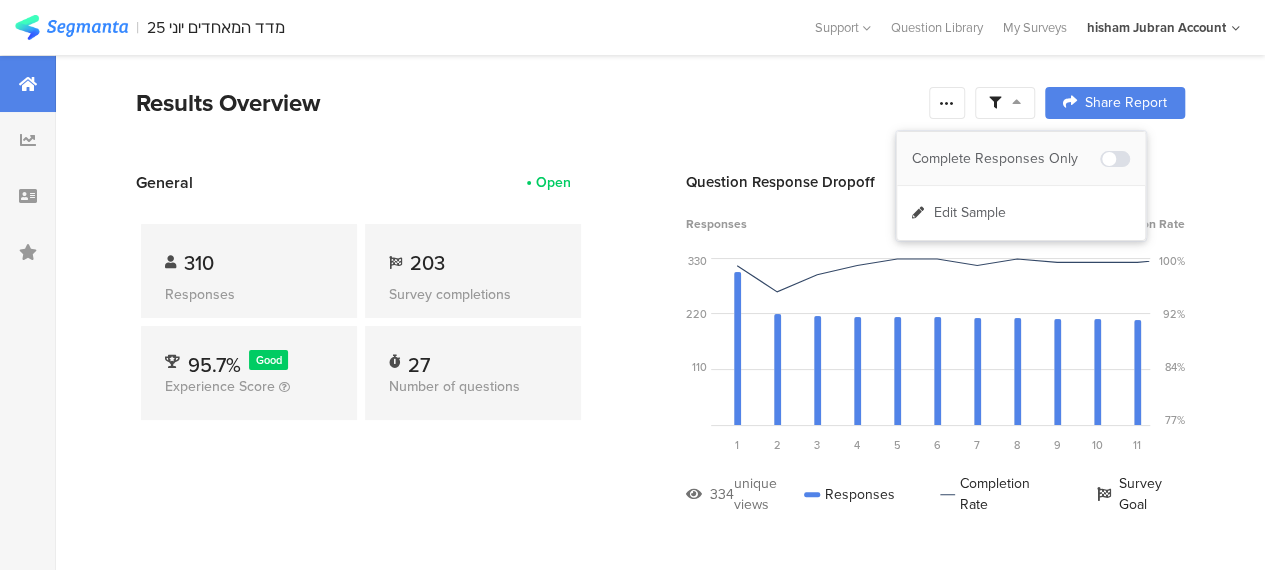 click on "Complete Responses Only" at bounding box center (1006, 159) 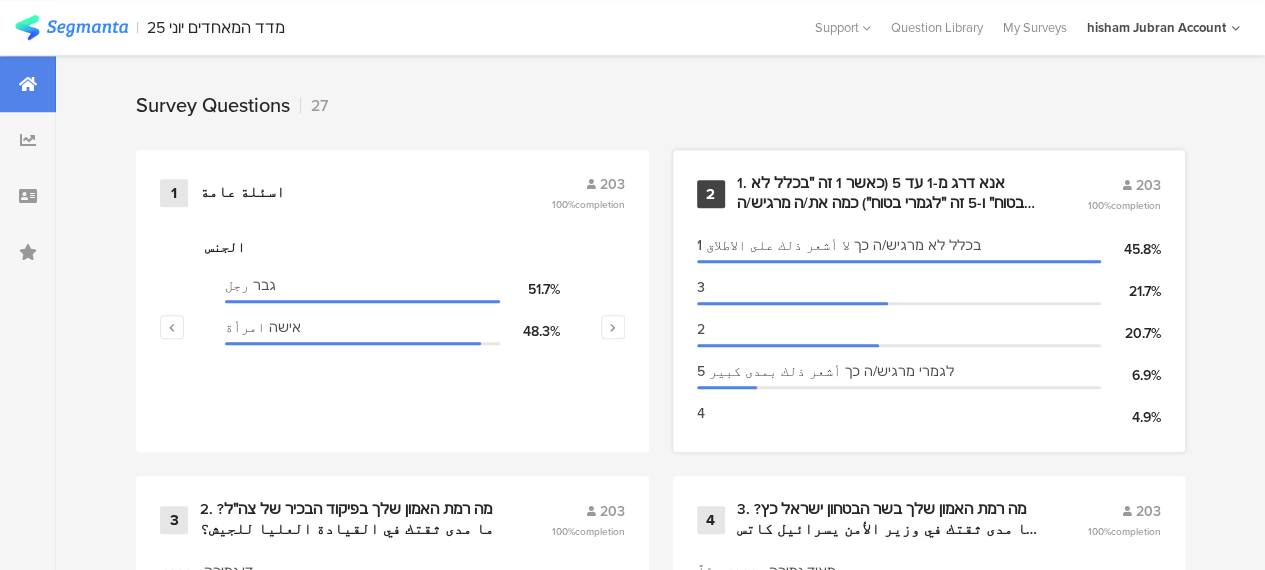 scroll, scrollTop: 800, scrollLeft: 0, axis: vertical 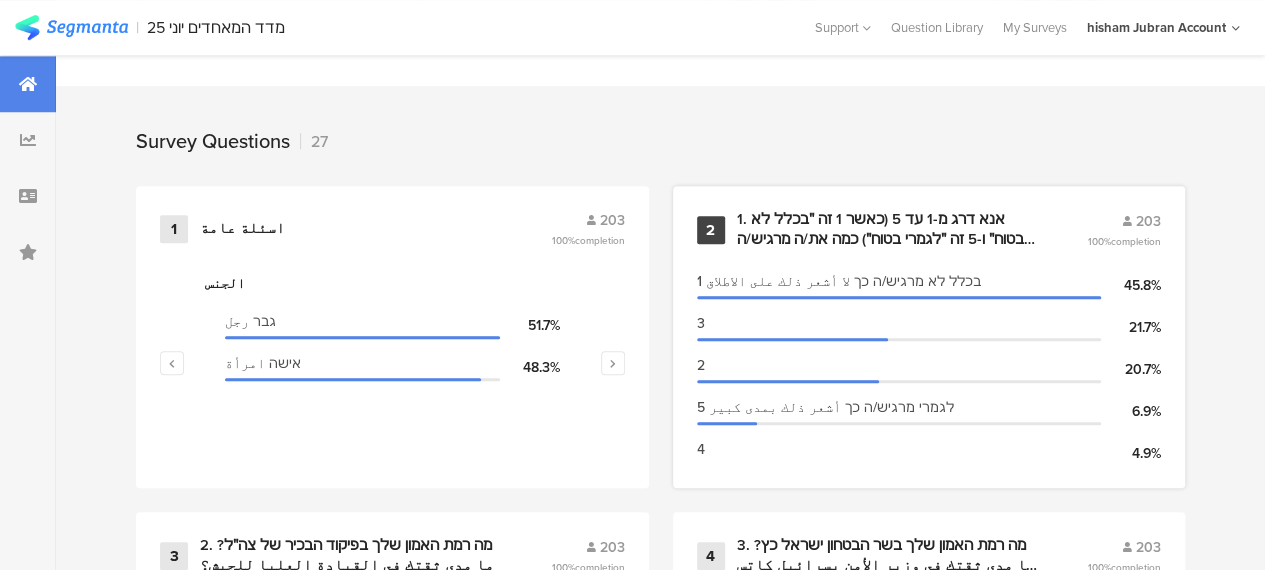 click on "1. אנא דרג מ-1 עד 5 (כאשר 1 זה ״בכלל לא בטוח״ ו-5 זה ״לגמרי בטוח״) כמה את/ה מרגיש/ה שישראל מנצחת ו/או ניצחה במלחמה?إلى أي مدى أنت تشعر أن إسرائيل انتصرت في الحرب؟قيّم من 1 إلى 5 (بحيث أن 1 يعني "لا أشعر على الاطلاق" و5 يعني "أشعر بمدى كبير")." at bounding box center (888, 229) 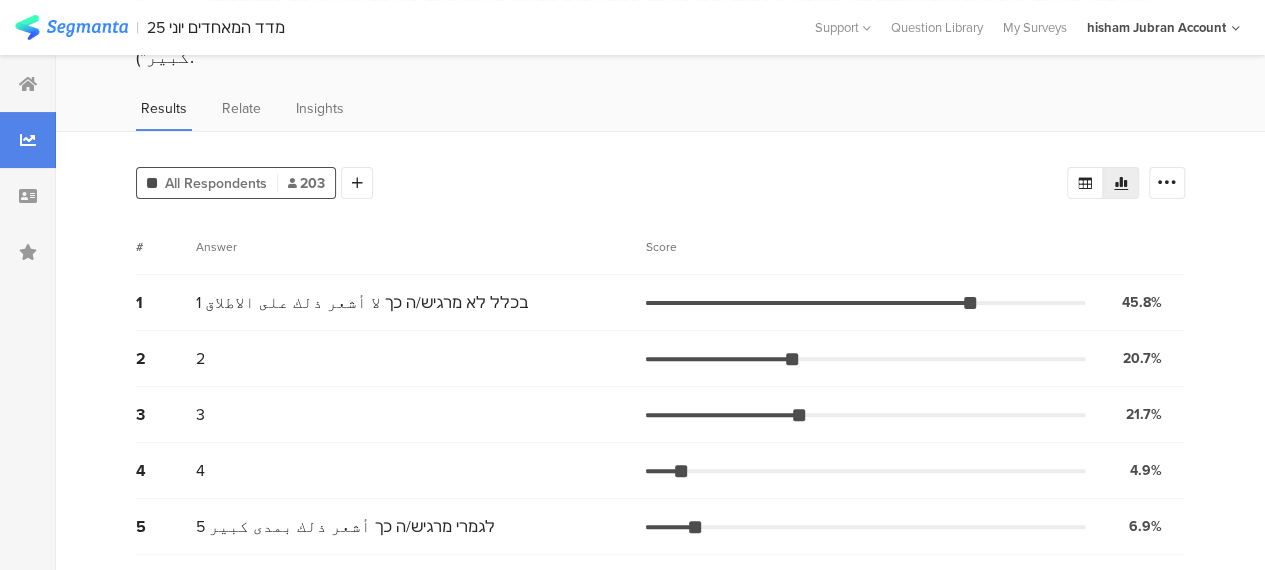 scroll, scrollTop: 0, scrollLeft: 0, axis: both 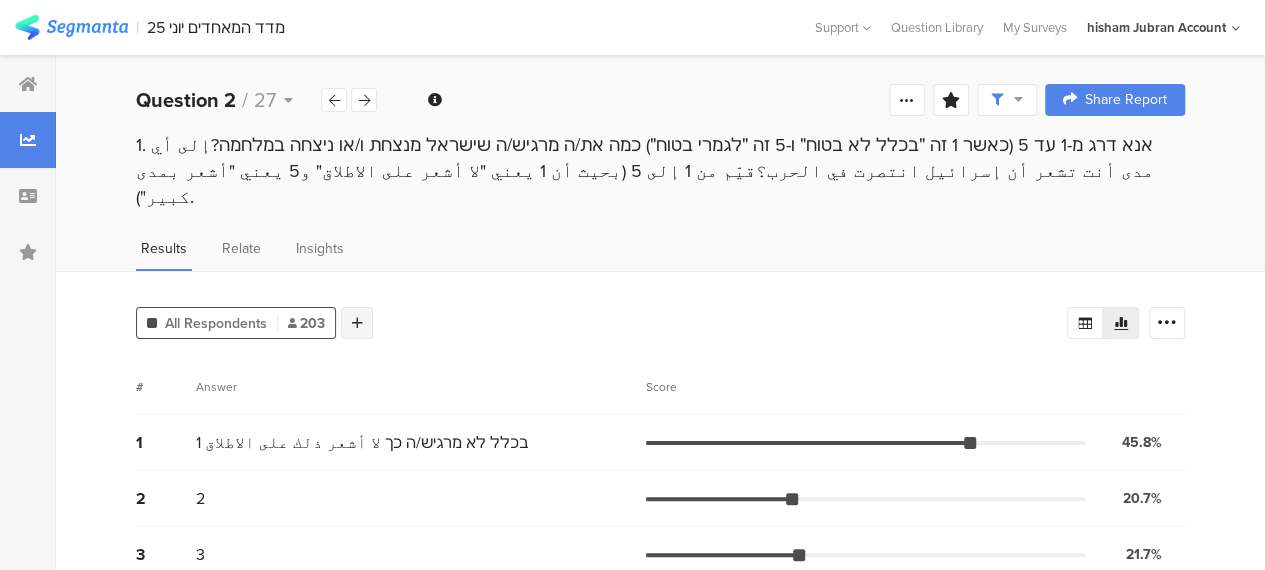 click at bounding box center [357, 323] 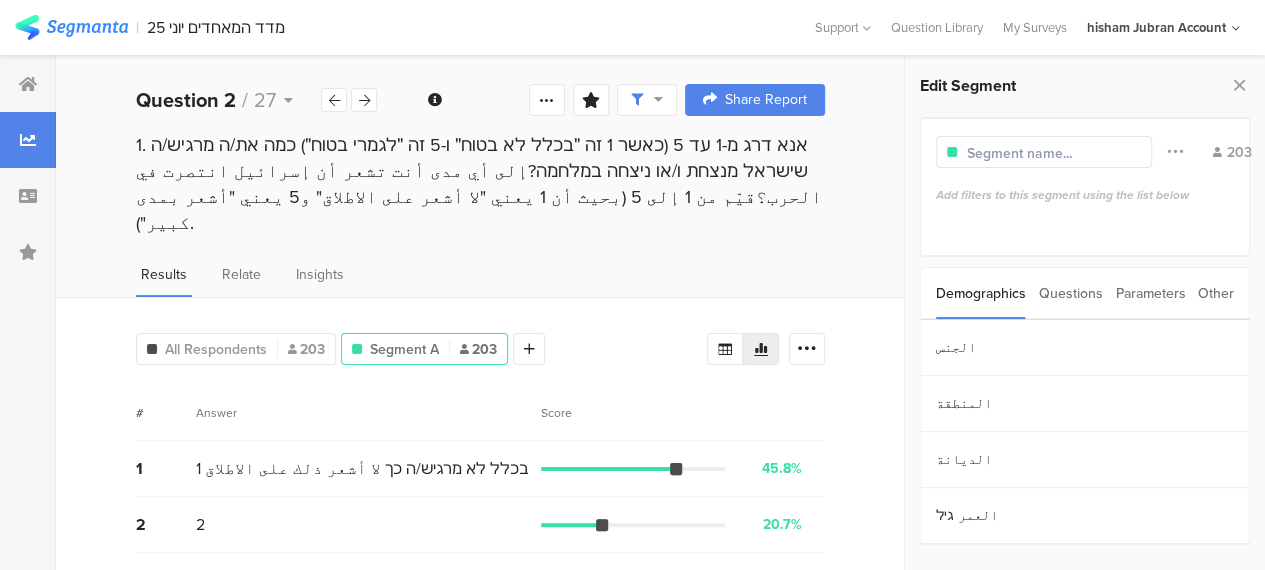 click on "Parameters" at bounding box center (1150, 293) 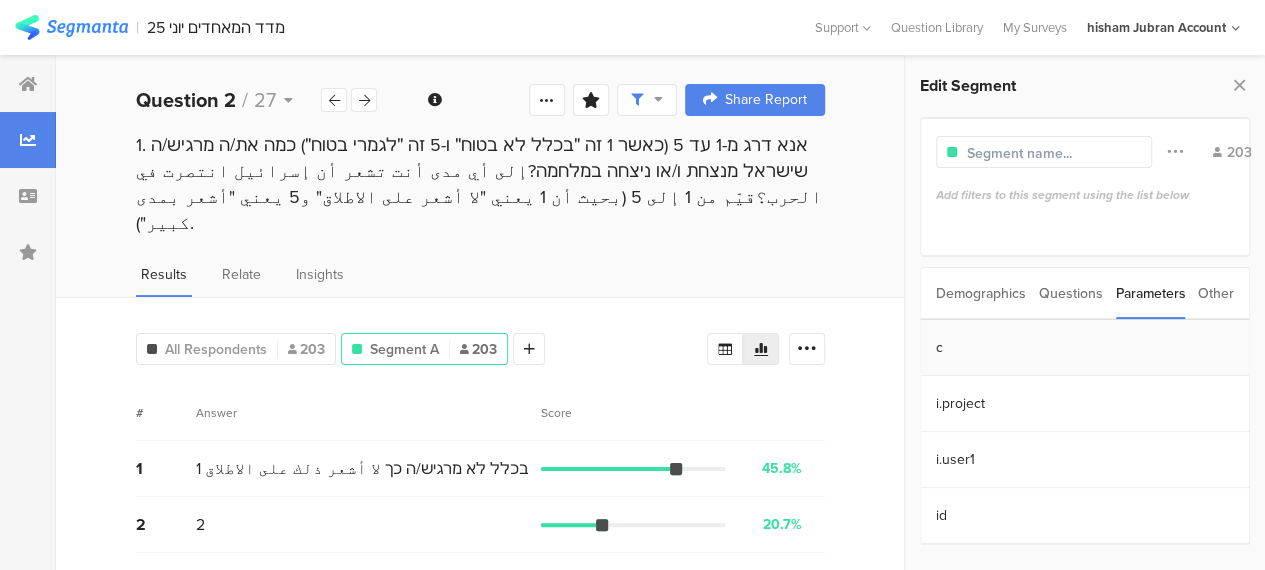 click on "c" at bounding box center [1085, 348] 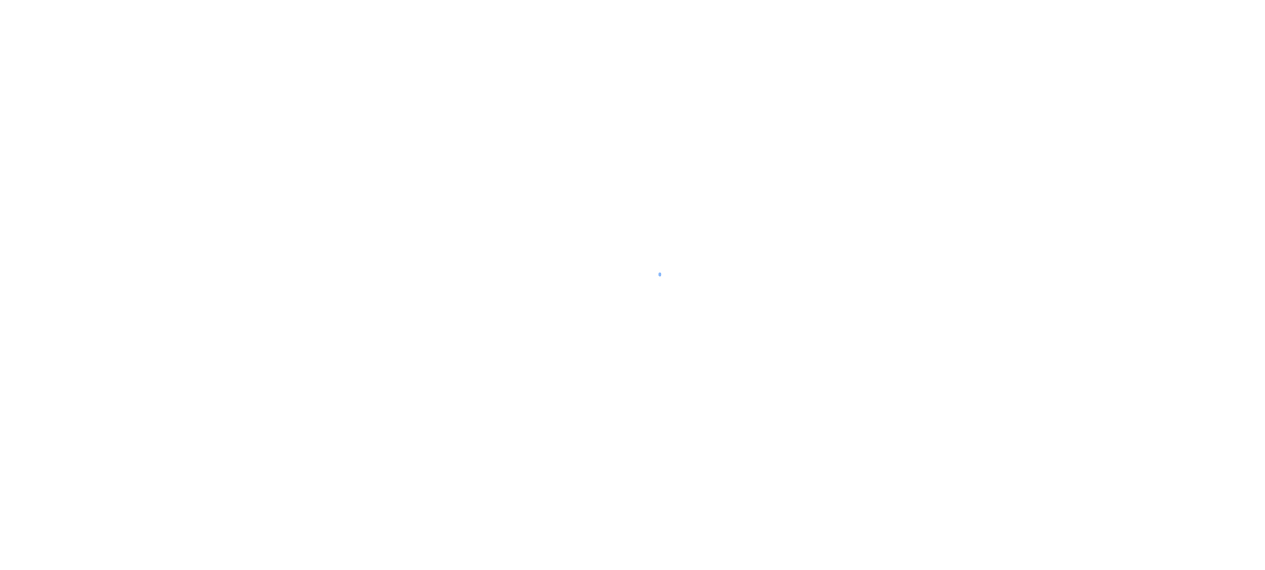 scroll, scrollTop: 0, scrollLeft: 0, axis: both 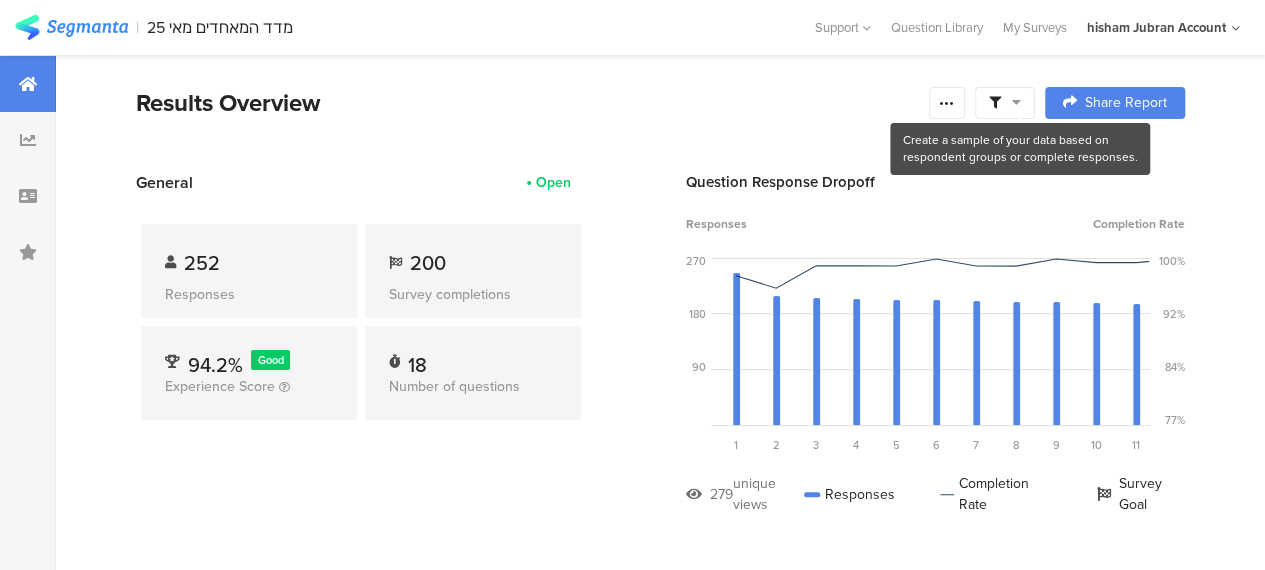 click at bounding box center (1016, 102) 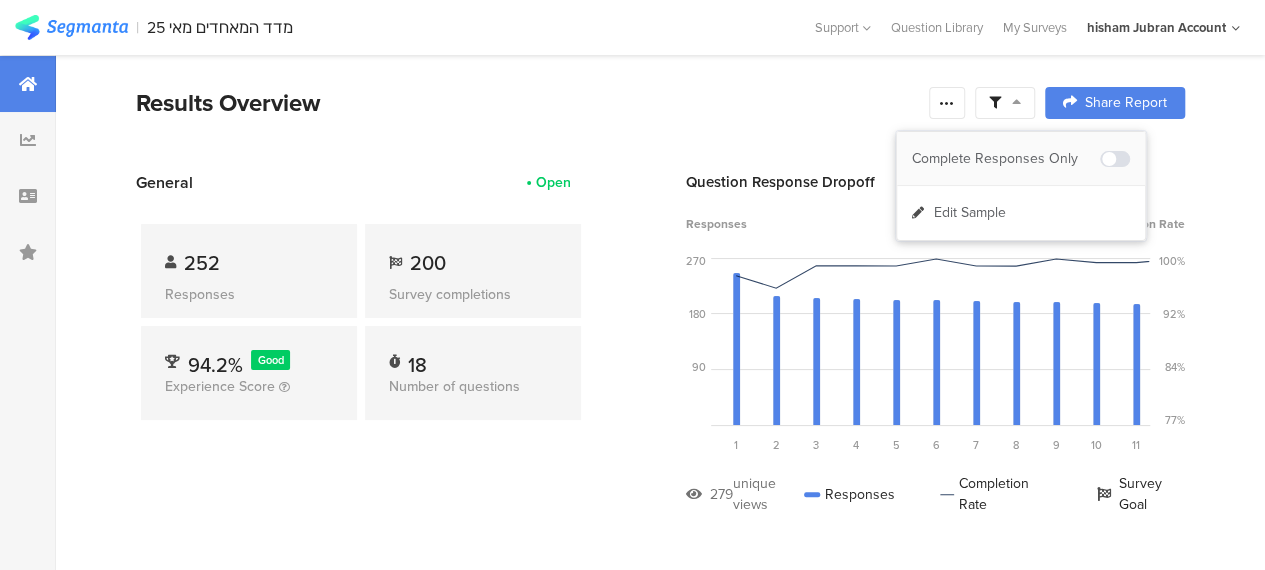 click on "Complete Responses Only" at bounding box center (1006, 159) 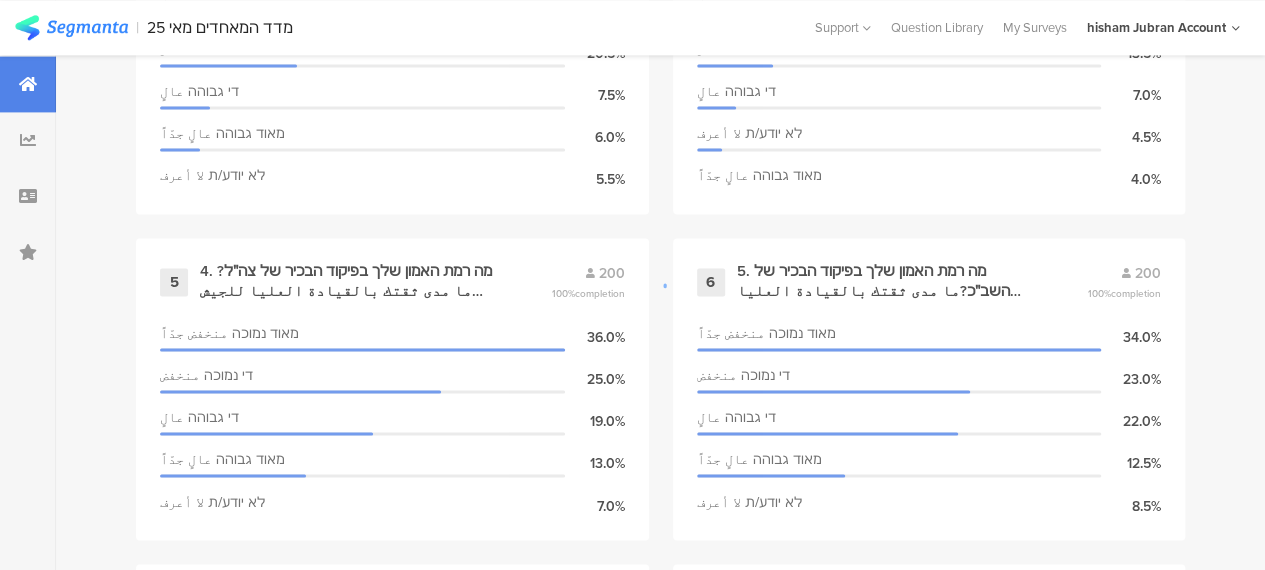 scroll, scrollTop: 1300, scrollLeft: 0, axis: vertical 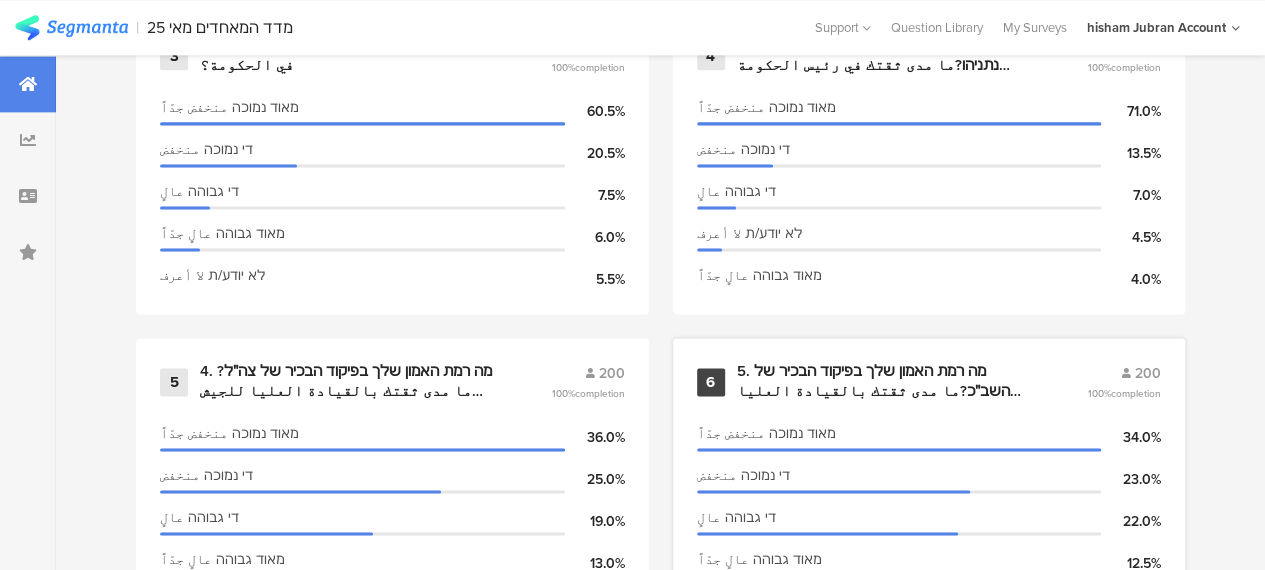 click on "5. מה רמת האמון שלך בפיקוד הבכיר של השב״כ?ما مدى ثقتك بالقيادة العليا للشاباك؟" at bounding box center (888, 381) 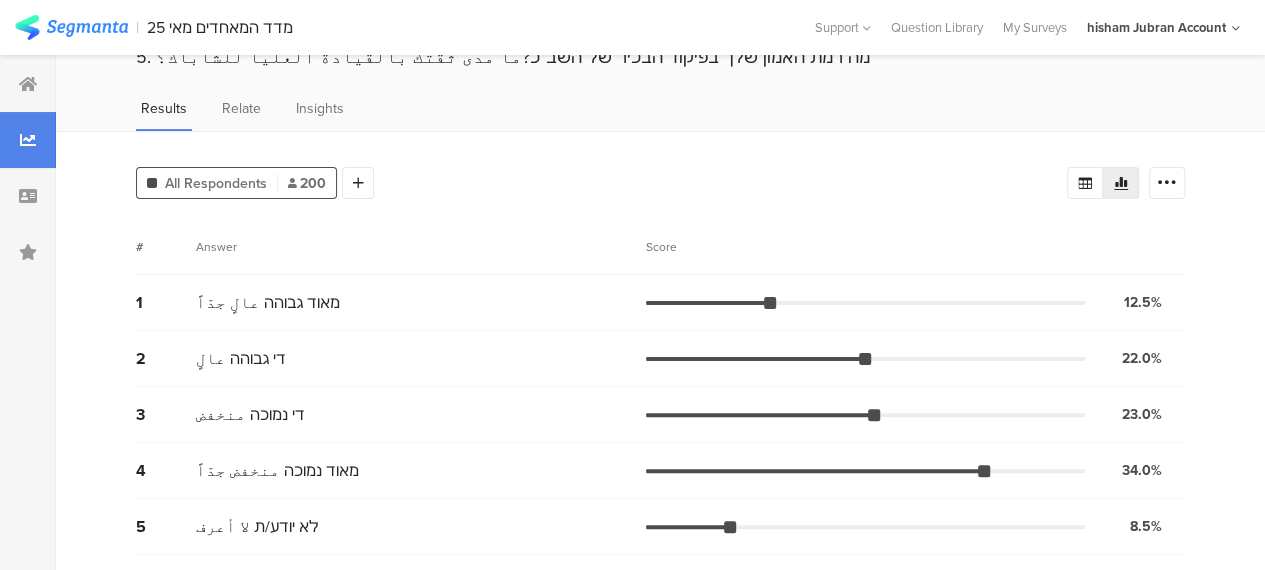 scroll, scrollTop: 0, scrollLeft: 0, axis: both 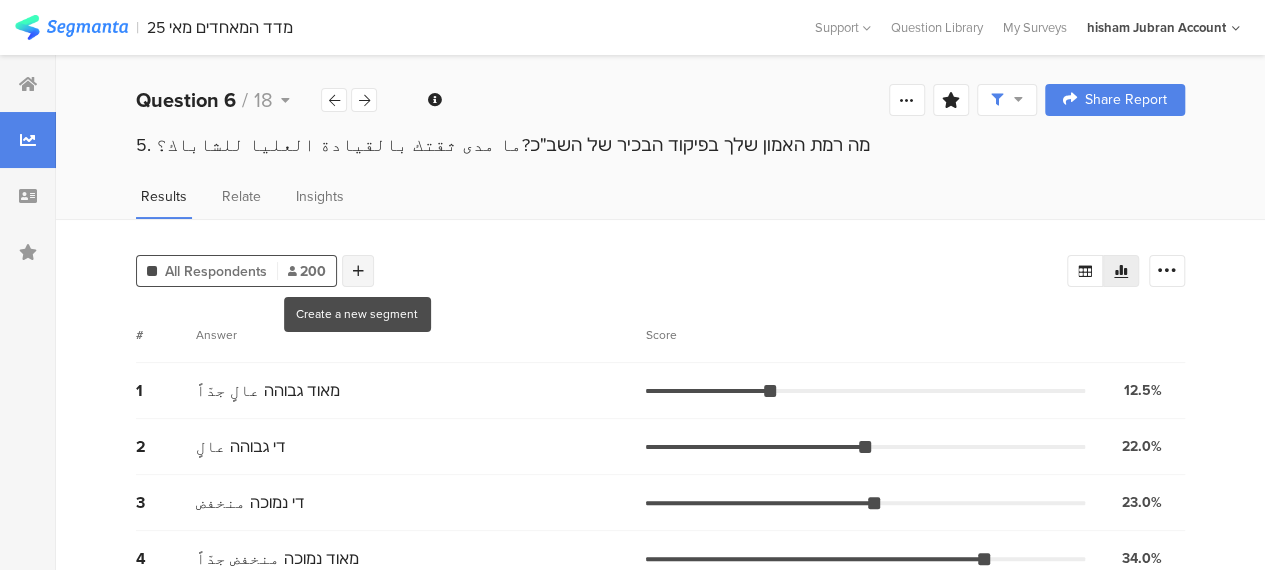 click at bounding box center [358, 271] 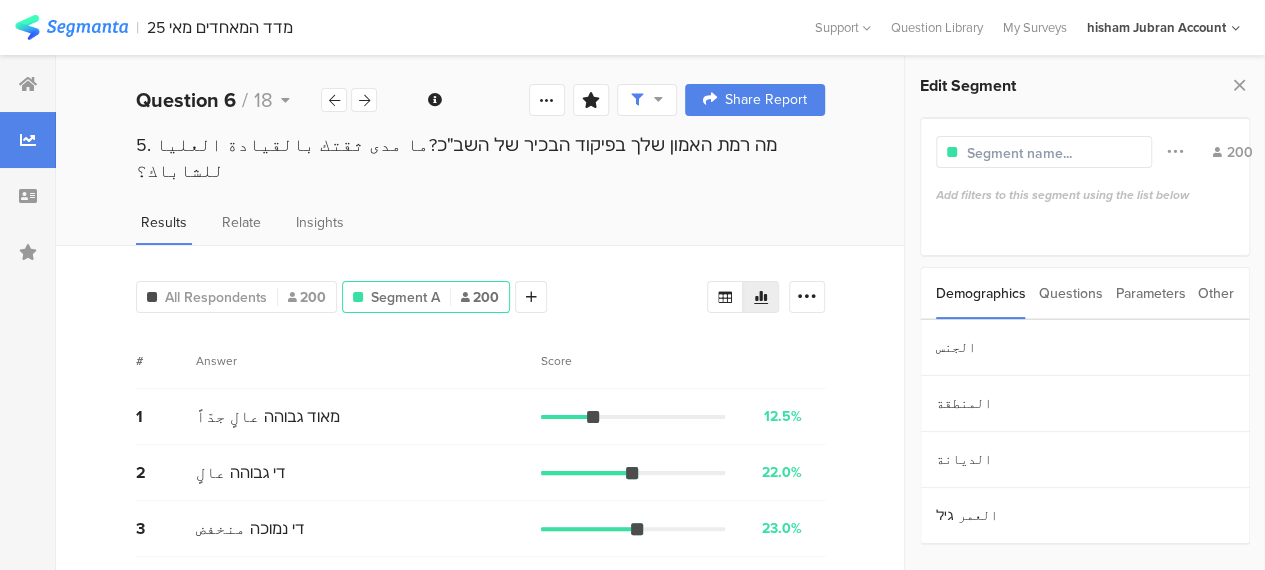 click on "Parameters" at bounding box center [1150, 293] 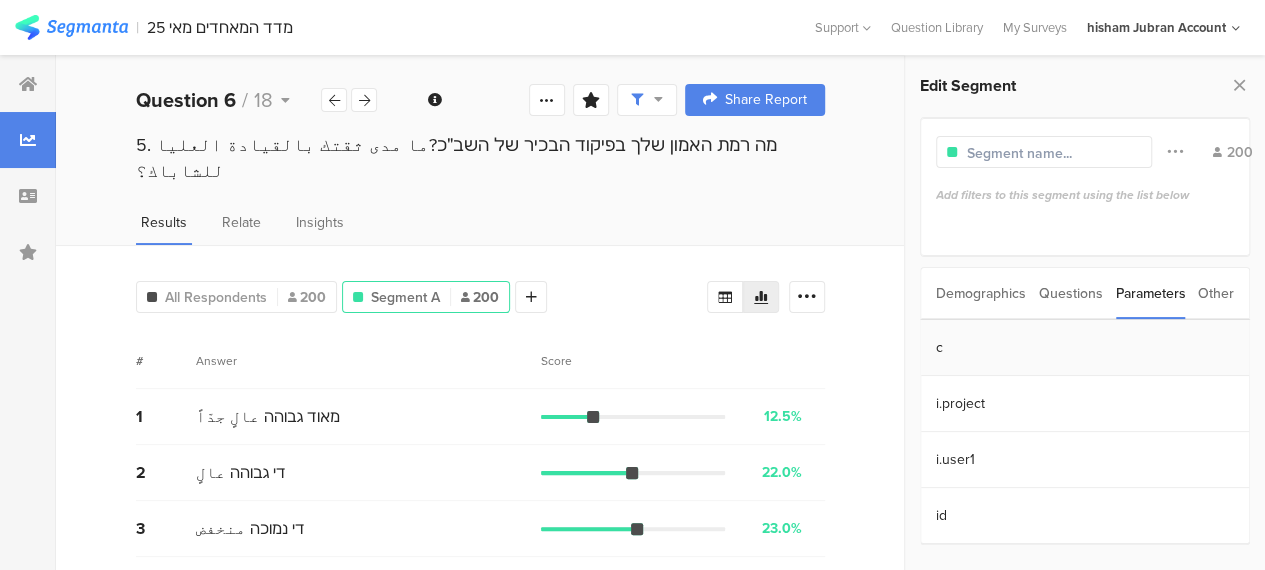 click on "c" at bounding box center [1085, 348] 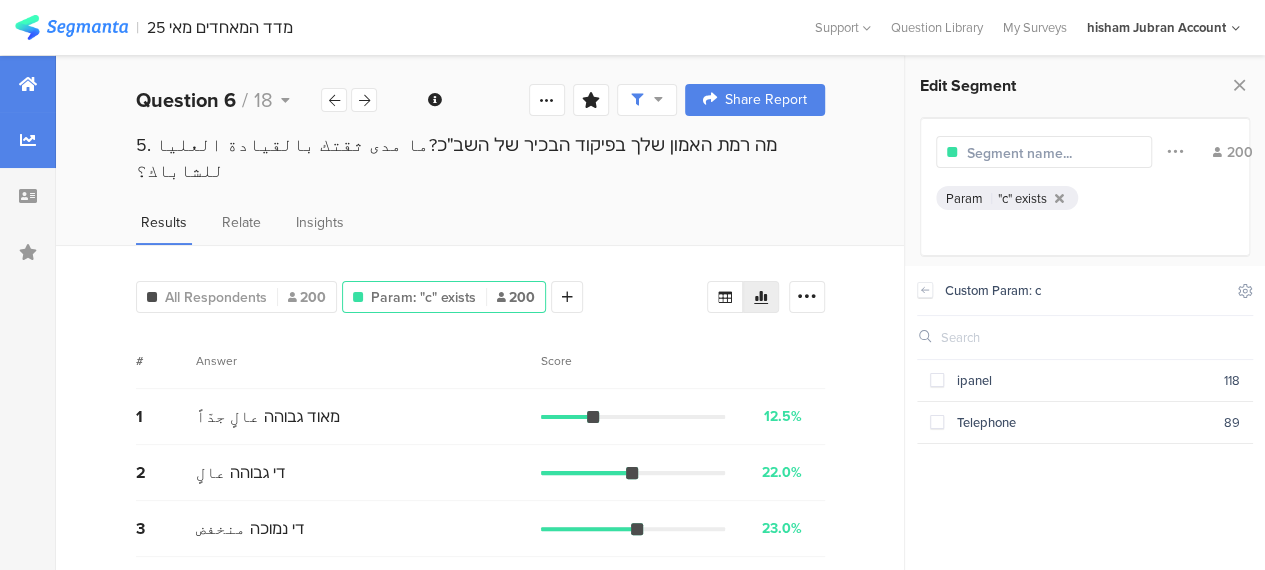 drag, startPoint x: 20, startPoint y: 79, endPoint x: 26, endPoint y: 109, distance: 30.594116 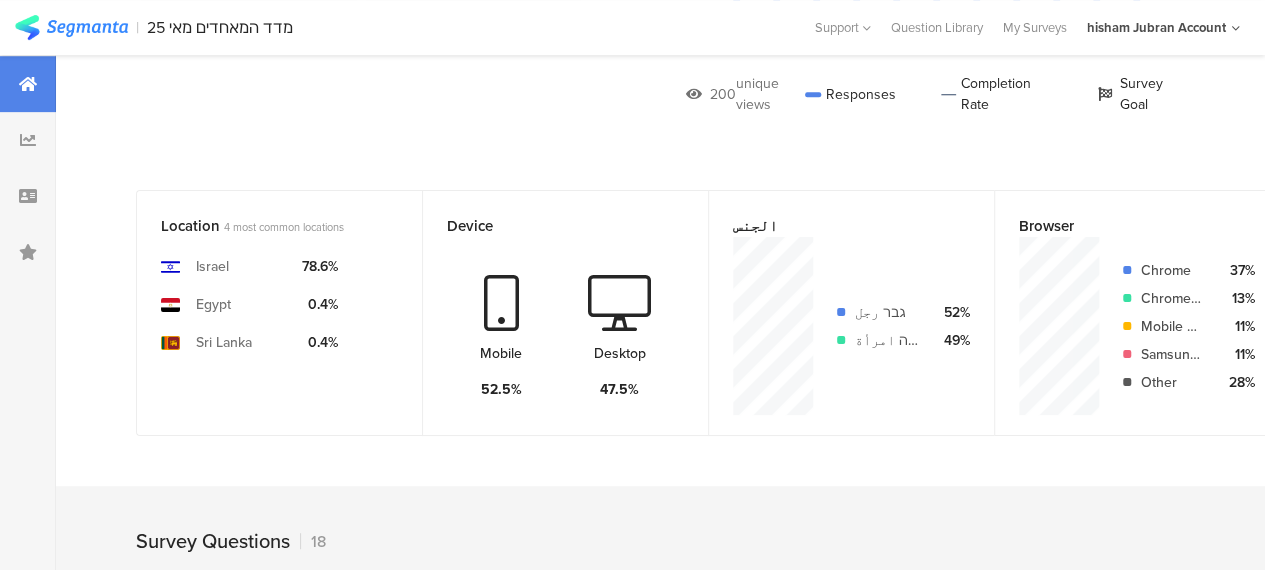 scroll, scrollTop: 0, scrollLeft: 0, axis: both 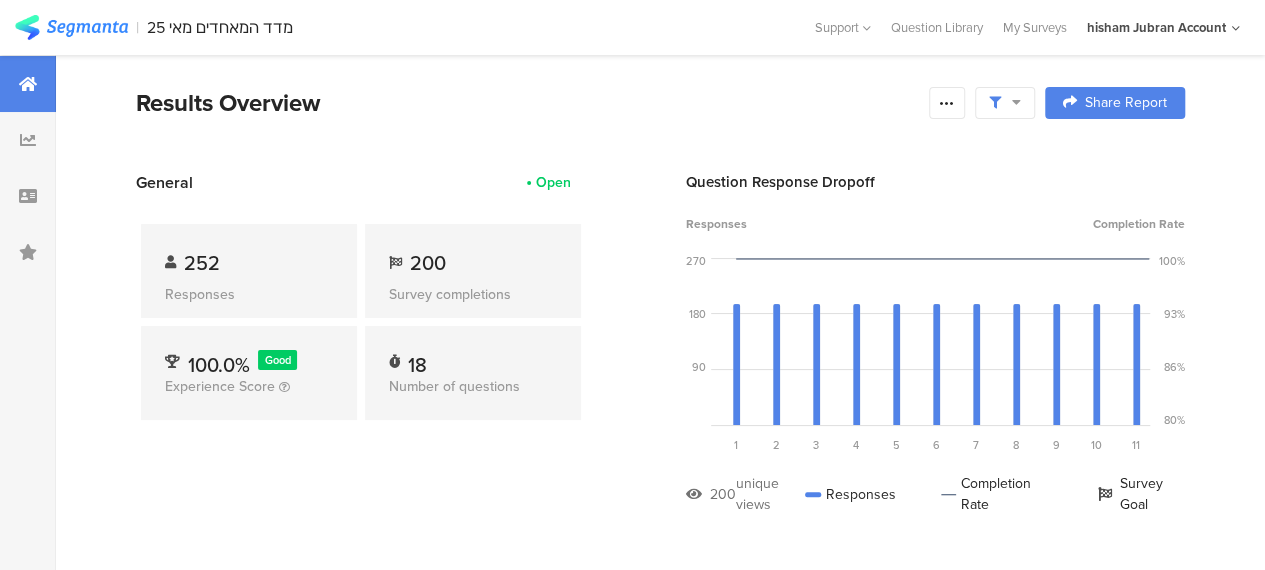 click at bounding box center (71, 27) 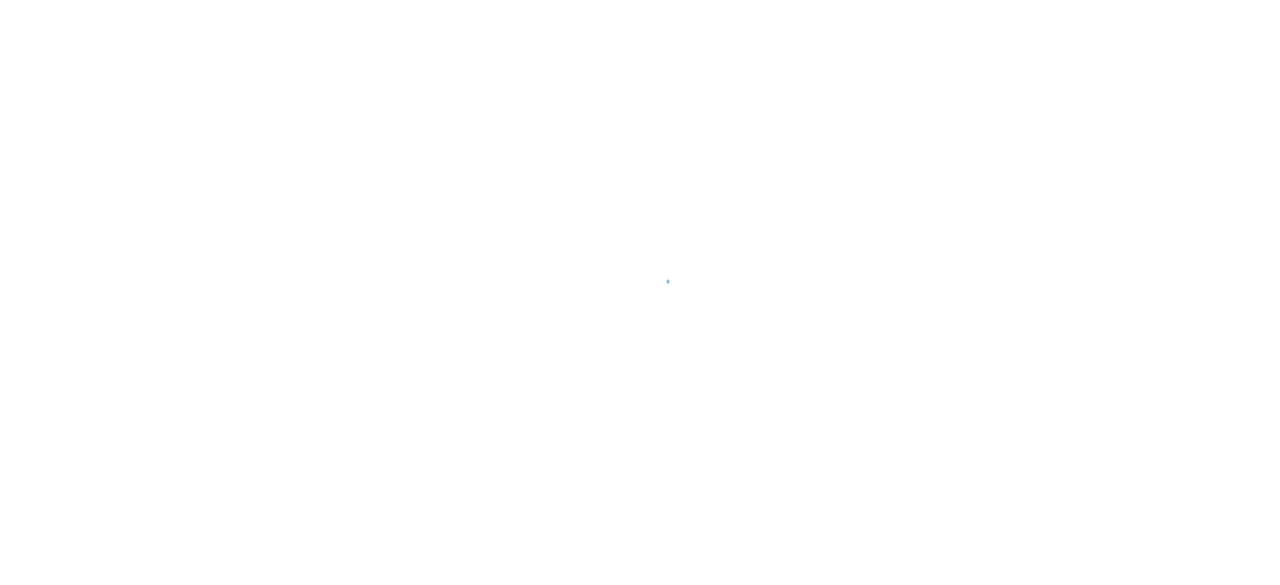 scroll, scrollTop: 0, scrollLeft: 0, axis: both 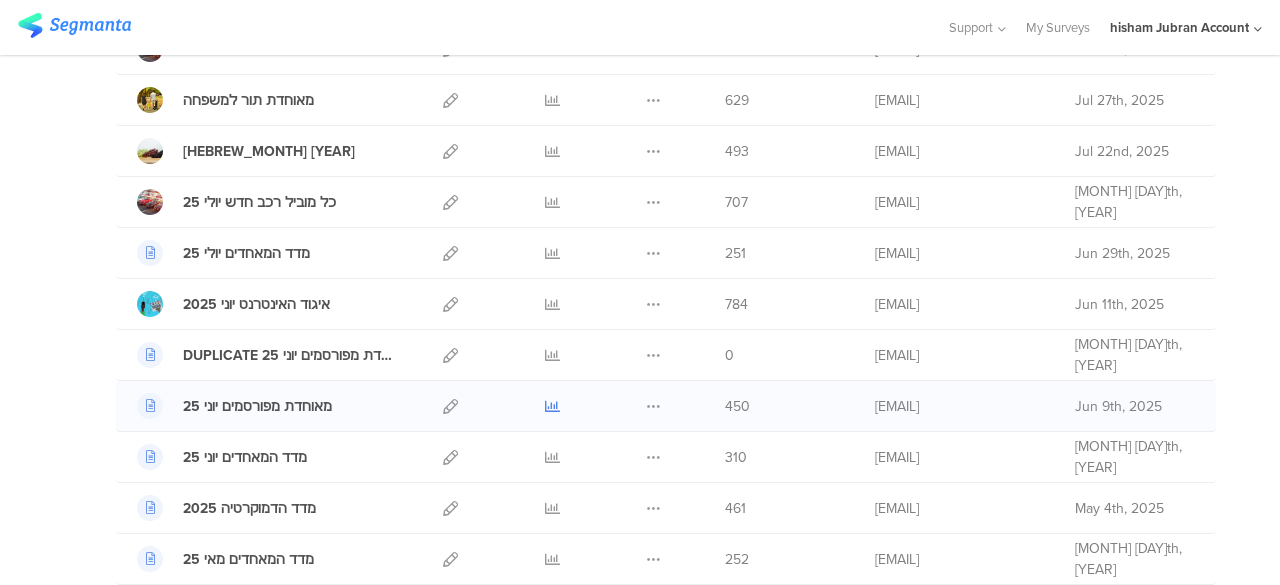 click at bounding box center [552, 406] 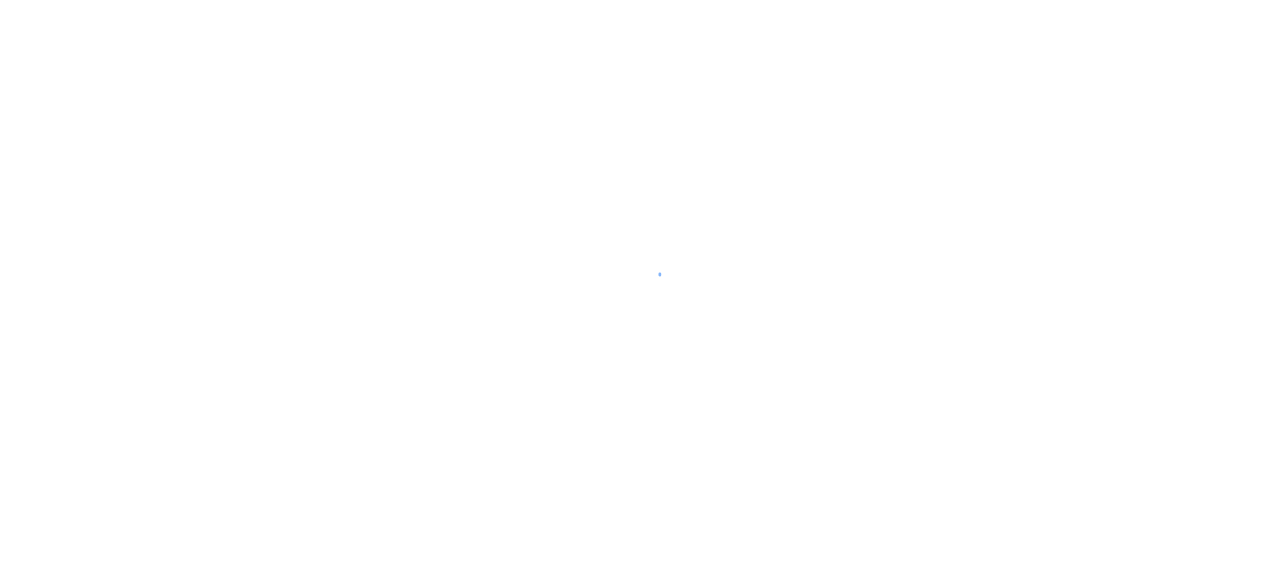scroll, scrollTop: 0, scrollLeft: 0, axis: both 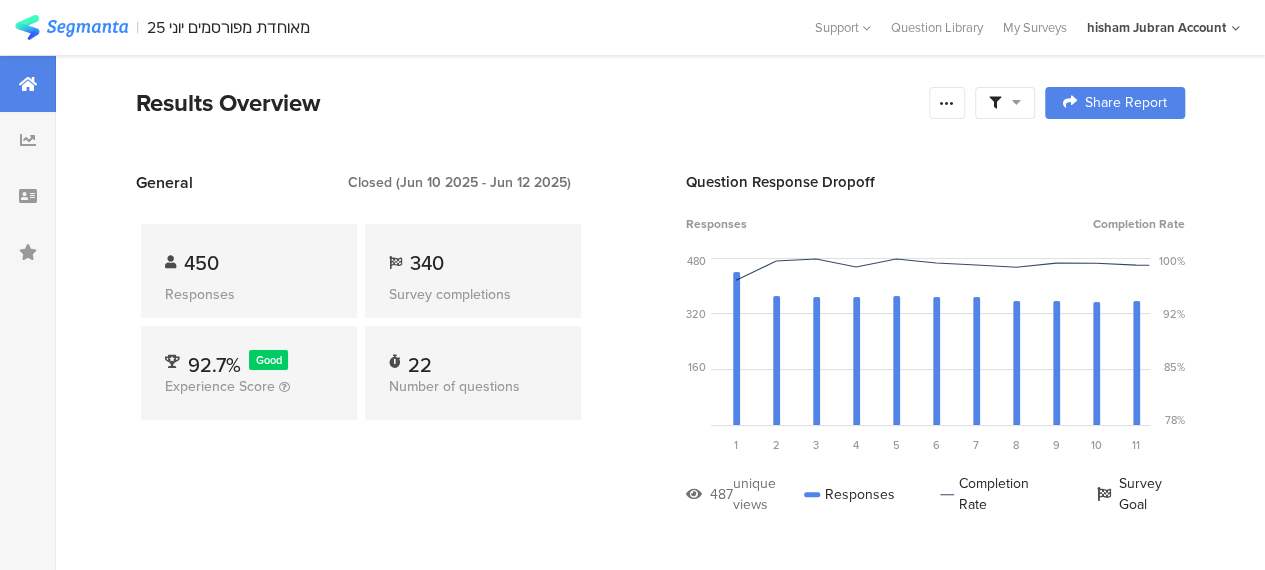 click at bounding box center (1005, 103) 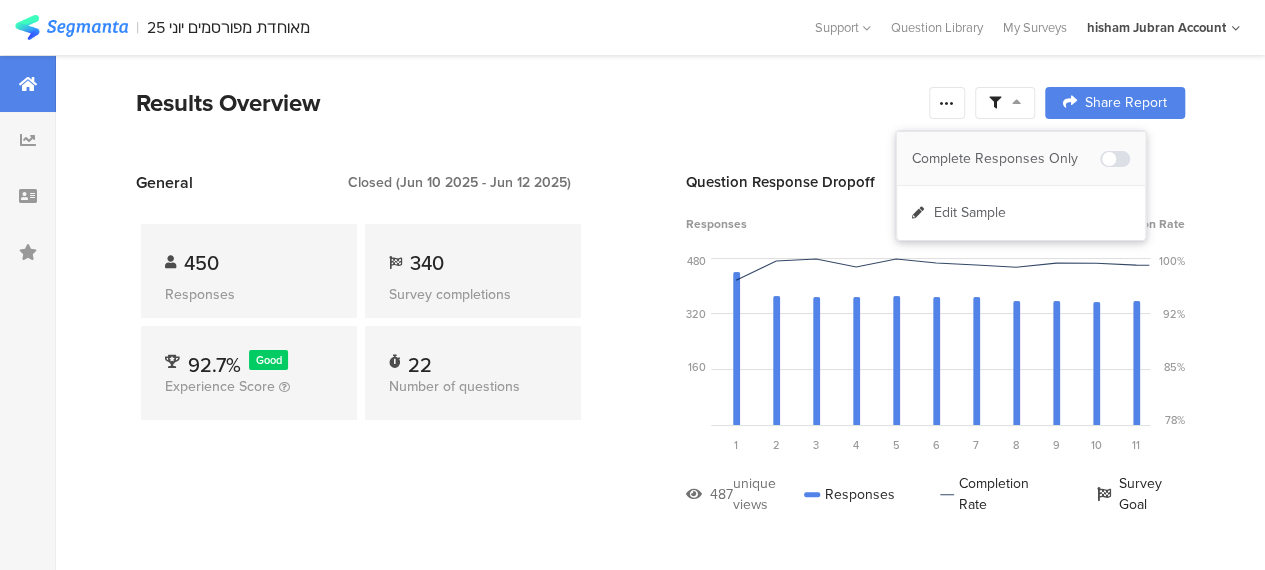 click on "Complete Responses Only" at bounding box center (1006, 159) 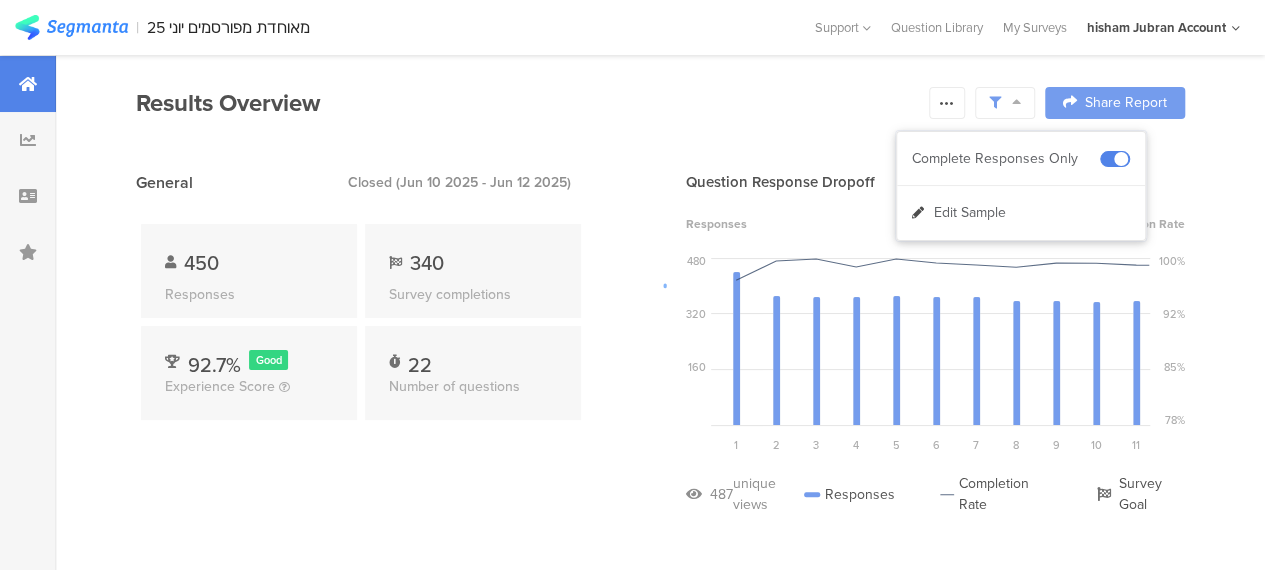 click at bounding box center (632, 285) 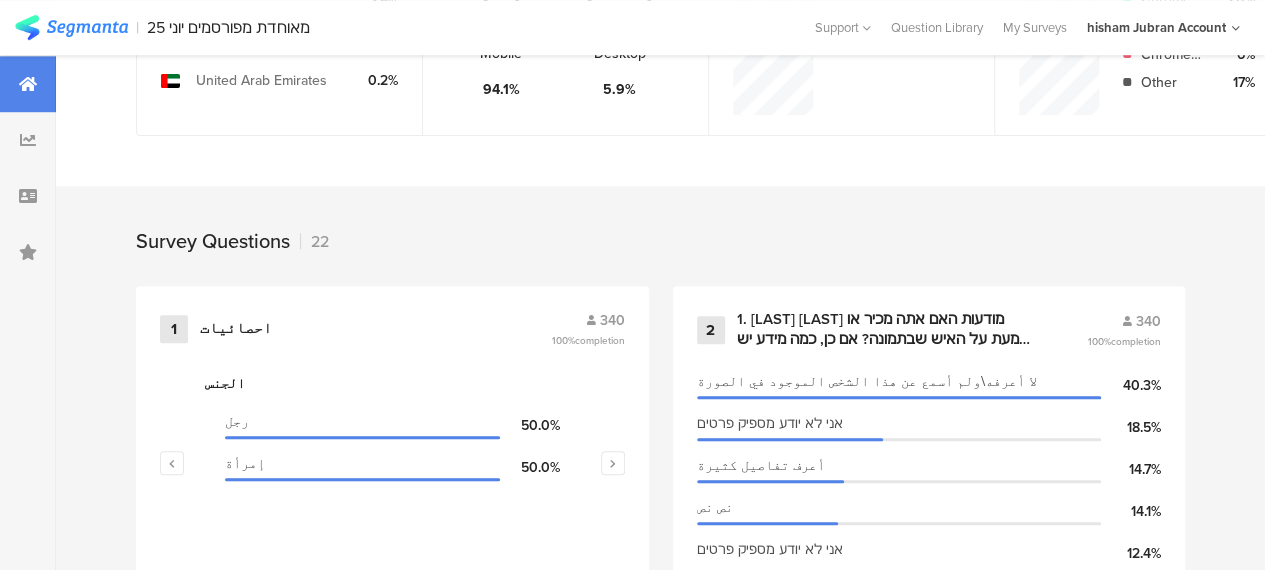 scroll, scrollTop: 1100, scrollLeft: 0, axis: vertical 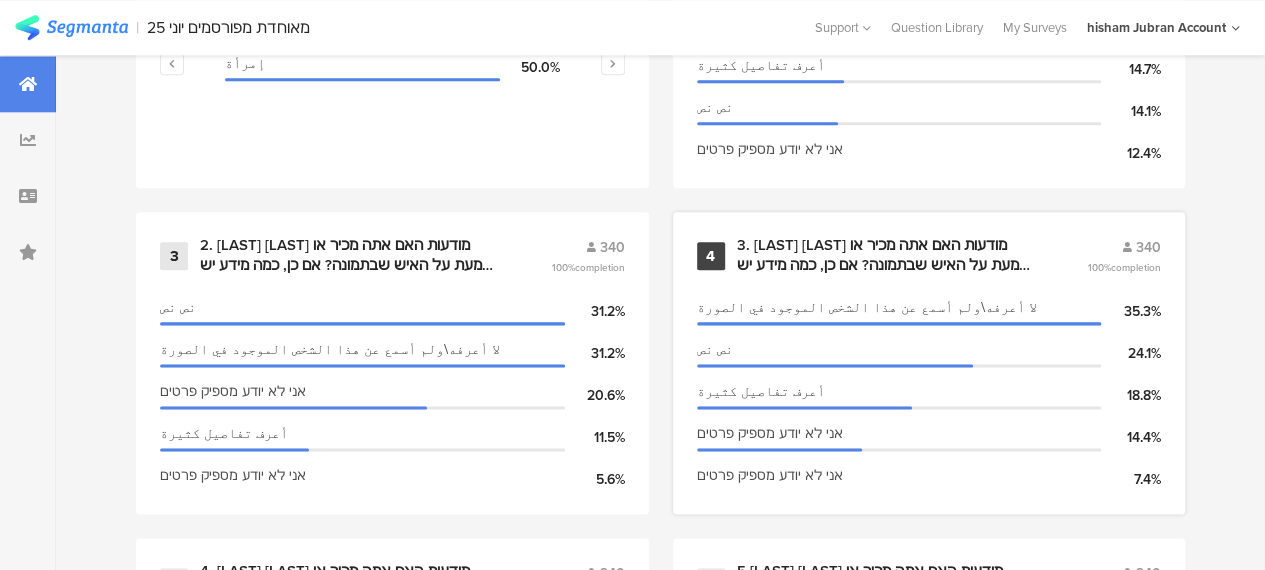 click on "3.	מוחמד מגאדלה מודעות هل تعرف أو سمعتَ عن الرجل الموجود في الصورة؟إذا كان الأمر كذلك، فما مقدار المعلومات التي تعرفها عنه؟" at bounding box center [888, 255] 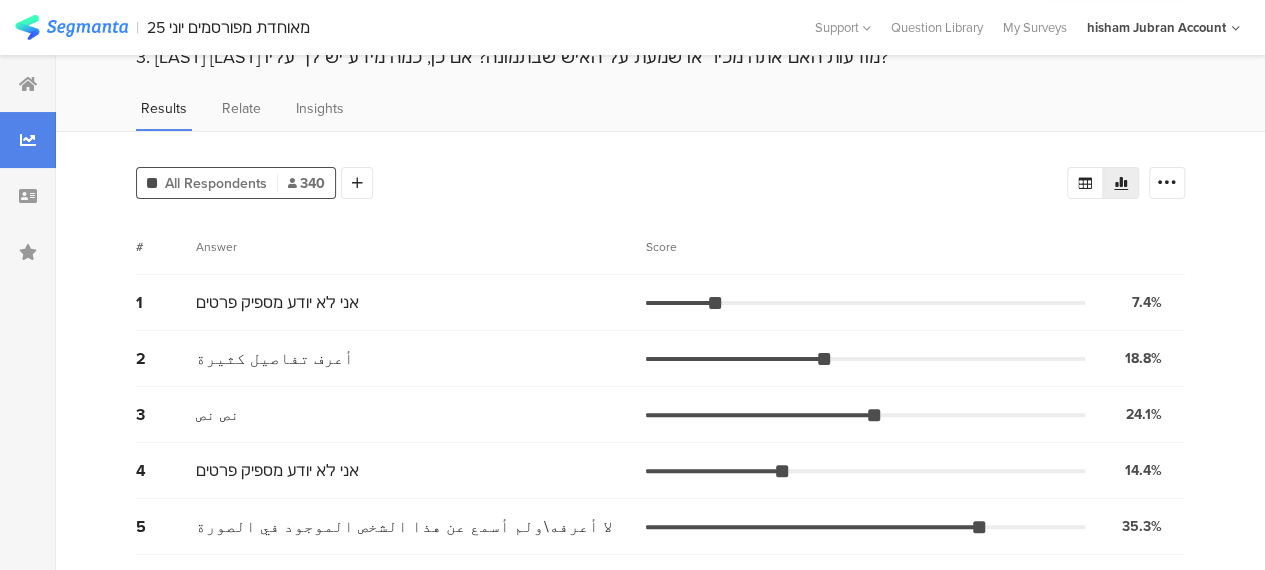 scroll, scrollTop: 0, scrollLeft: 0, axis: both 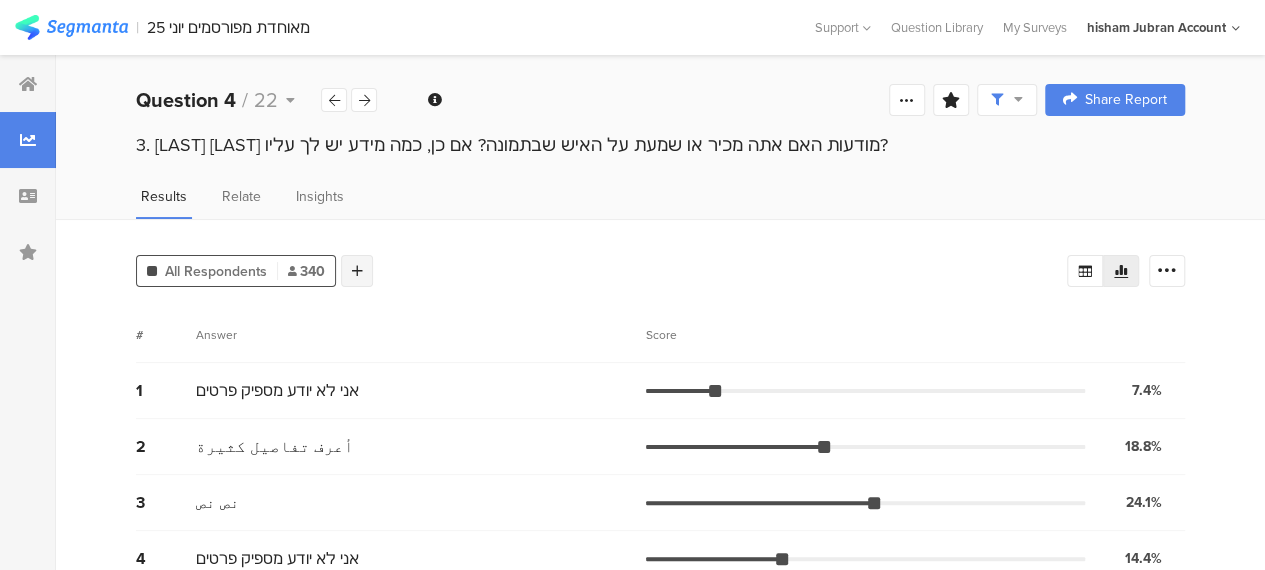 click at bounding box center (357, 271) 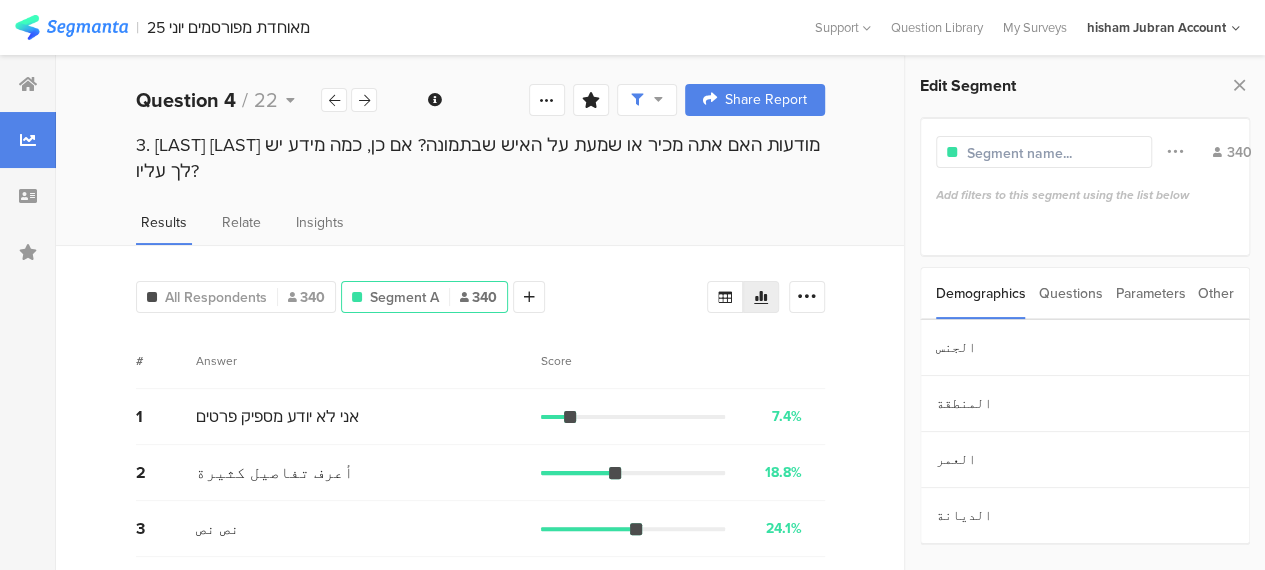 click on "Parameters" at bounding box center (1150, 293) 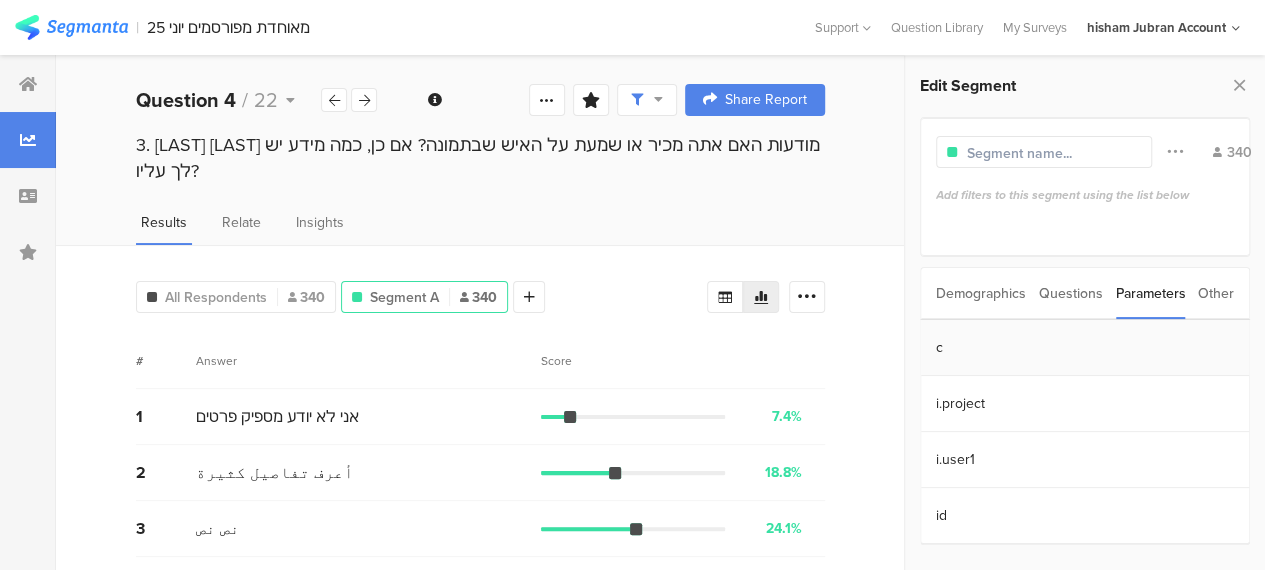 click on "c" at bounding box center (1085, 348) 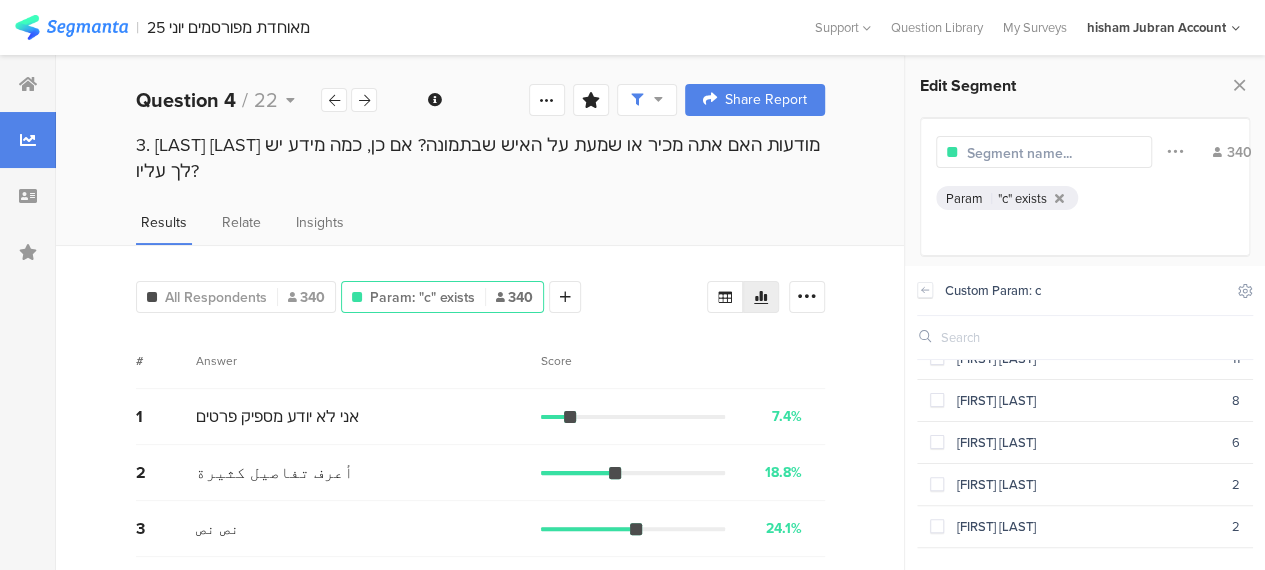 scroll, scrollTop: 330, scrollLeft: 0, axis: vertical 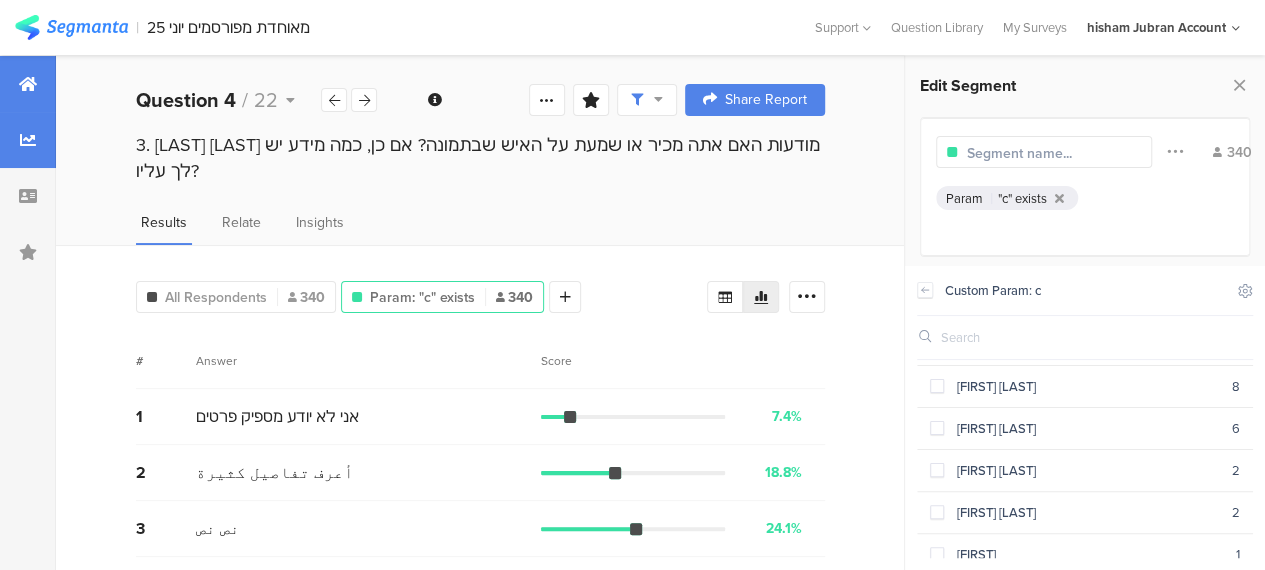 click at bounding box center [28, 84] 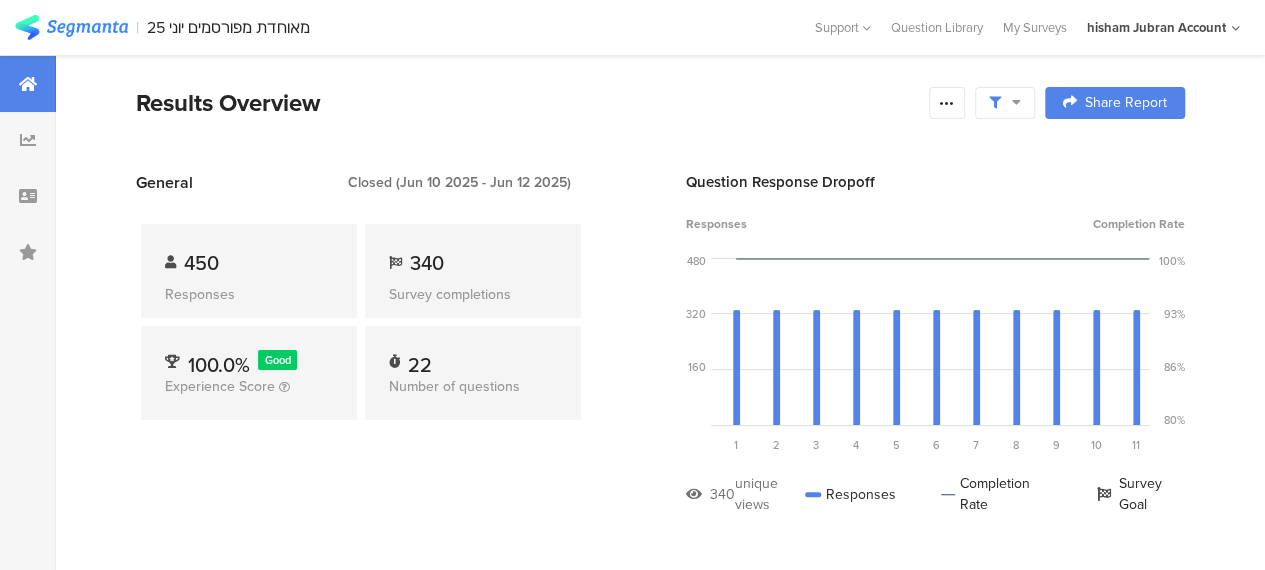 click on "General     Closed (Jun 10 2025 - Jun 12 2025)     450   Responses     340   Survey completions     100.0%   Good   Experience Score
22
Number of questions" at bounding box center [361, 358] 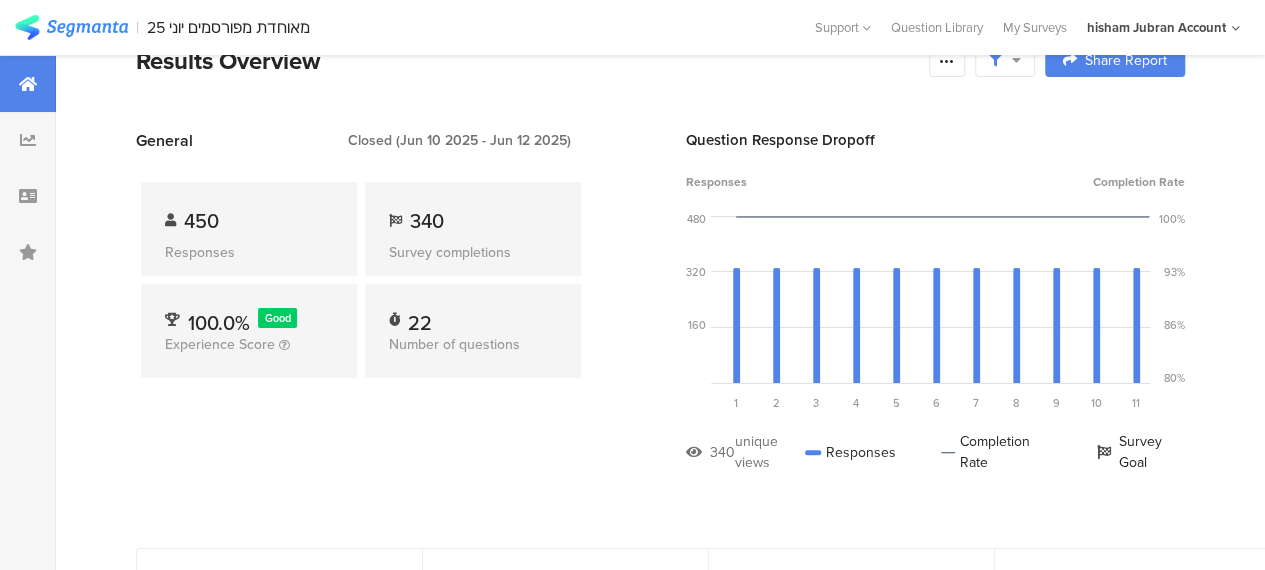 scroll, scrollTop: 0, scrollLeft: 0, axis: both 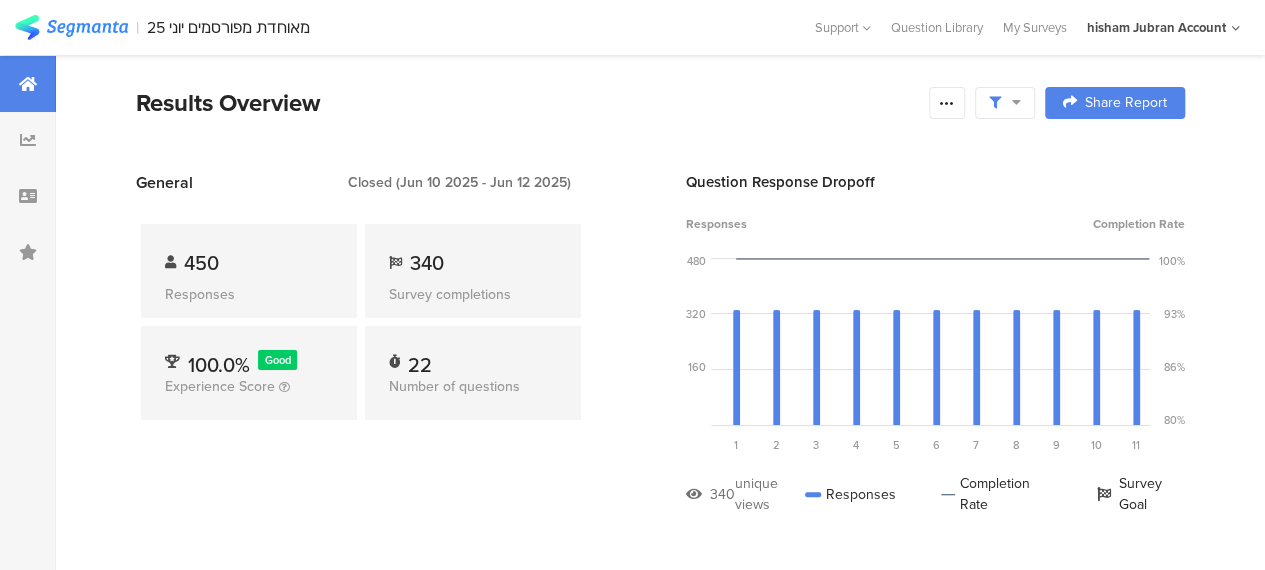 click at bounding box center (71, 27) 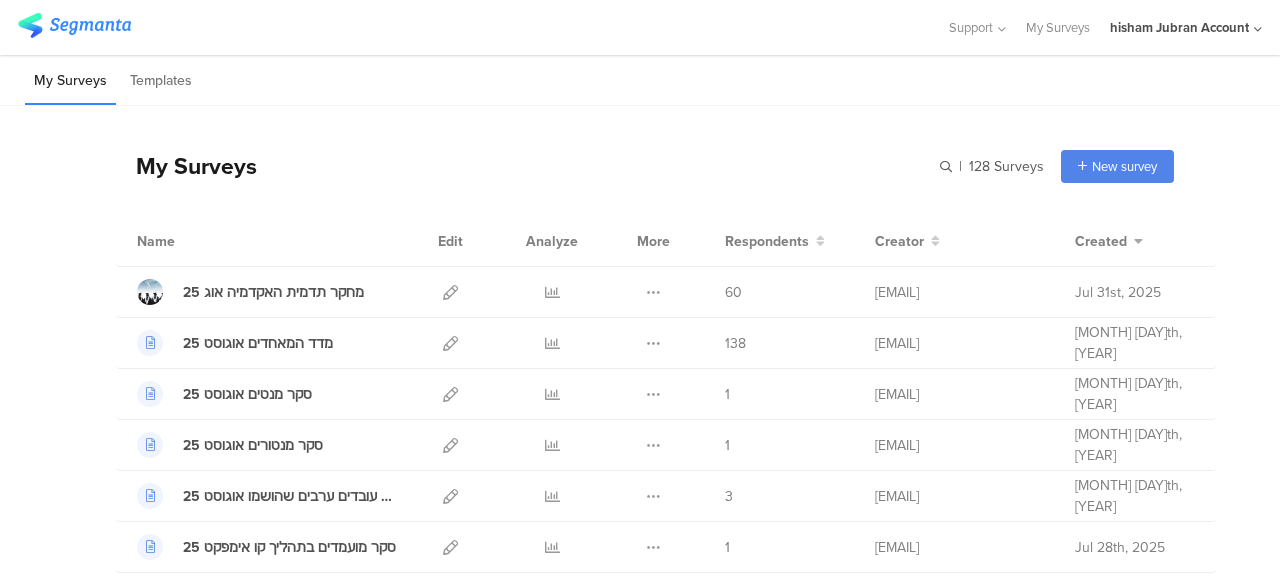 scroll, scrollTop: 0, scrollLeft: 0, axis: both 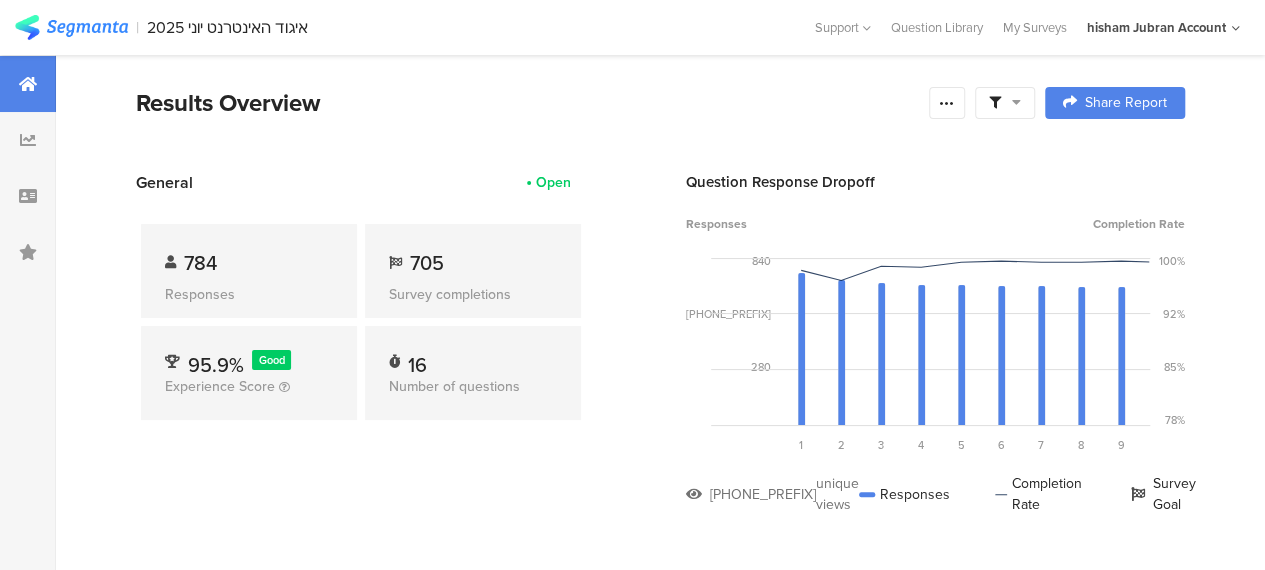 drag, startPoint x: 1025, startPoint y: 103, endPoint x: 1032, endPoint y: 119, distance: 17.464249 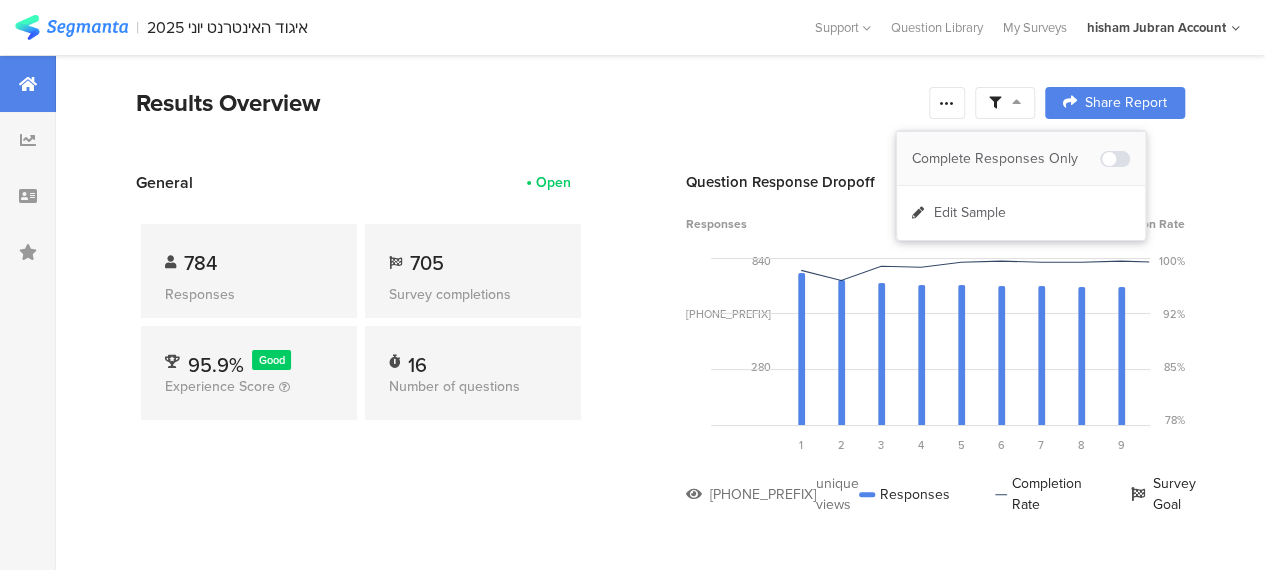 click on "Complete Responses Only" at bounding box center (1021, 159) 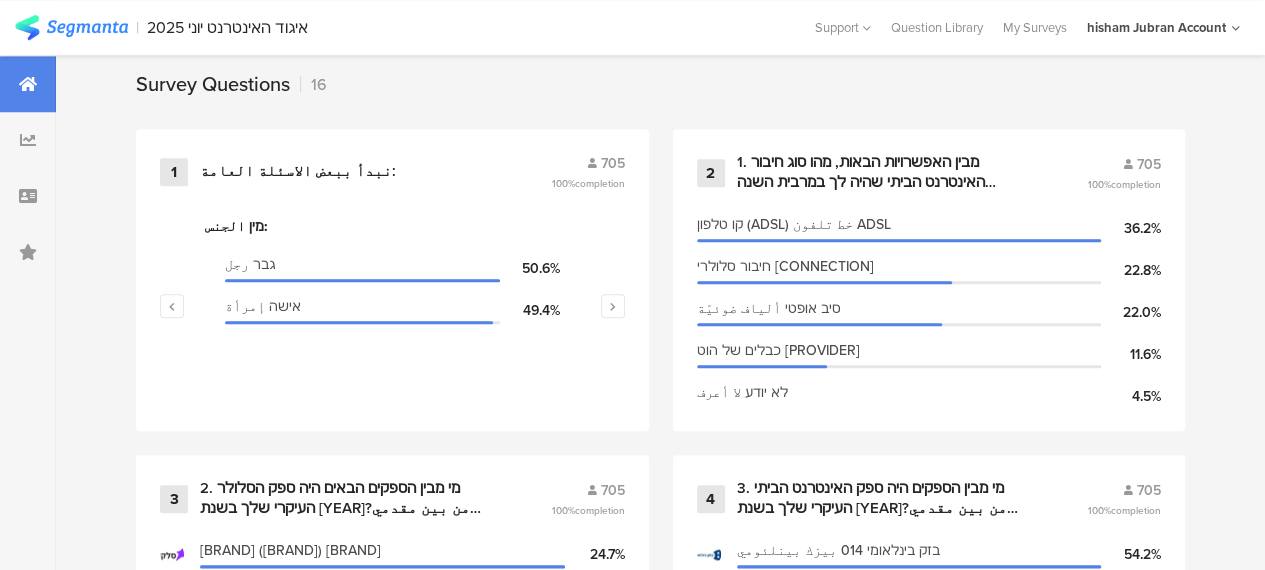 scroll, scrollTop: 900, scrollLeft: 0, axis: vertical 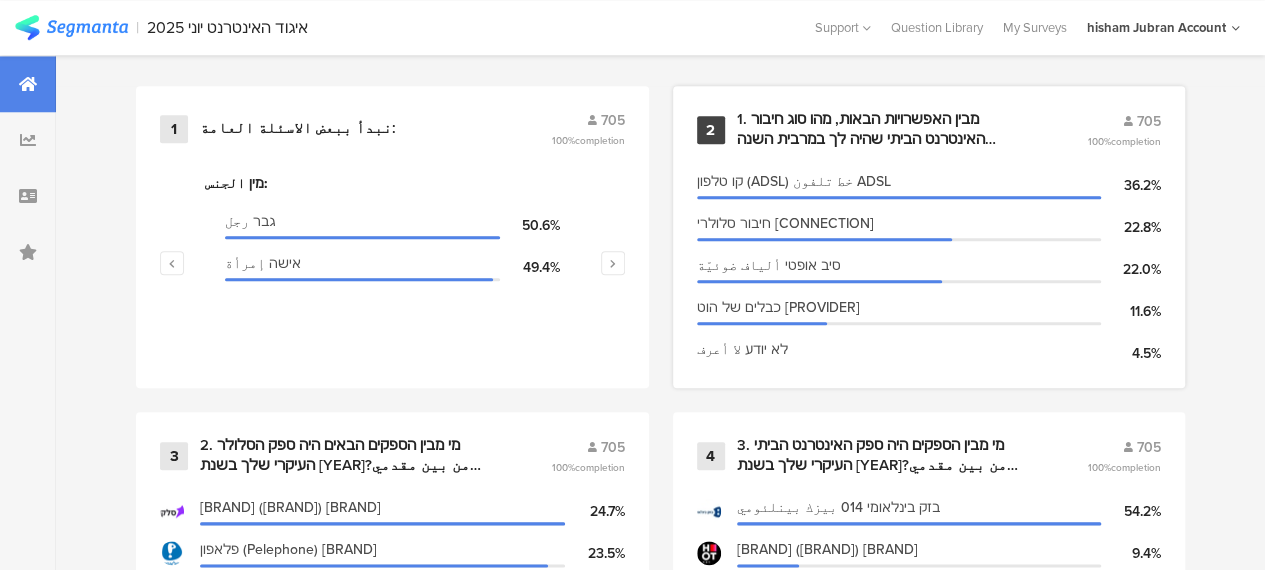 click on "1. מבין האפשרויות הבאות, מהו סוג חיבור האינטרנט הביתי שהיה לך במרבית השנה האחרונה?من الخيارات التالية، ما هو نوع اتصال الإنترنت المنزلي الذي كان لديك طوال معظم العام الماضي؟" at bounding box center (888, 129) 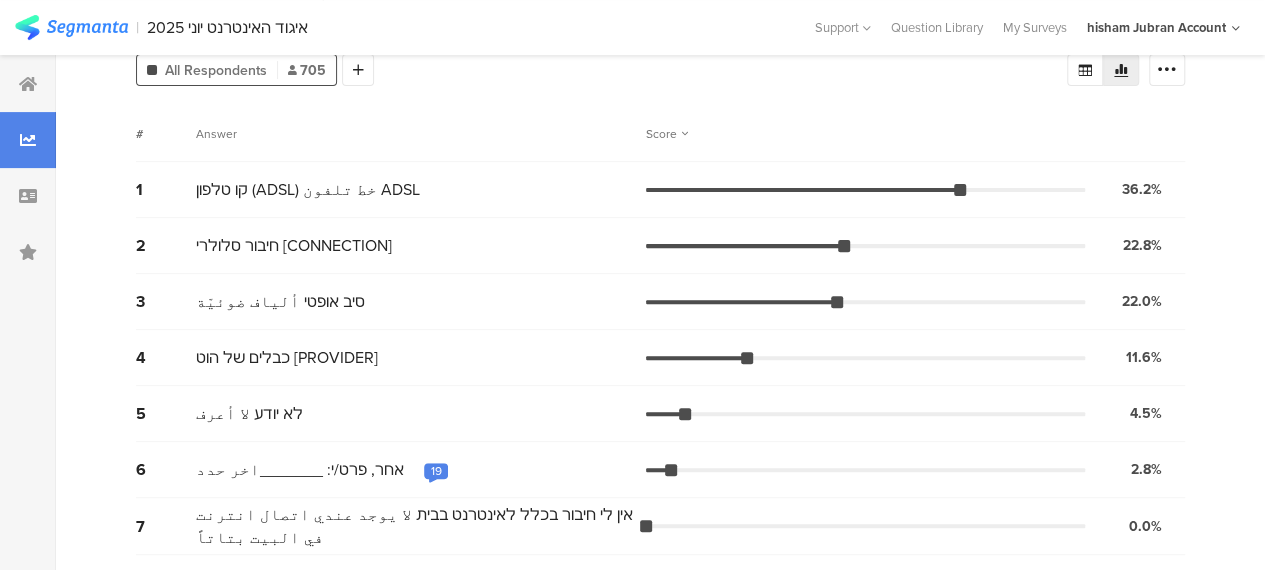 scroll, scrollTop: 0, scrollLeft: 0, axis: both 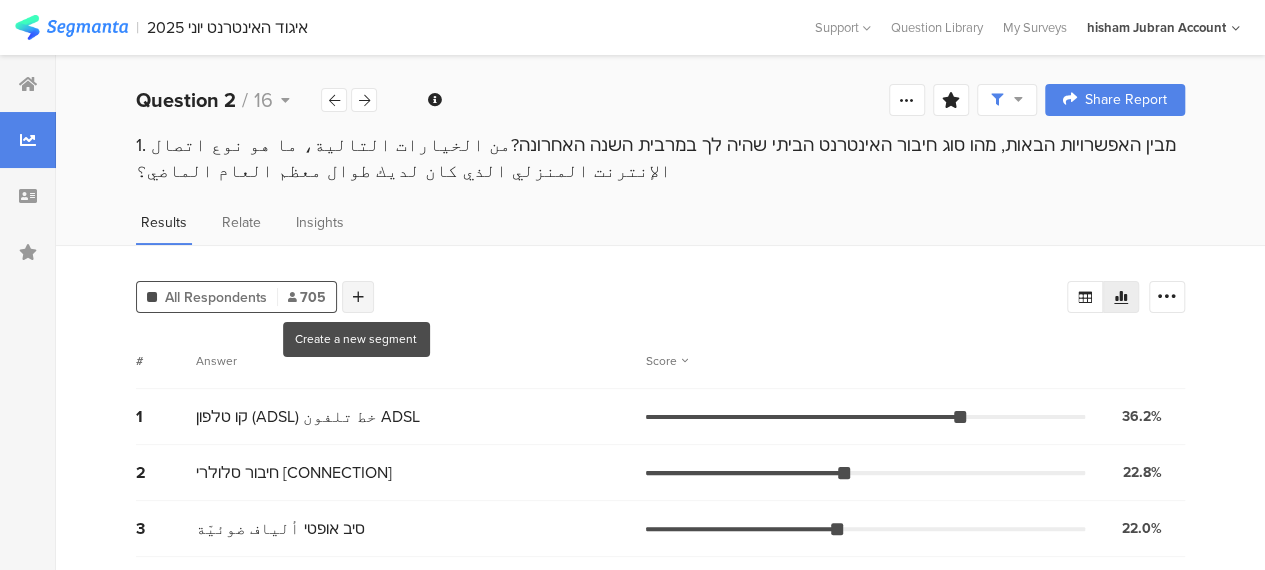 click at bounding box center (358, 297) 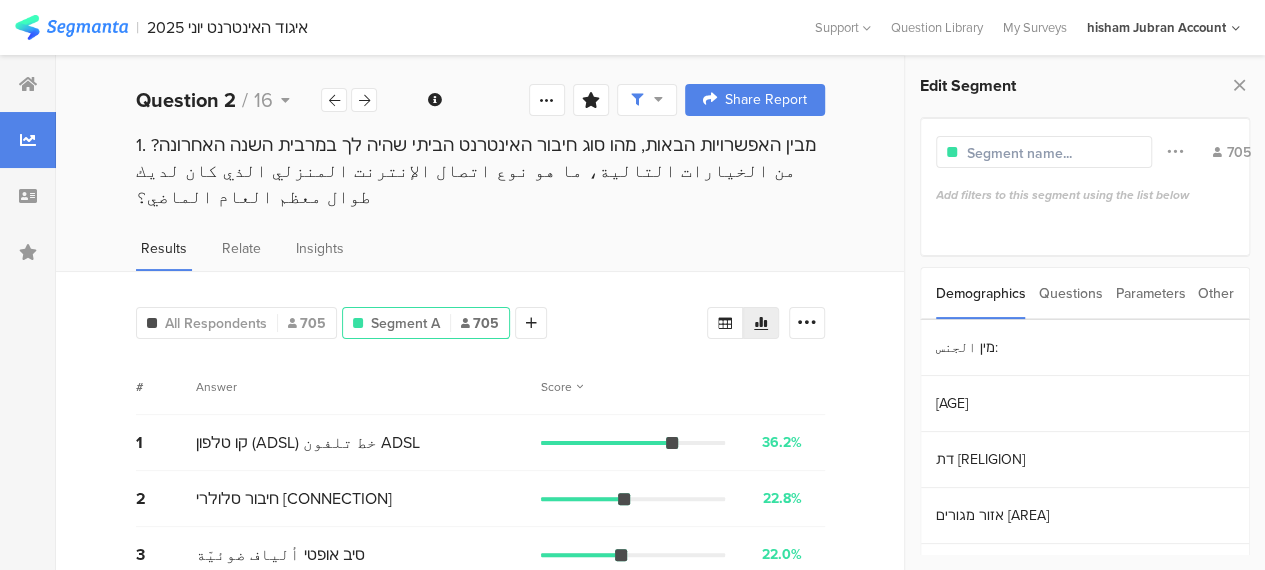 click on "Parameters" at bounding box center (1150, 293) 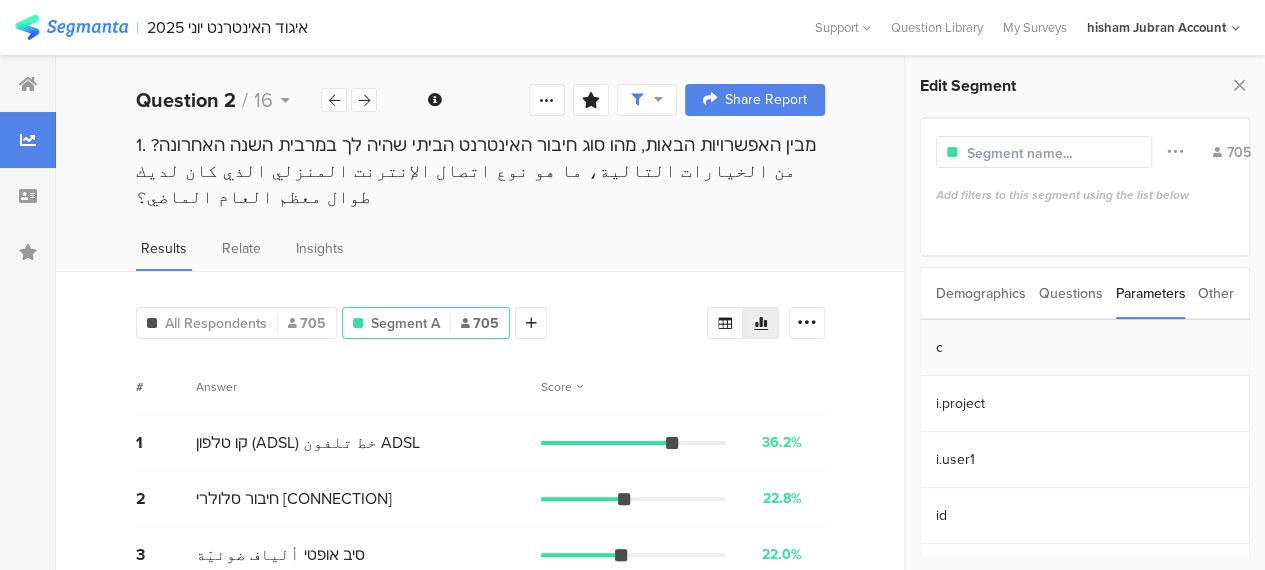 click on "c" at bounding box center (1085, 348) 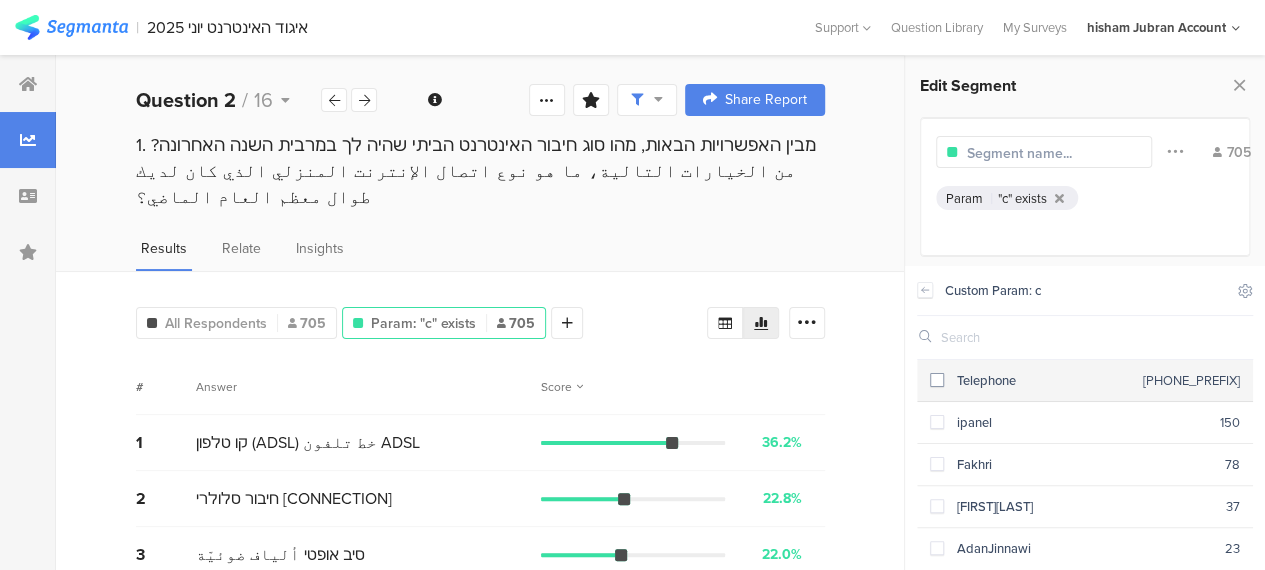 click at bounding box center (937, 380) 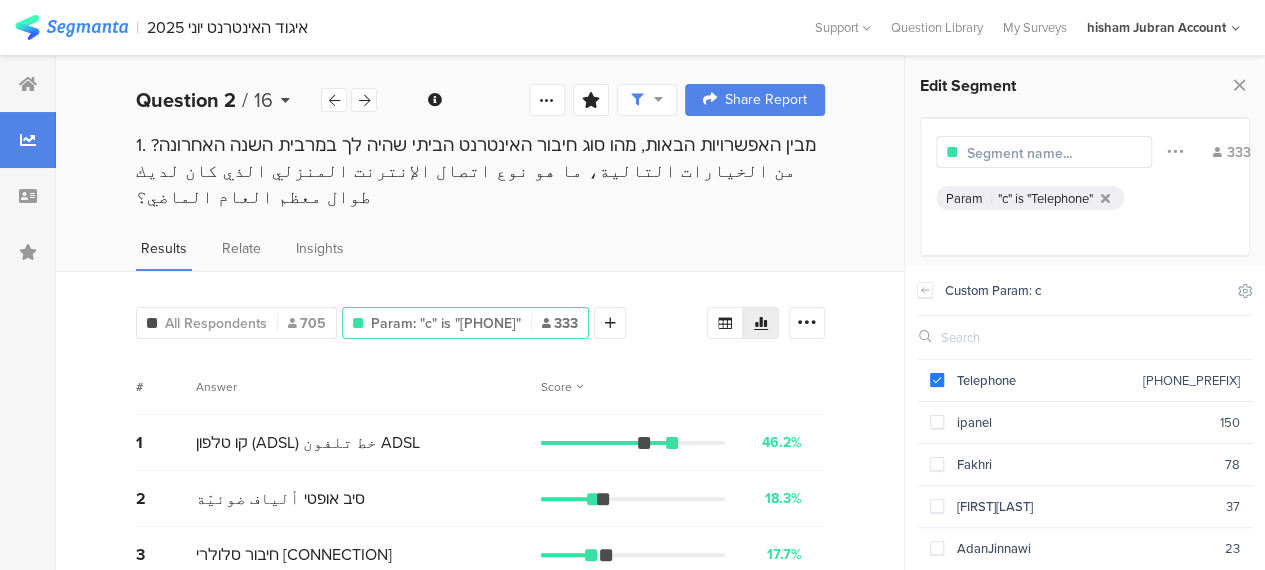 drag, startPoint x: 292, startPoint y: 100, endPoint x: 302, endPoint y: 107, distance: 12.206555 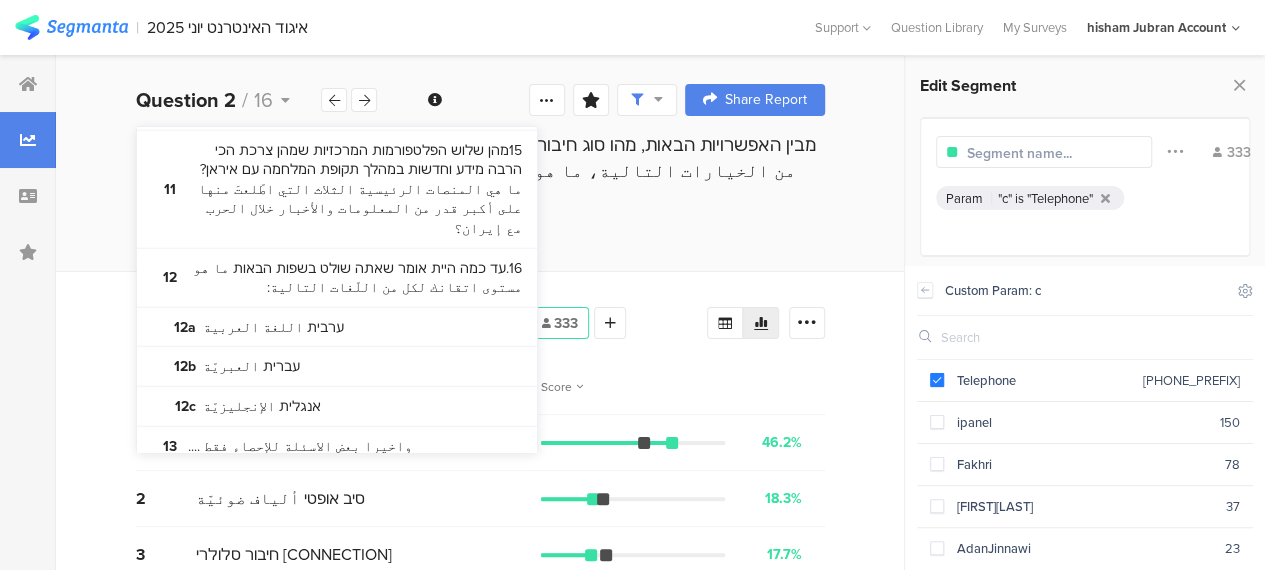 scroll, scrollTop: 2390, scrollLeft: 0, axis: vertical 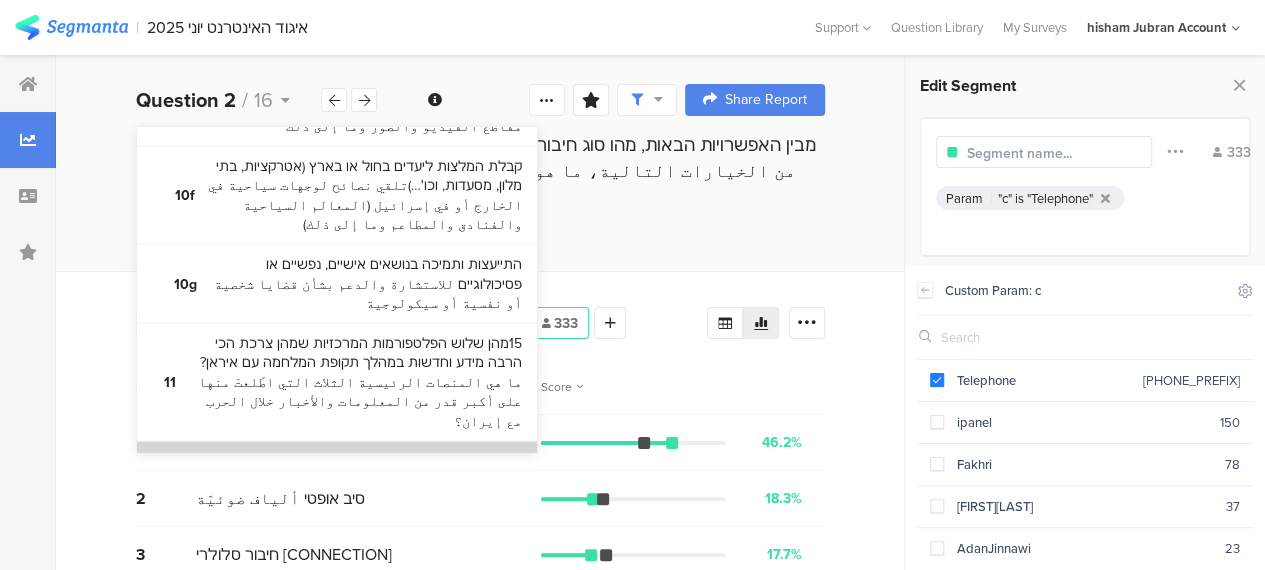 click on "16.עד כמה היית אומר שאתה שולט בשפות הבאות ما هو مستوى اتقانك لكل من اللّغات التالية:" at bounding box center [355, 471] 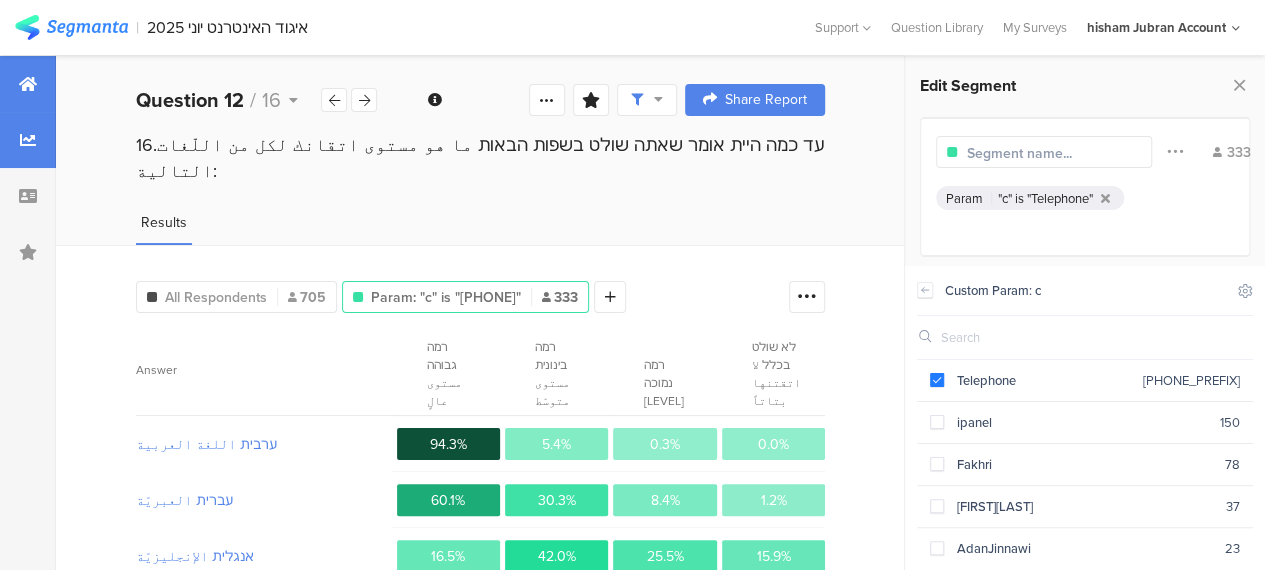 click at bounding box center (28, 84) 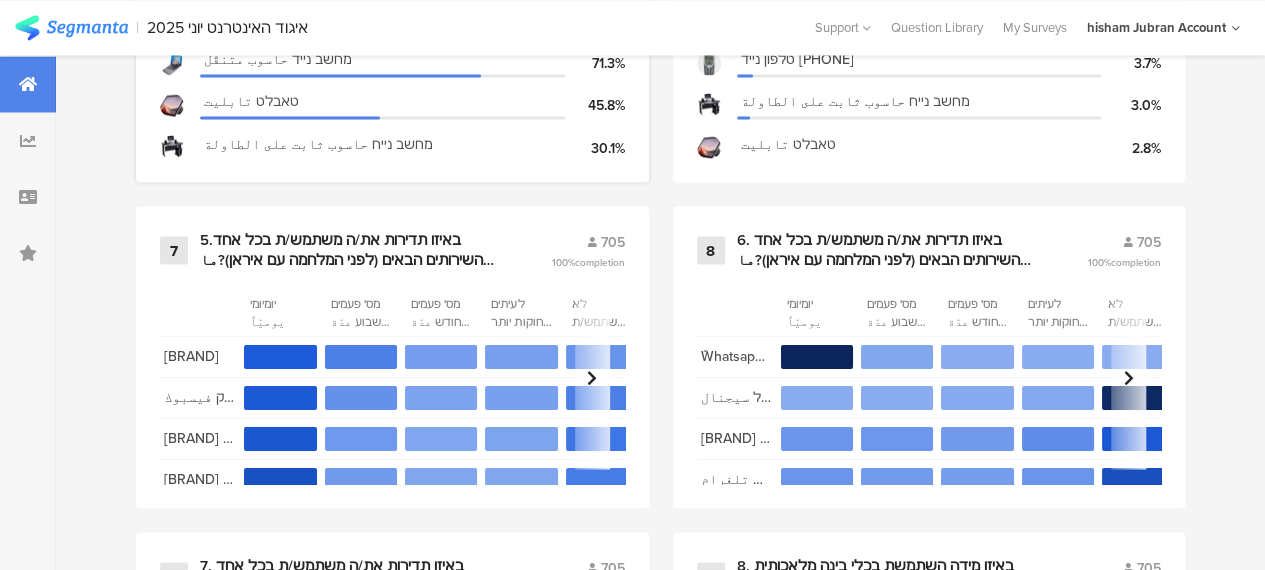 scroll, scrollTop: 1800, scrollLeft: 0, axis: vertical 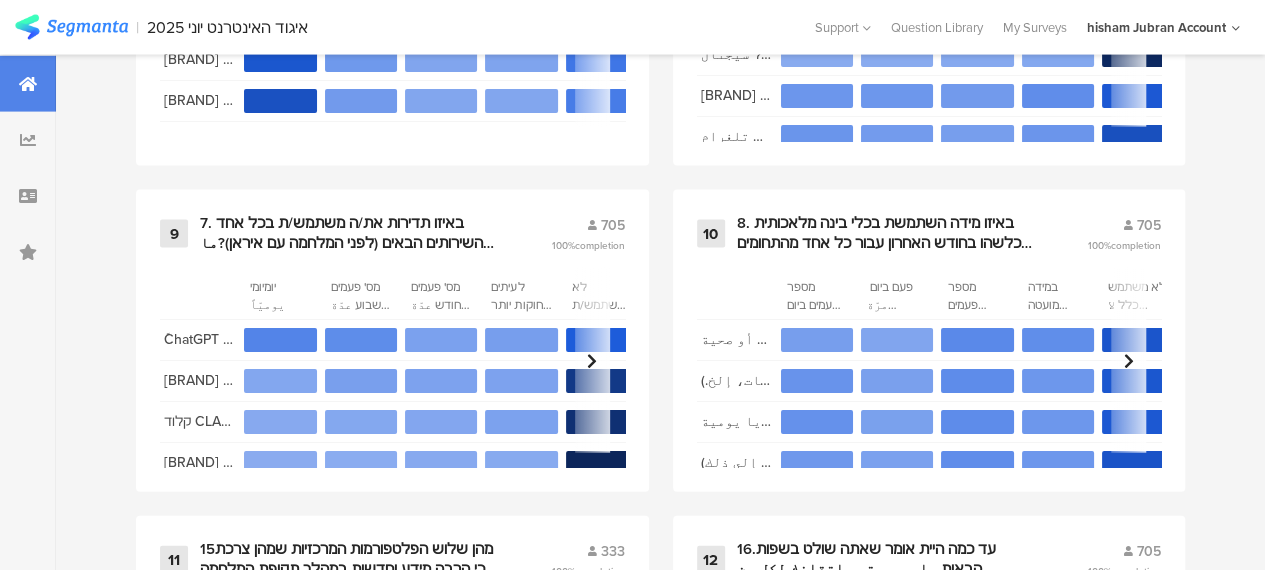click at bounding box center [71, 27] 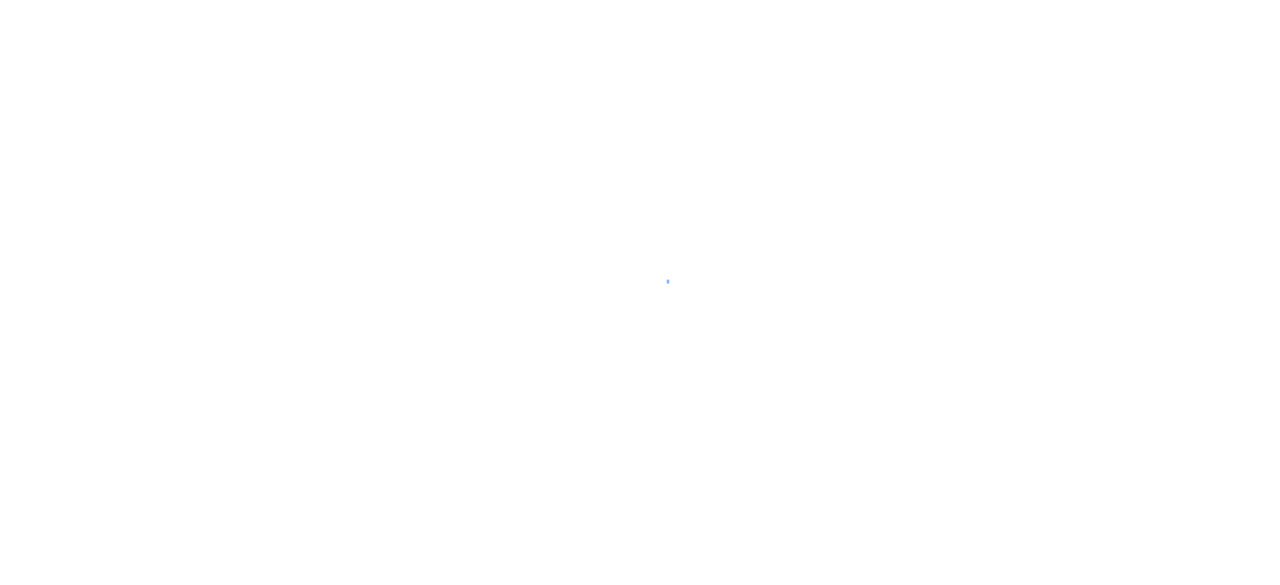 scroll, scrollTop: 0, scrollLeft: 0, axis: both 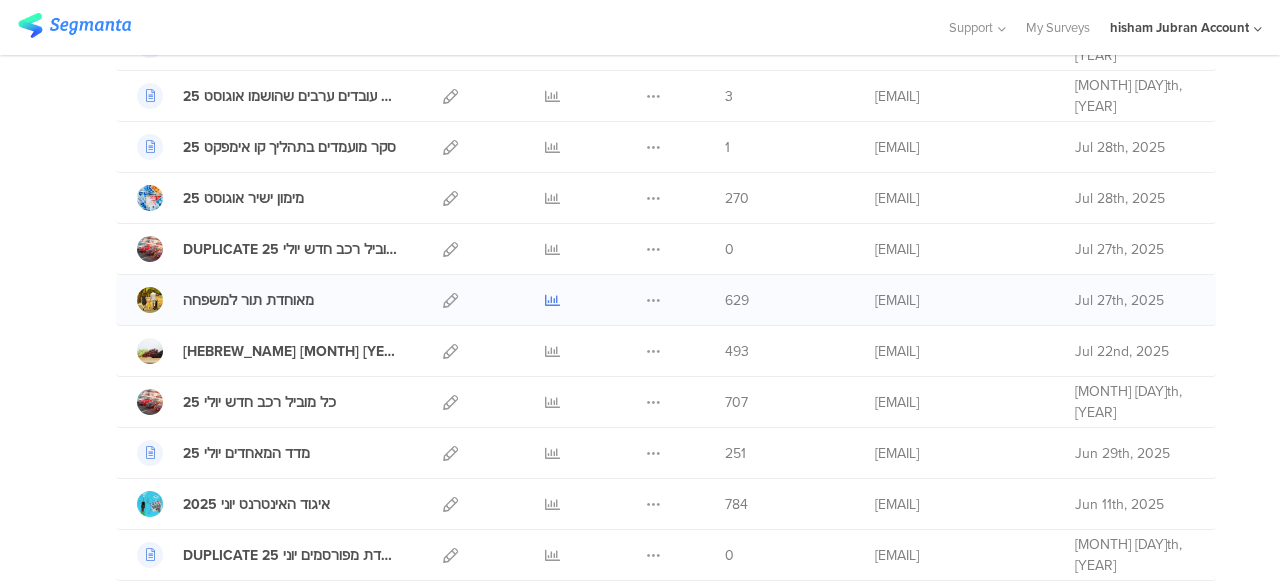 click at bounding box center [552, 300] 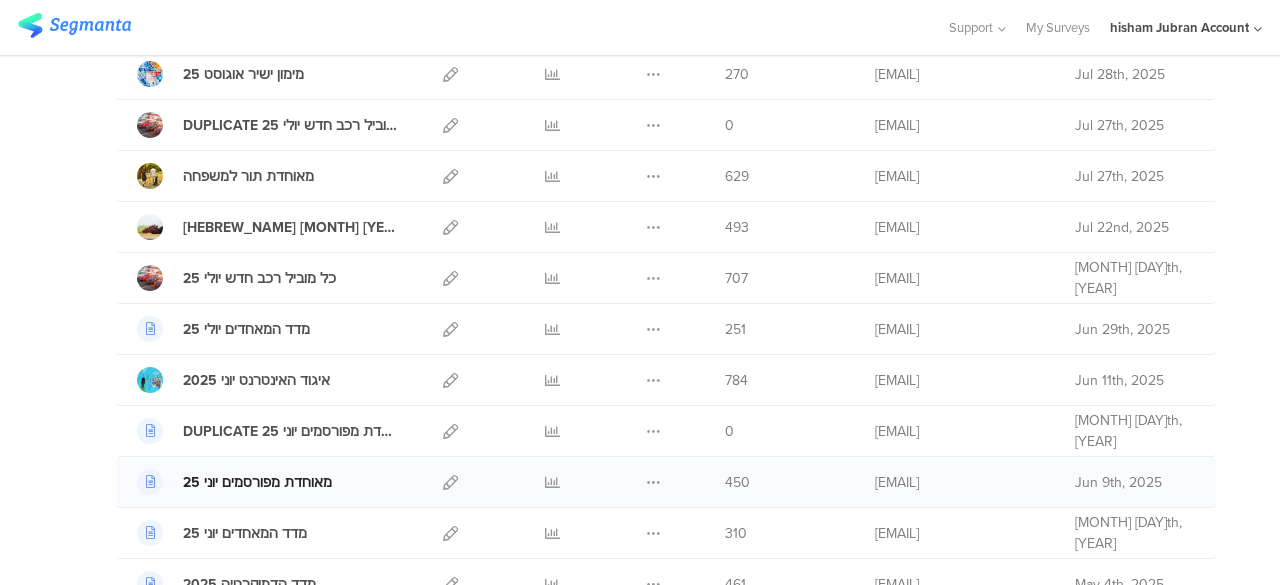 scroll, scrollTop: 500, scrollLeft: 0, axis: vertical 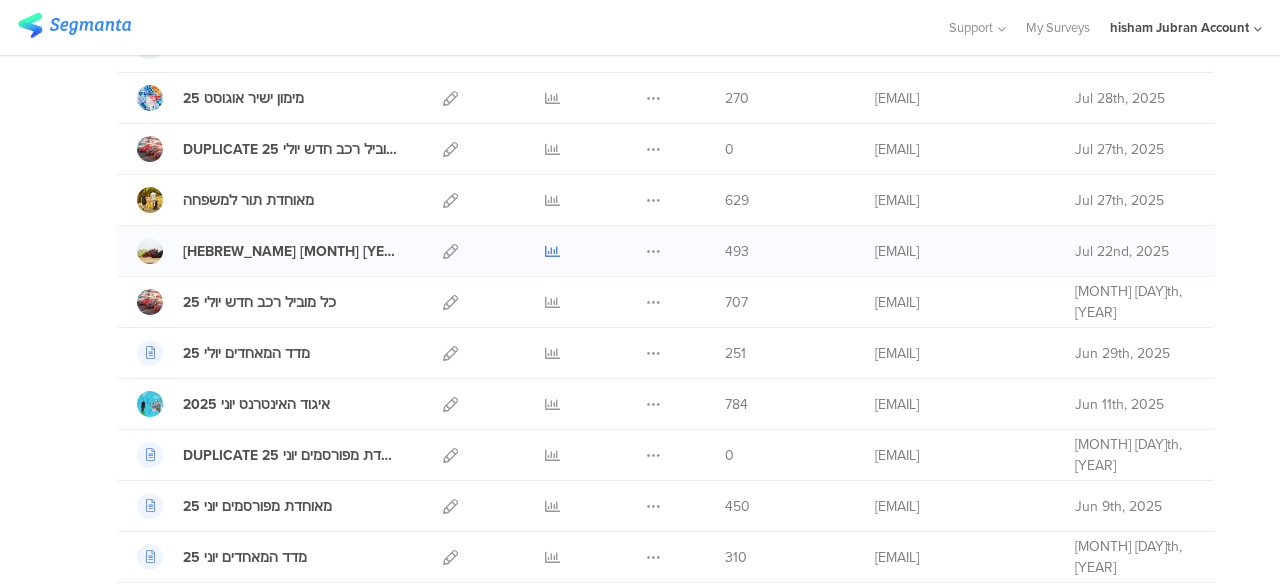 click at bounding box center (552, 251) 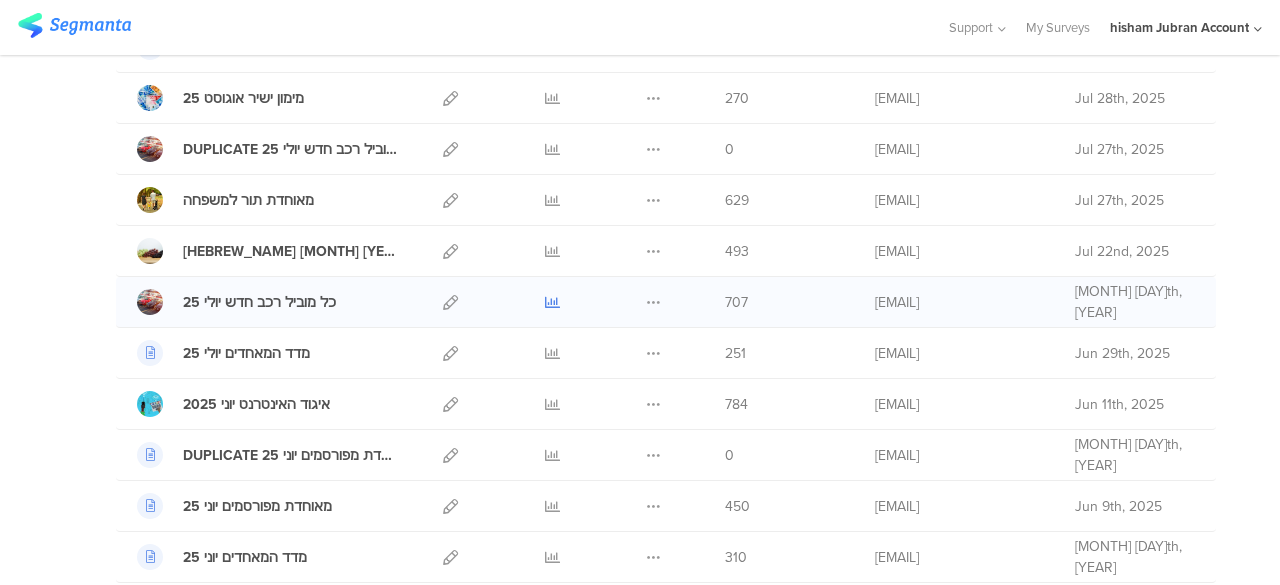 click at bounding box center (552, 302) 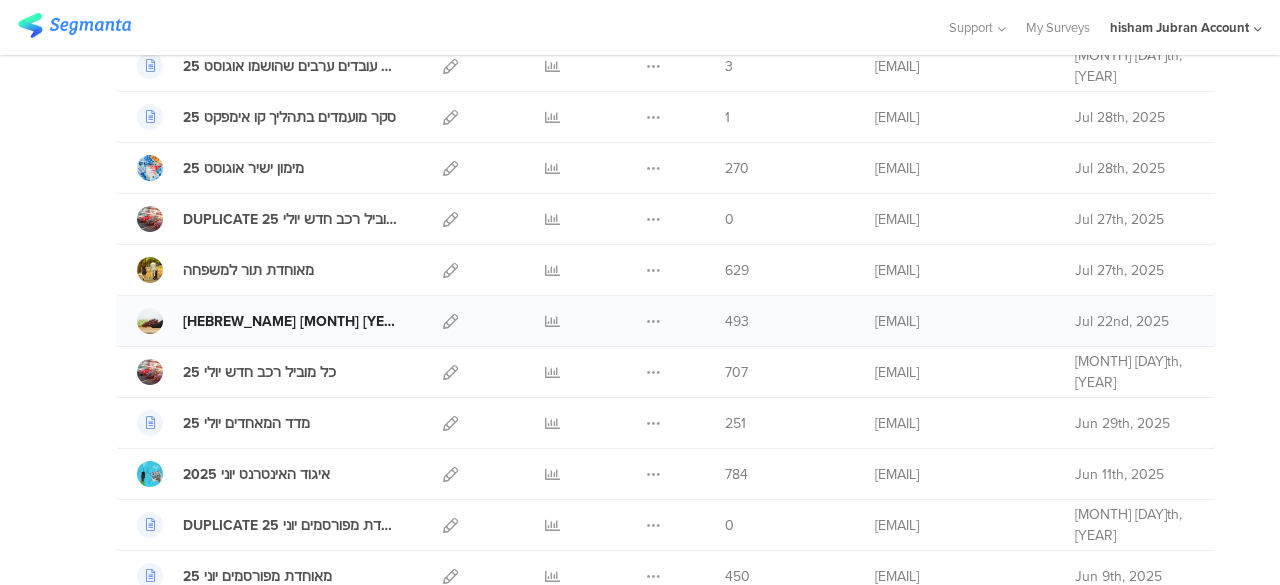 scroll, scrollTop: 400, scrollLeft: 0, axis: vertical 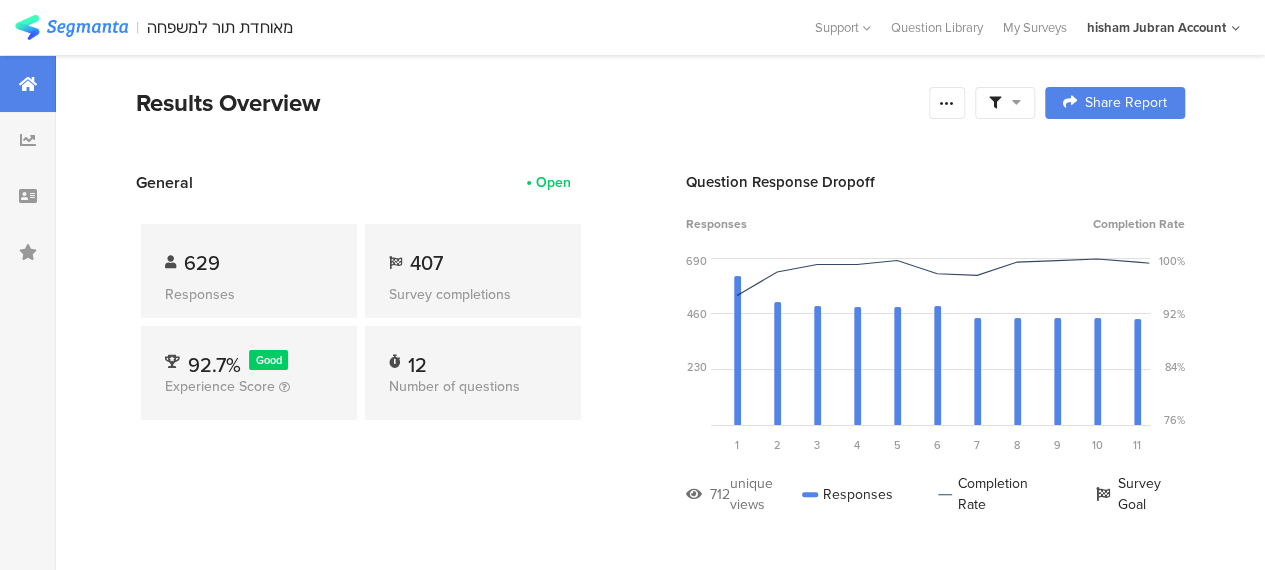 click at bounding box center (1016, 102) 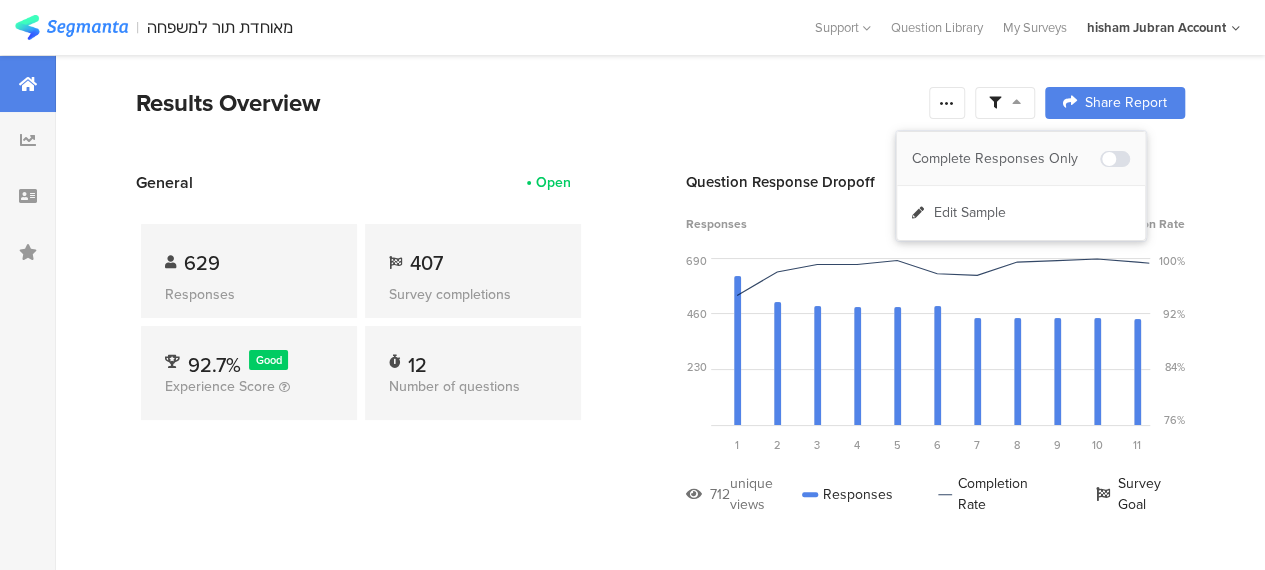 click on "Complete Responses Only" at bounding box center (1006, 159) 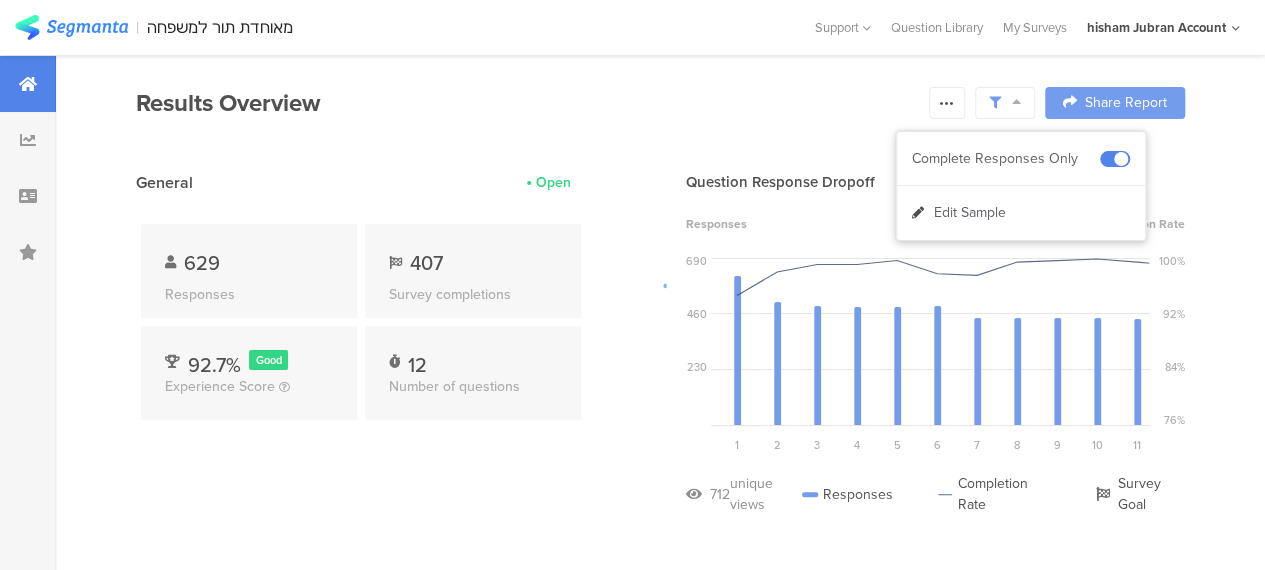 click at bounding box center [632, 285] 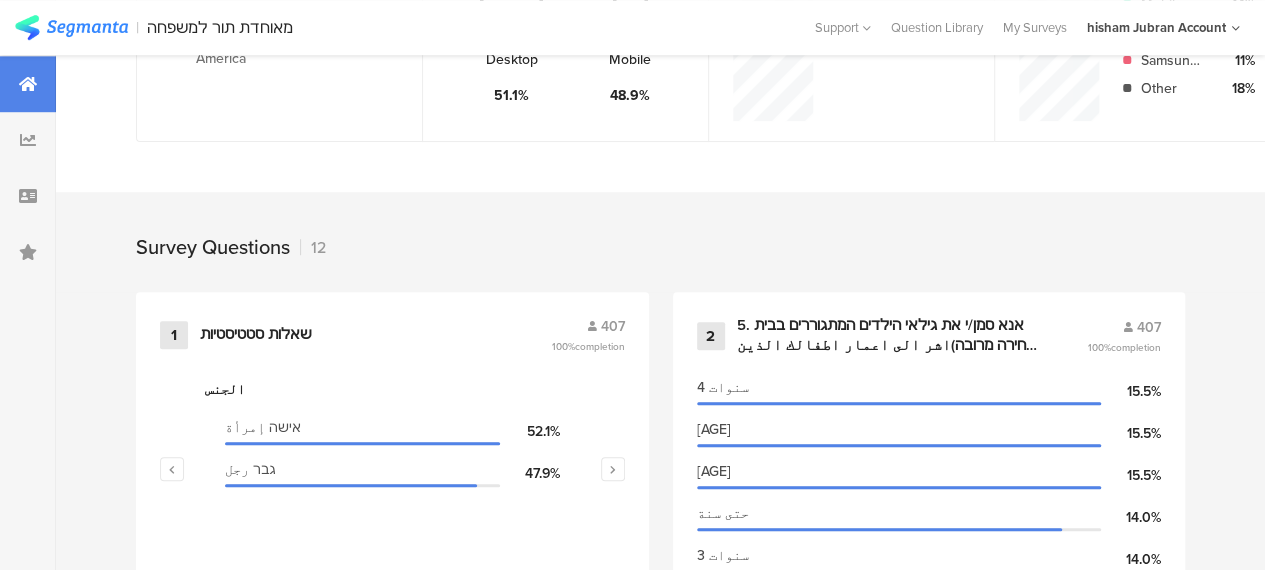 scroll, scrollTop: 700, scrollLeft: 0, axis: vertical 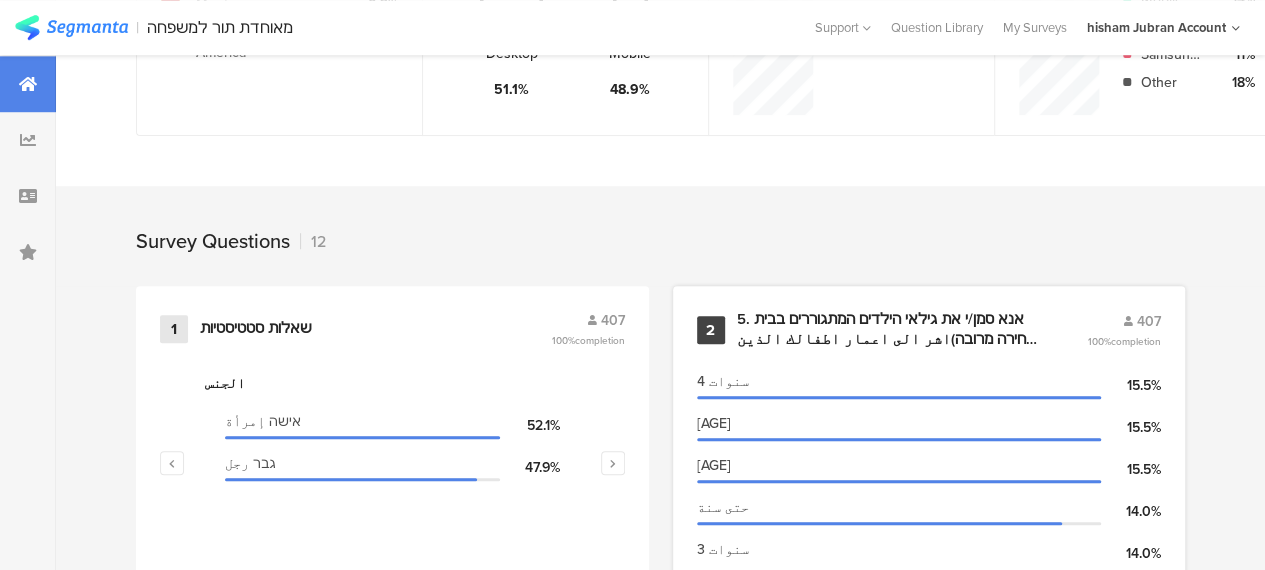 click on "5.	אנא סמן/י את גילאי הילדים המתגוררים בבית (בחירה מרובה)اشر الى اعمار اطفالك الذين يسكنون معك في البيت" at bounding box center [888, 329] 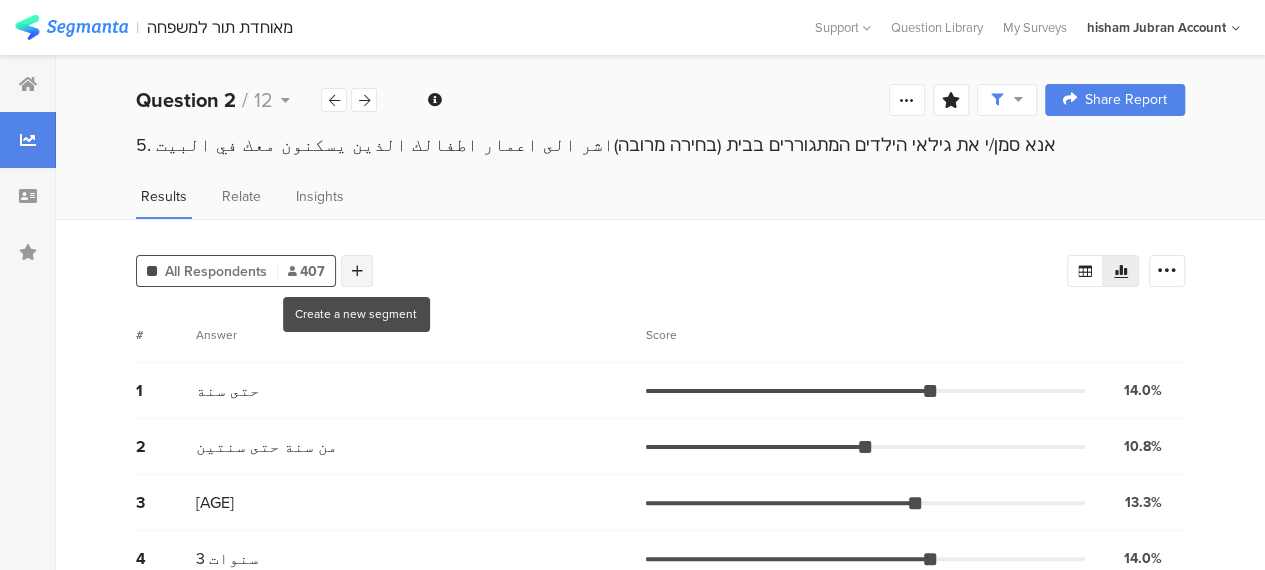 click at bounding box center [357, 271] 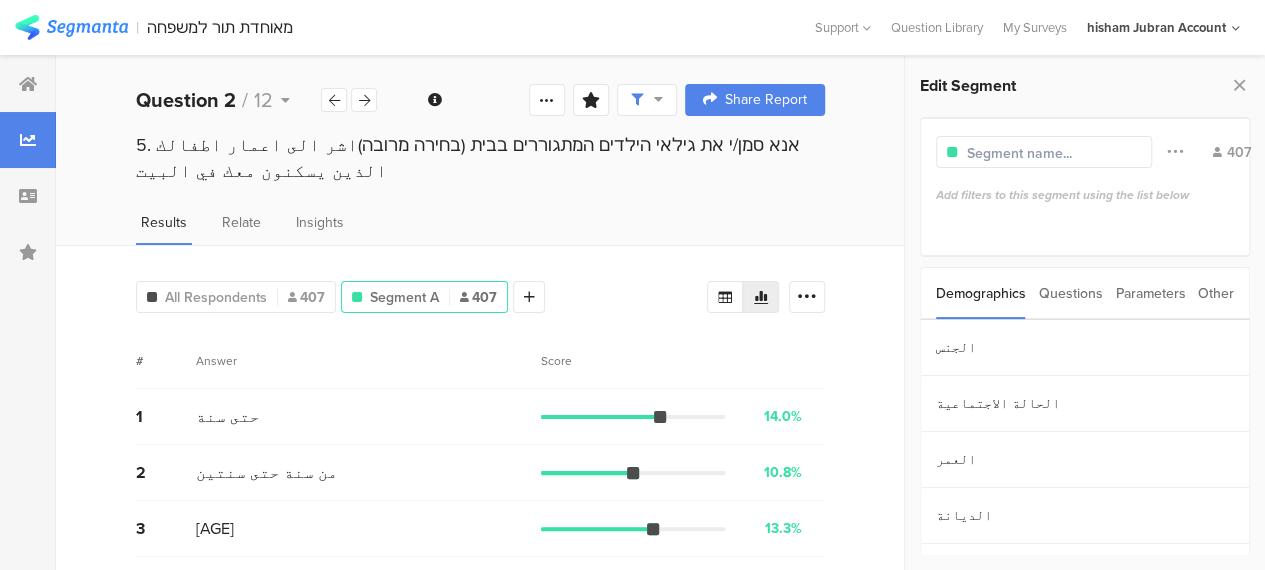 click on "Parameters" at bounding box center [1150, 293] 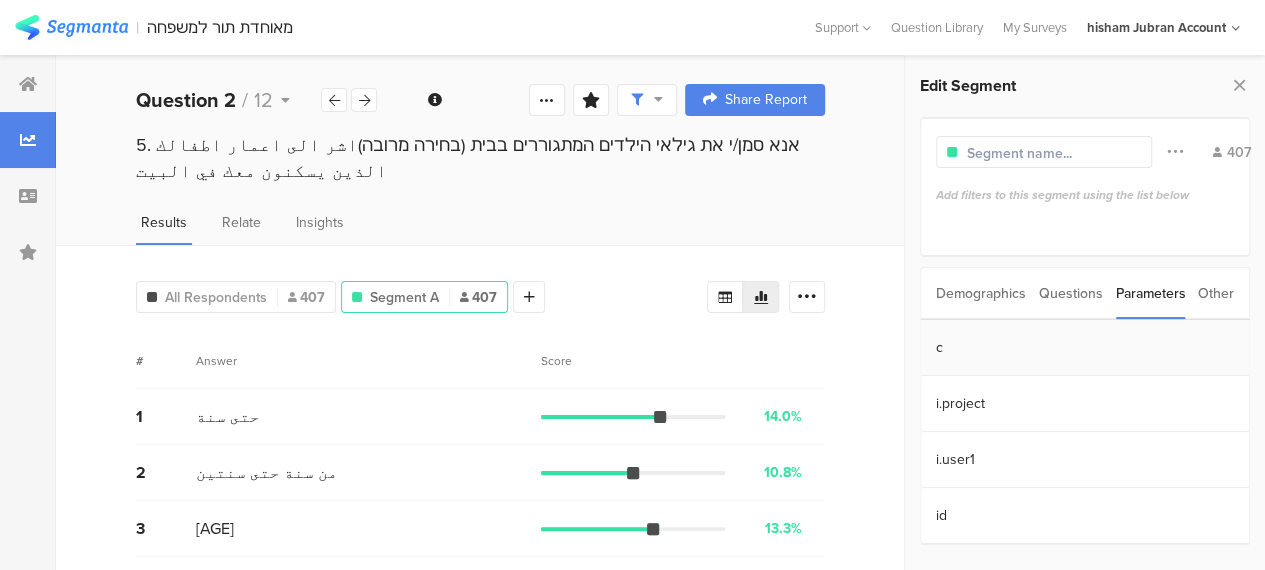 click on "c" at bounding box center (1085, 348) 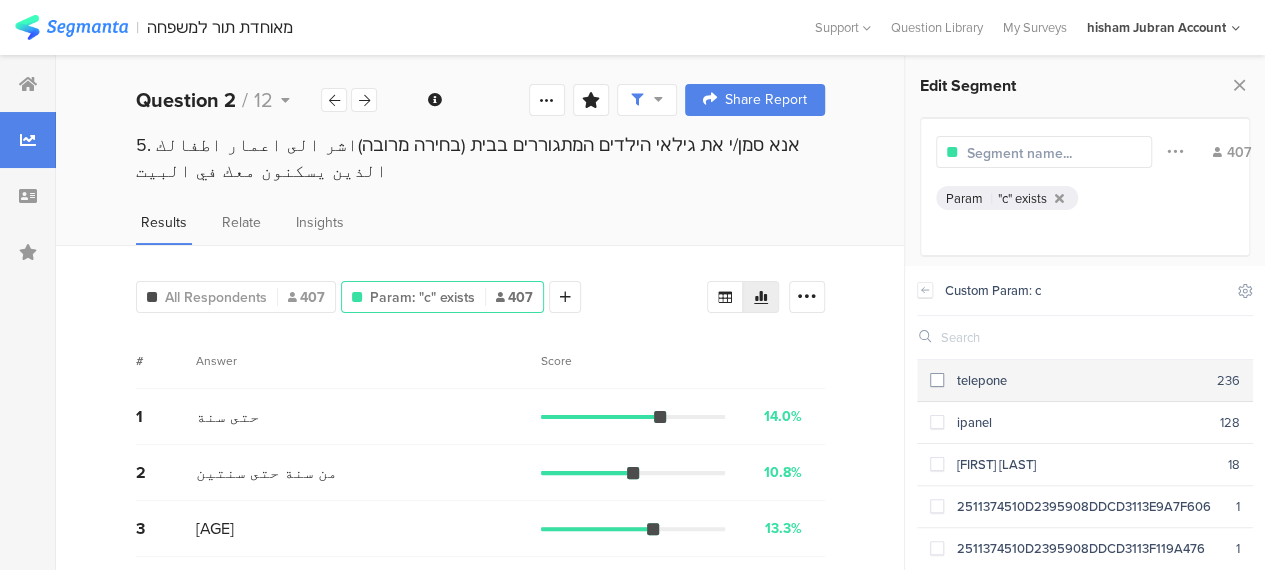 click at bounding box center [937, 380] 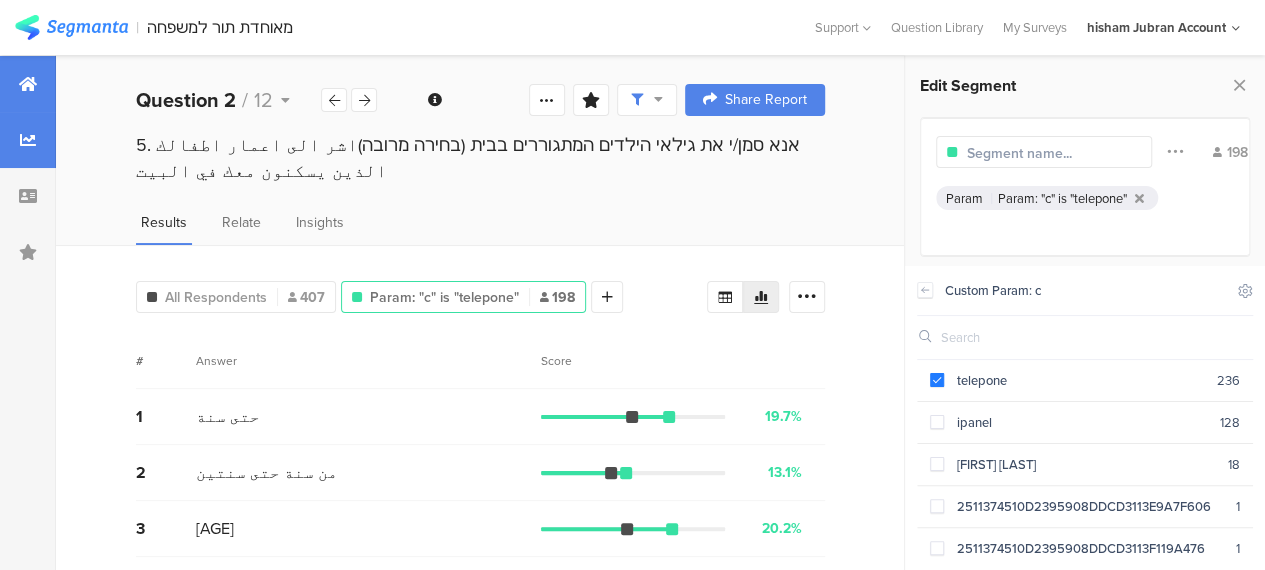 click at bounding box center (28, 84) 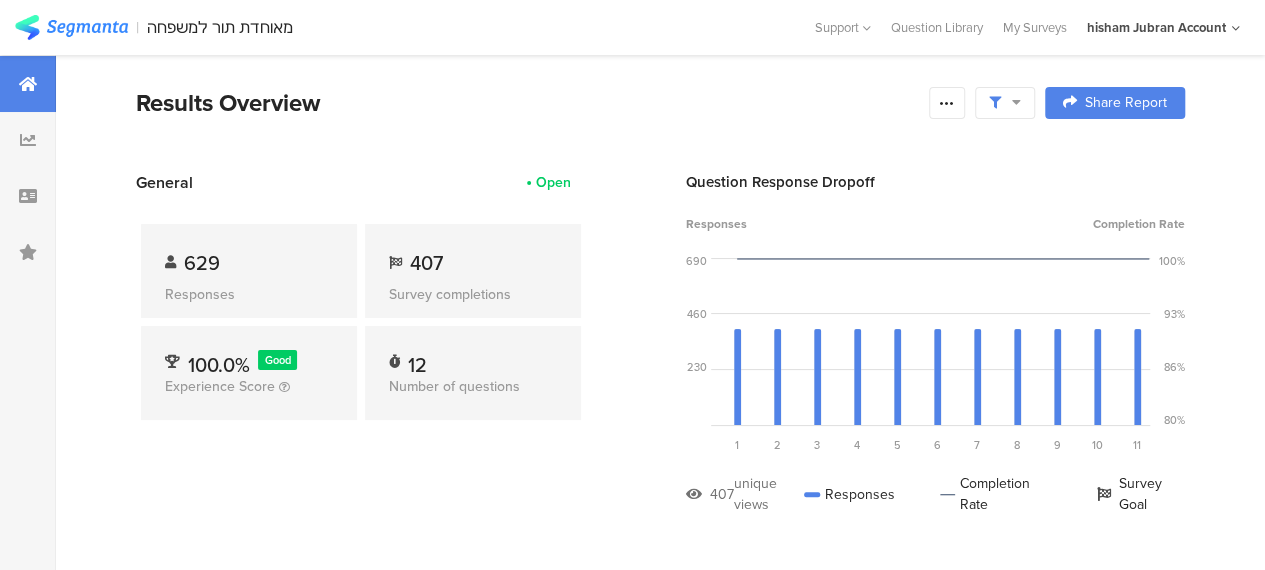 click on "629   Responses     407   Survey completions     100.0%   Good   Experience Score
12
Number of questions" at bounding box center [361, 326] 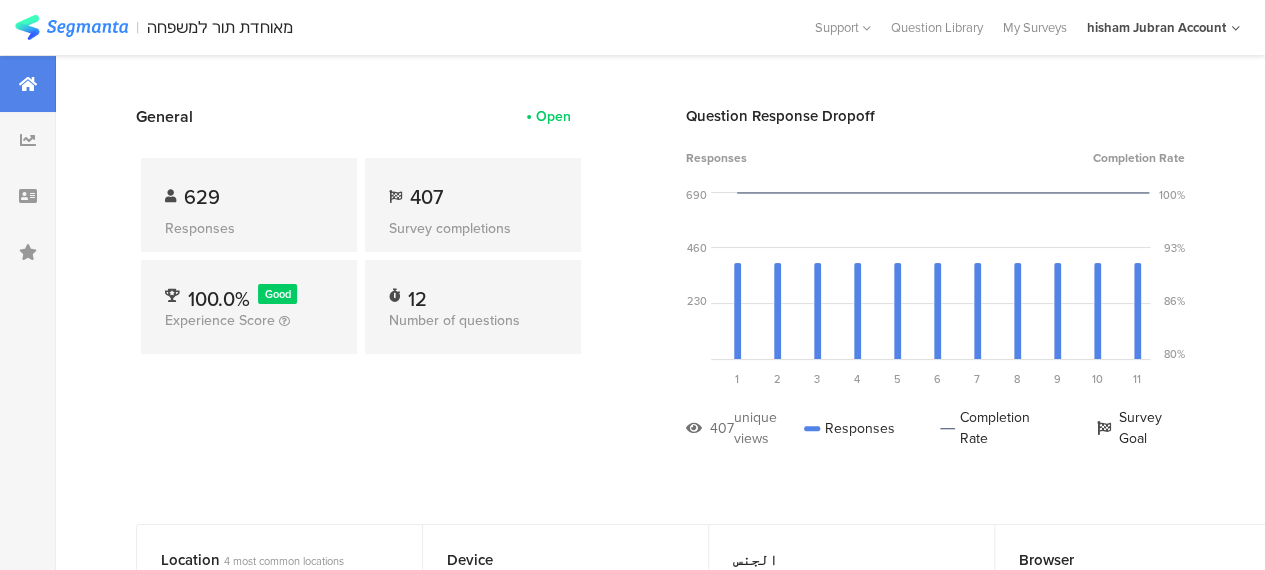 scroll, scrollTop: 0, scrollLeft: 0, axis: both 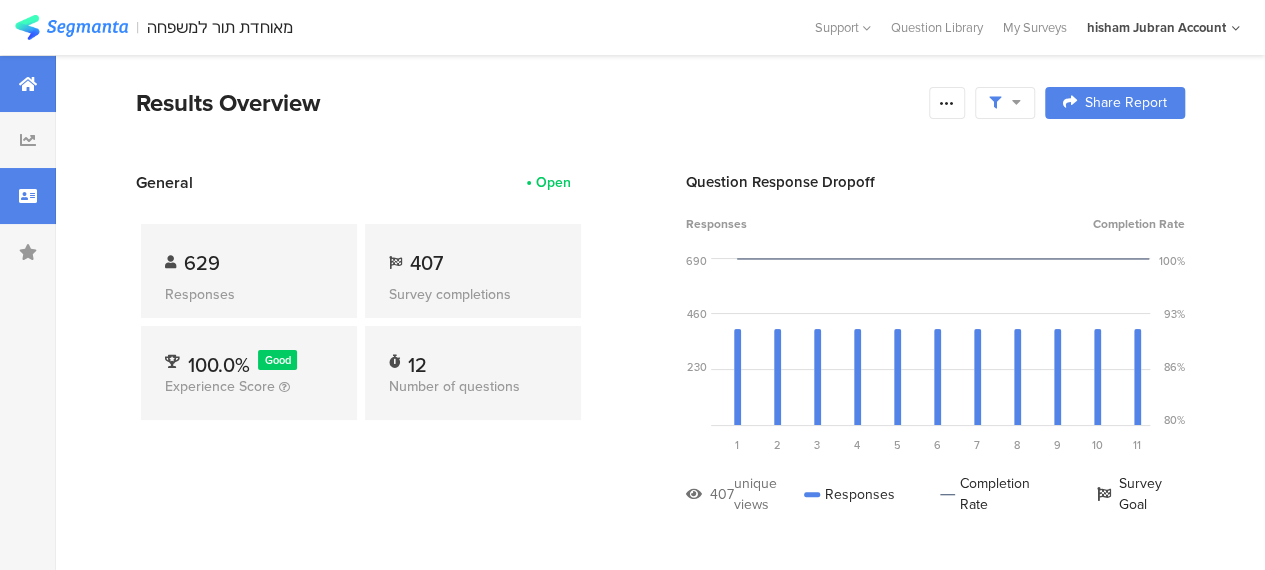 click at bounding box center (28, 196) 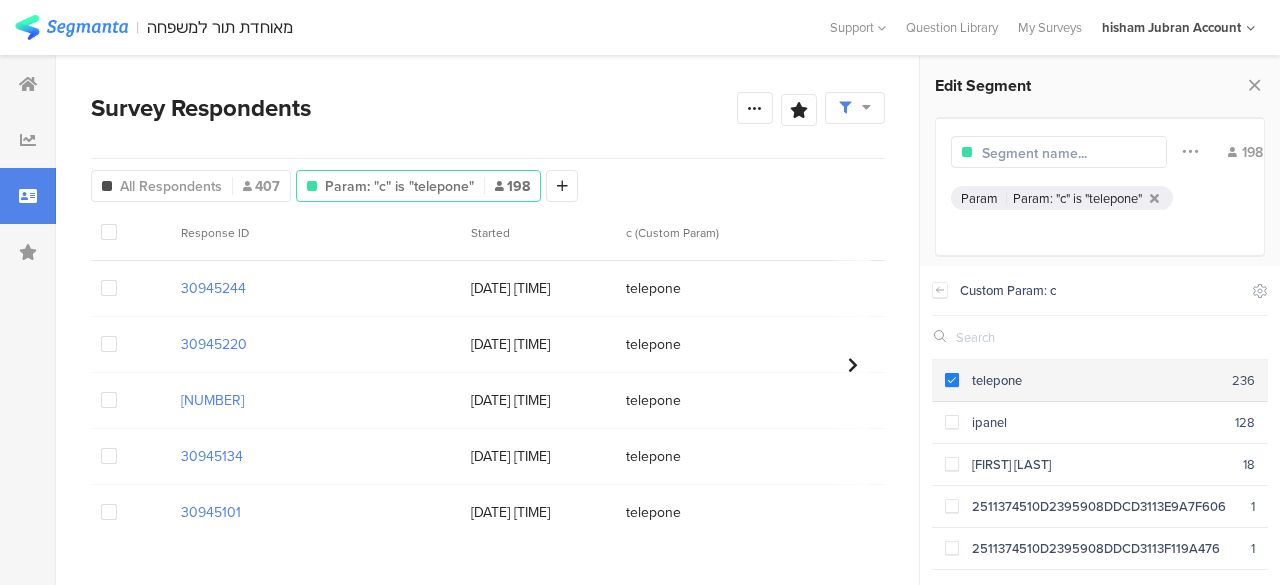 click at bounding box center [952, 380] 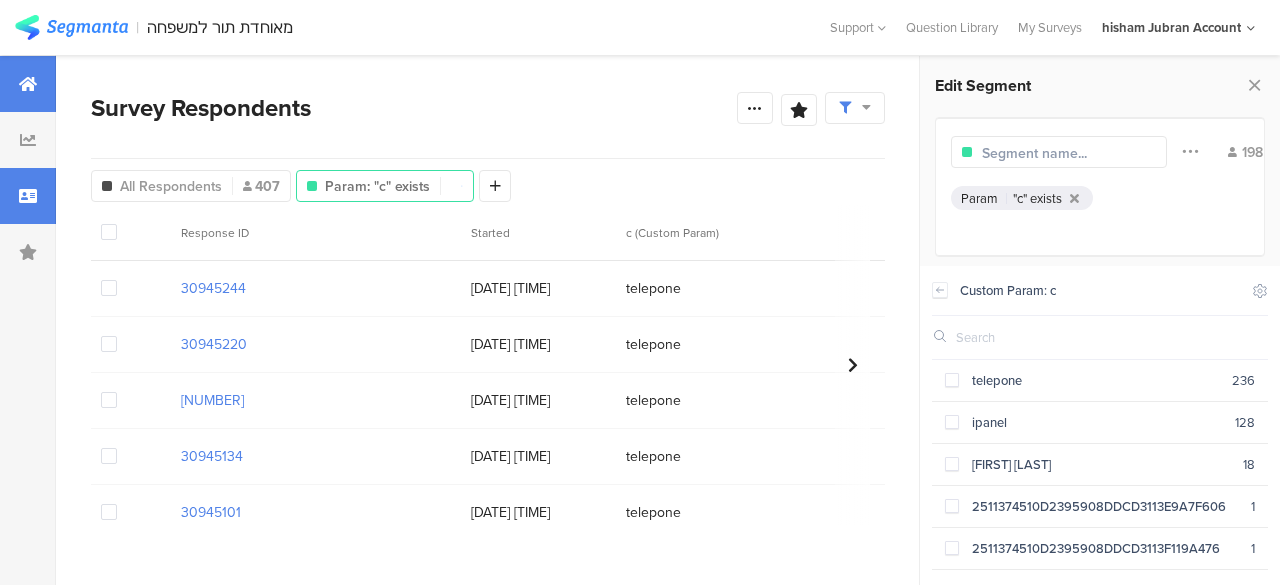 click at bounding box center (28, 84) 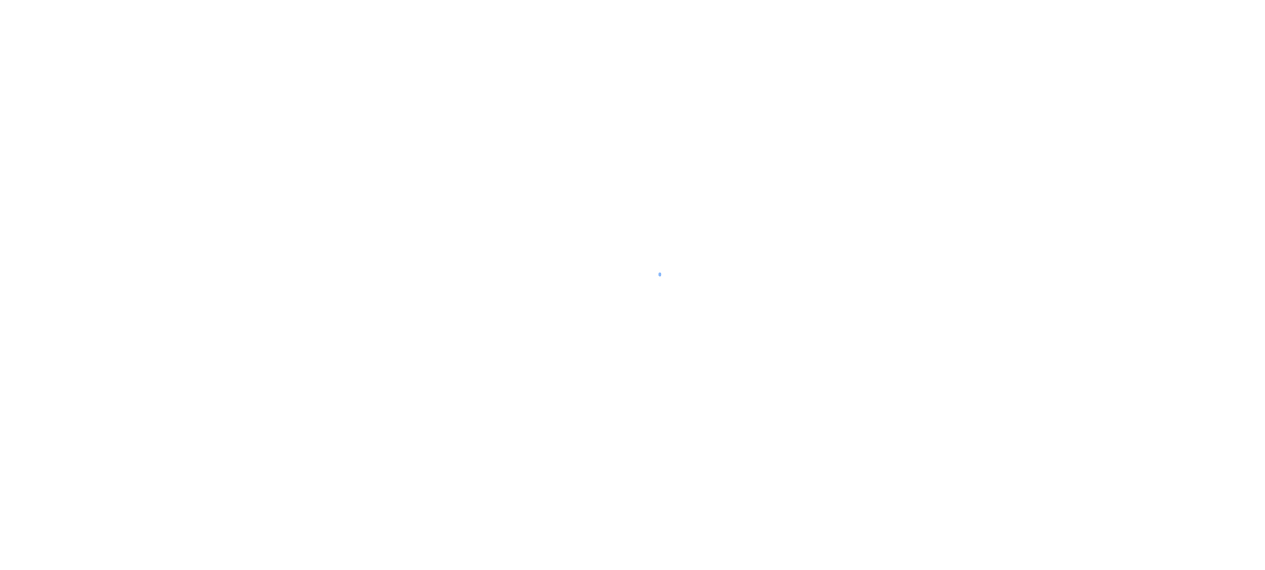 scroll, scrollTop: 0, scrollLeft: 0, axis: both 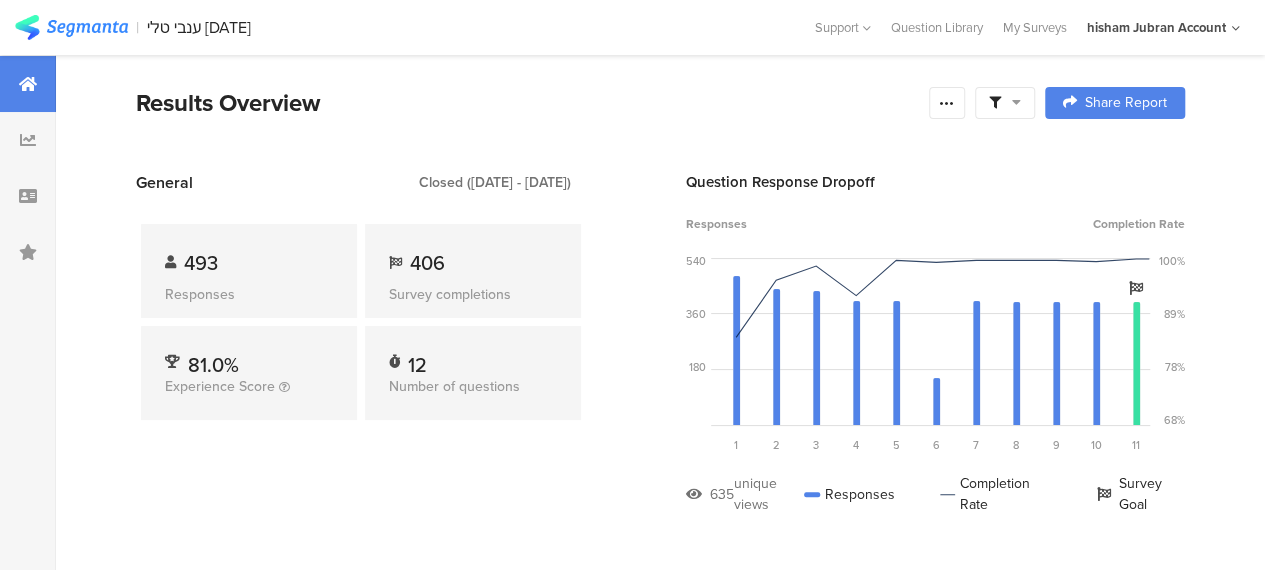click at bounding box center [1005, 103] 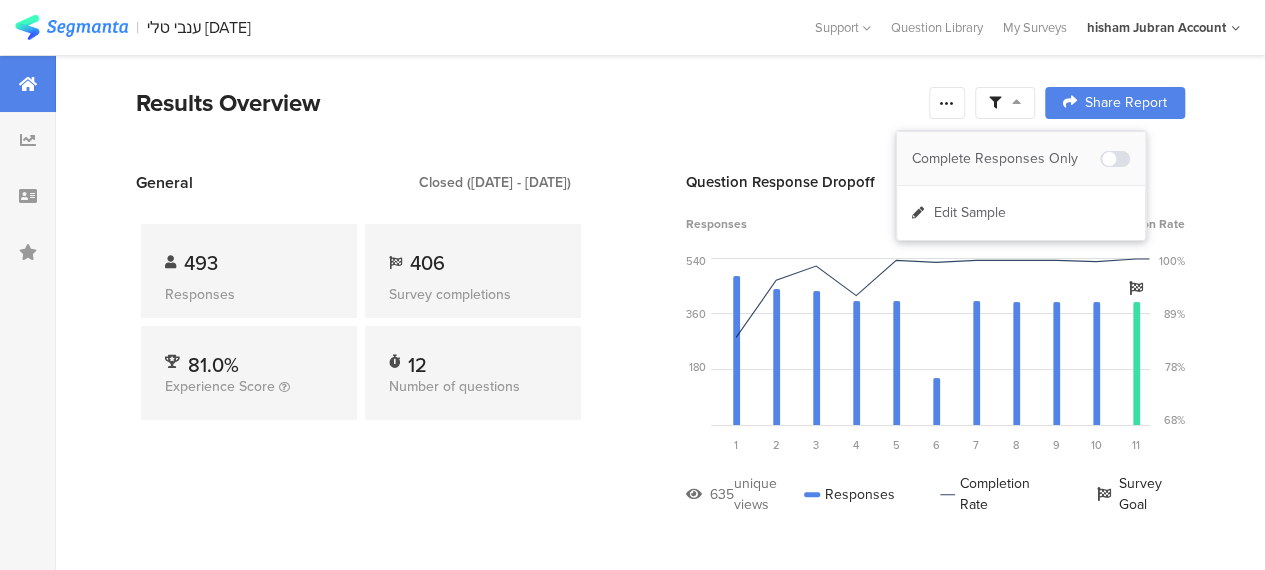 click on "Complete Responses Only" at bounding box center (1006, 159) 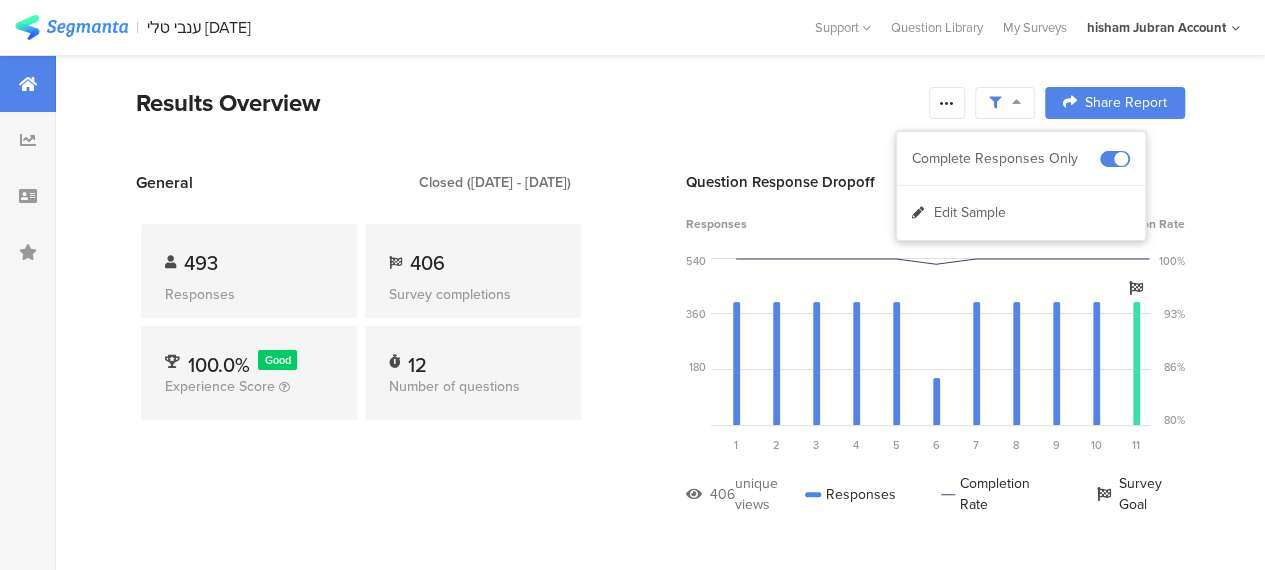 click on "General     Closed ([DATE] - [DATE])     493   Responses     406   Survey completions     100.0%   Good   Experience Score
12
Number of questions
Question Response Dropoff
Responses   Completion Rate
540
360
180
0
Sorry, your browser does not support inline SVG.
Question 1
نبدأ ببعض الاسئلة العامة:
406   views     406   responses   100.0%   completion rate       1
Question 2
1. 	סמן את שמות החברות שמוכרות ענבים שאתה מכיר או שמעת עליהם? 	أشر الى أسماء الشركات التي تسوّق ا...
406   views     406   responses   100.0%   completion rate       2
Question 3
406   views     406   responses" at bounding box center (660, 358) 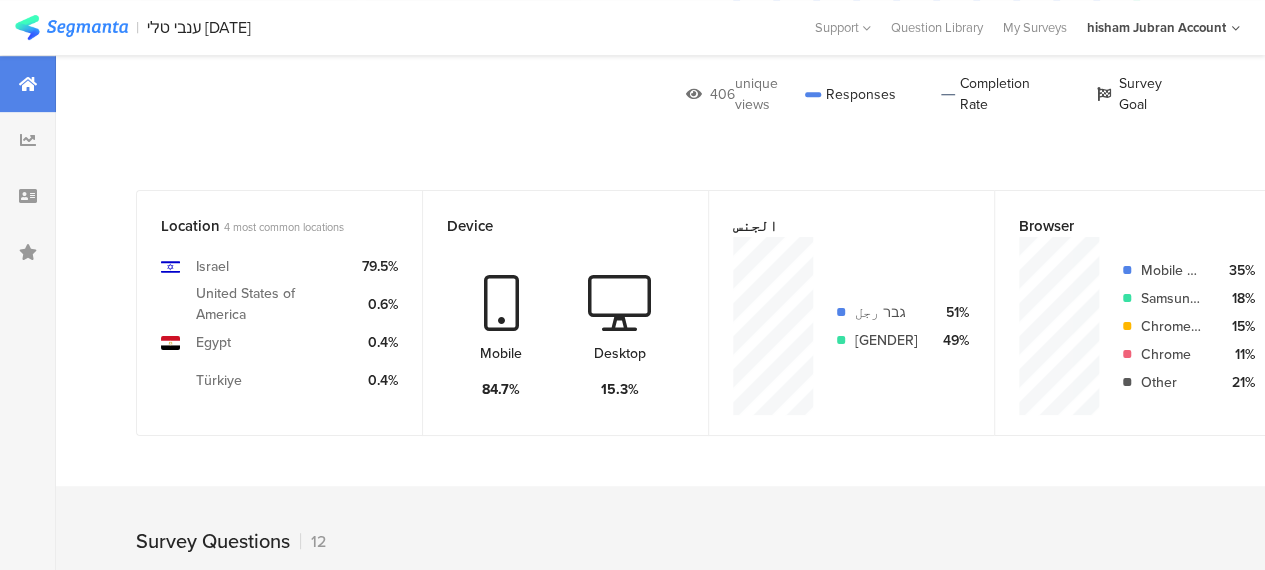 scroll, scrollTop: 700, scrollLeft: 0, axis: vertical 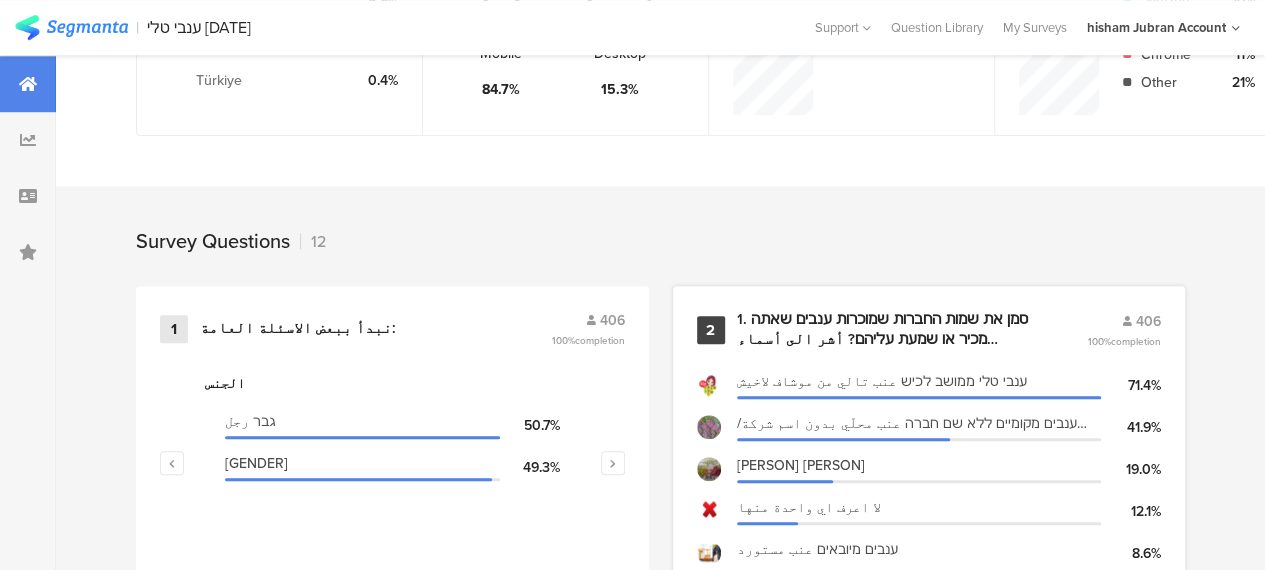 click on "1. 	סמן את שמות החברות שמוכרות ענבים שאתה מכיר או שמעת עליהם? 	أشر الى أسماء الشركات التي تسوّق العنب، والتي تعرفها أو سمعت عنها؟" at bounding box center [888, 329] 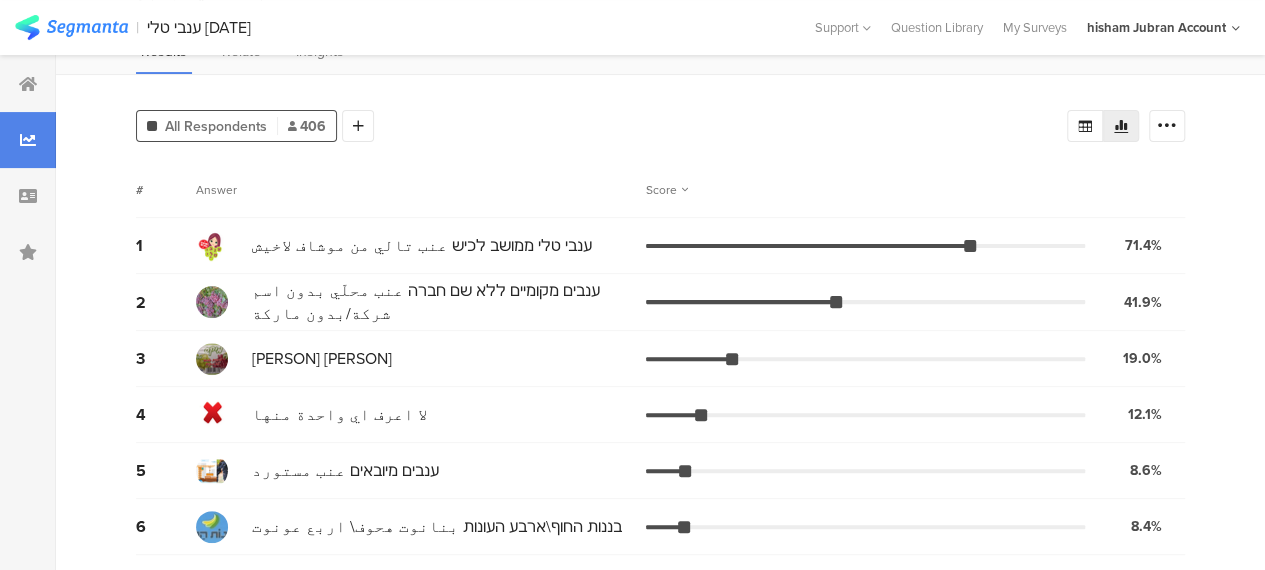 scroll, scrollTop: 0, scrollLeft: 0, axis: both 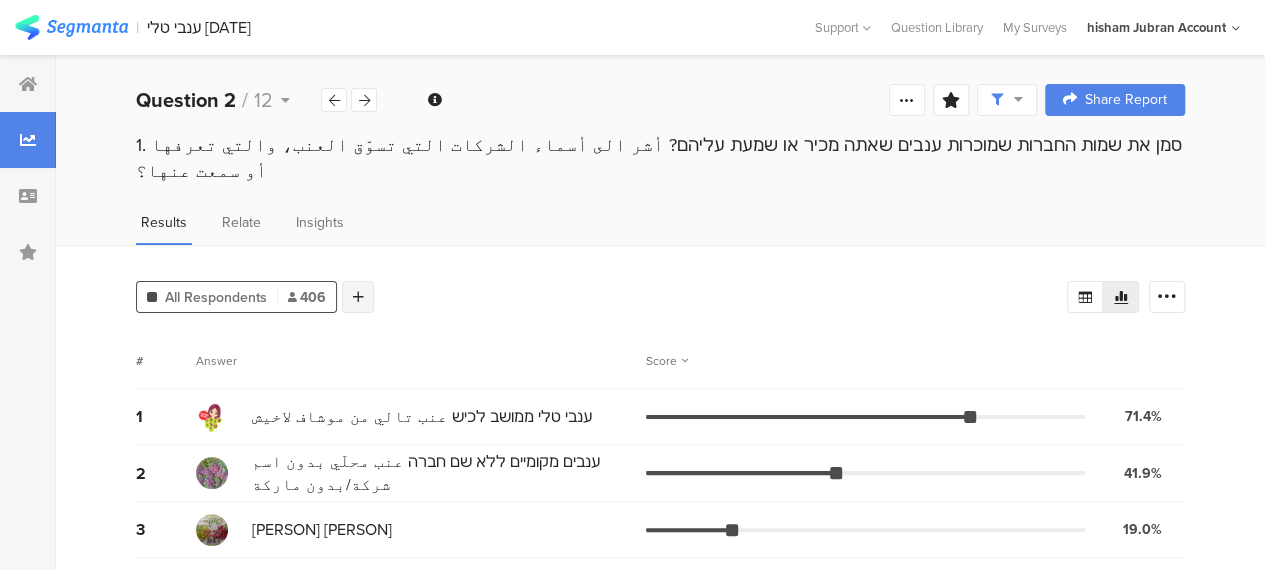 click at bounding box center [358, 297] 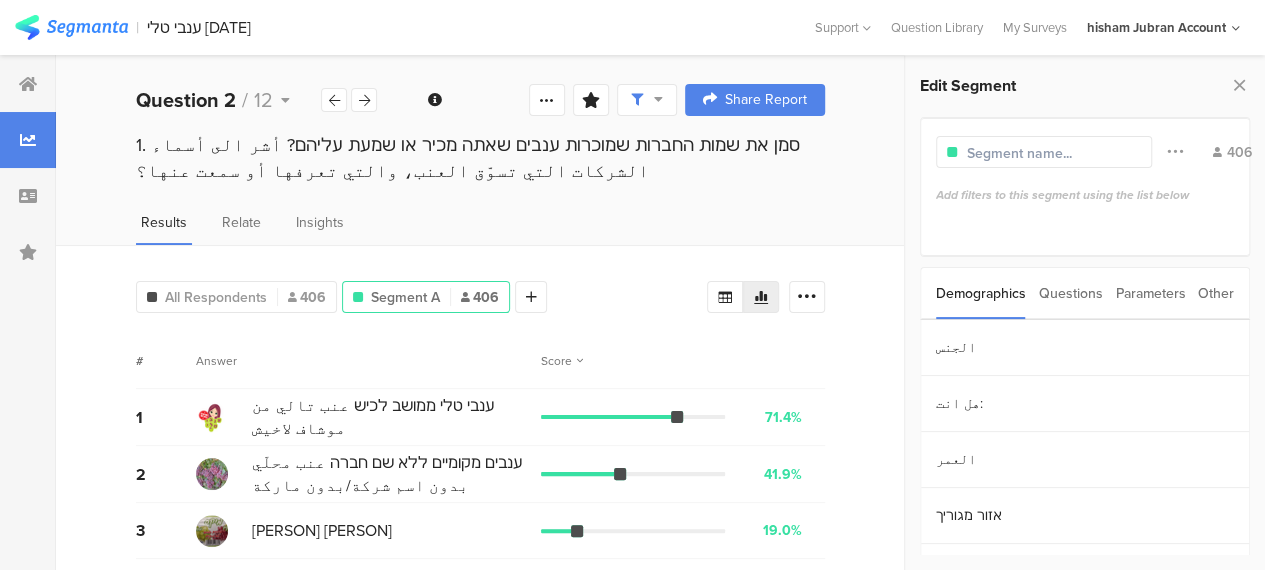 click on "Parameters" at bounding box center (1150, 293) 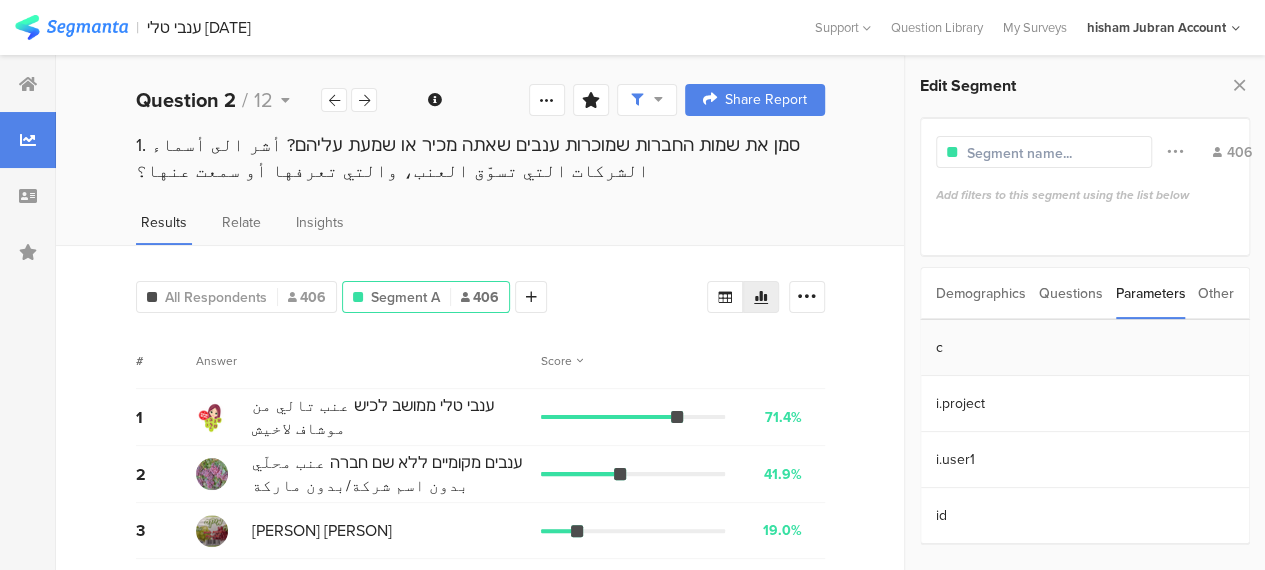 click on "c" at bounding box center [1085, 348] 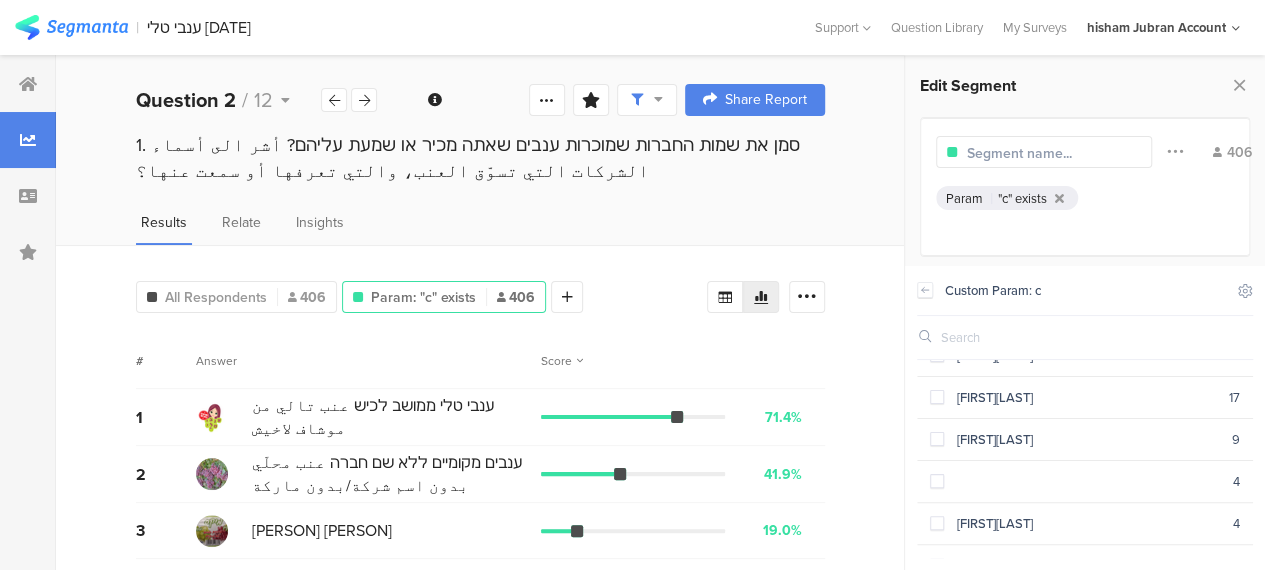 scroll, scrollTop: 0, scrollLeft: 0, axis: both 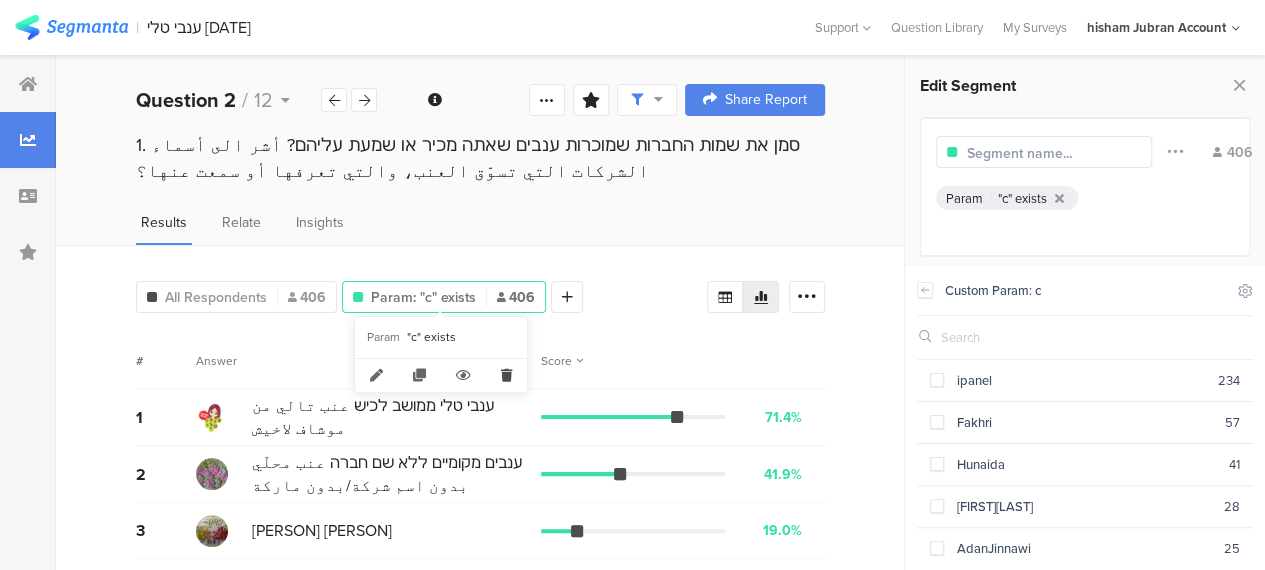 click at bounding box center [506, 375] 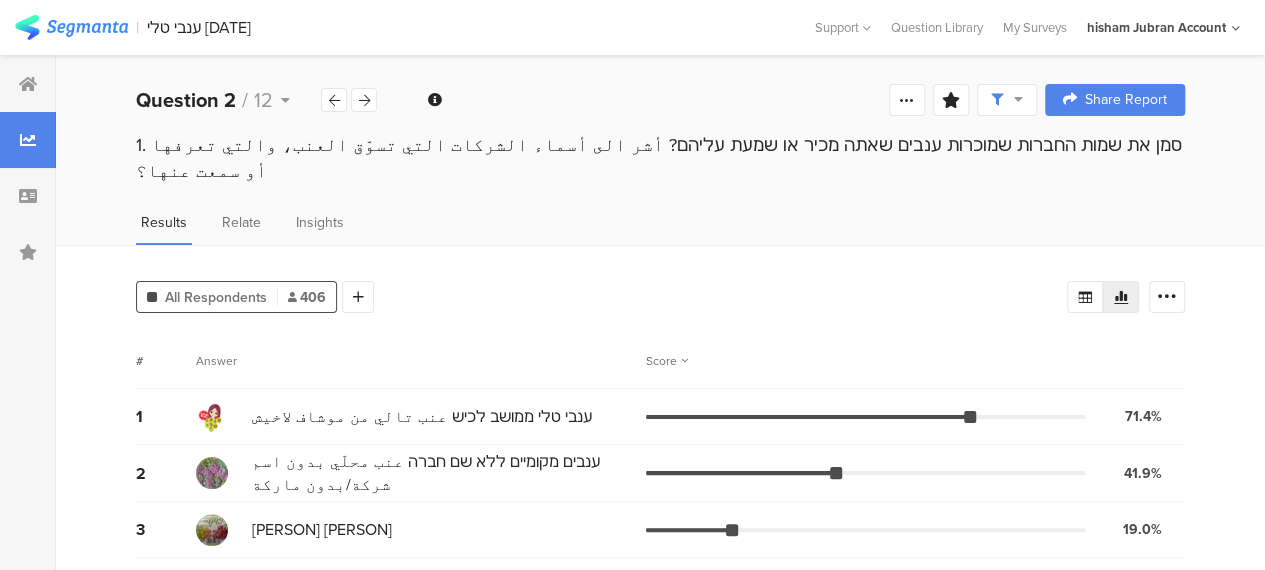 click on "#   Answer   Score" at bounding box center [660, 361] 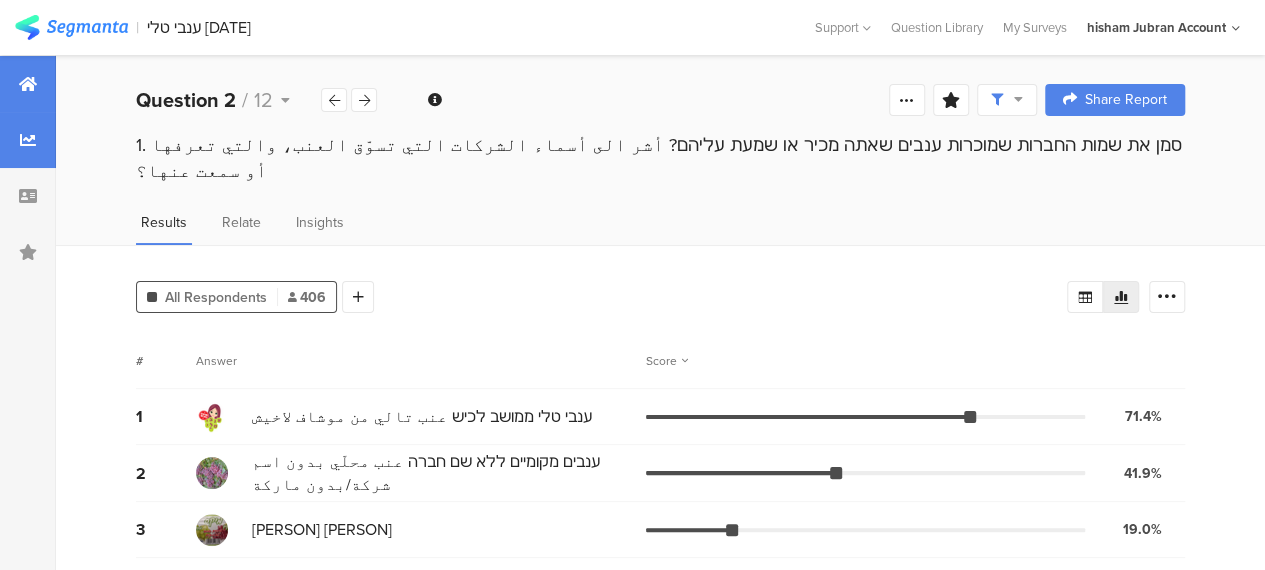 click at bounding box center [28, 84] 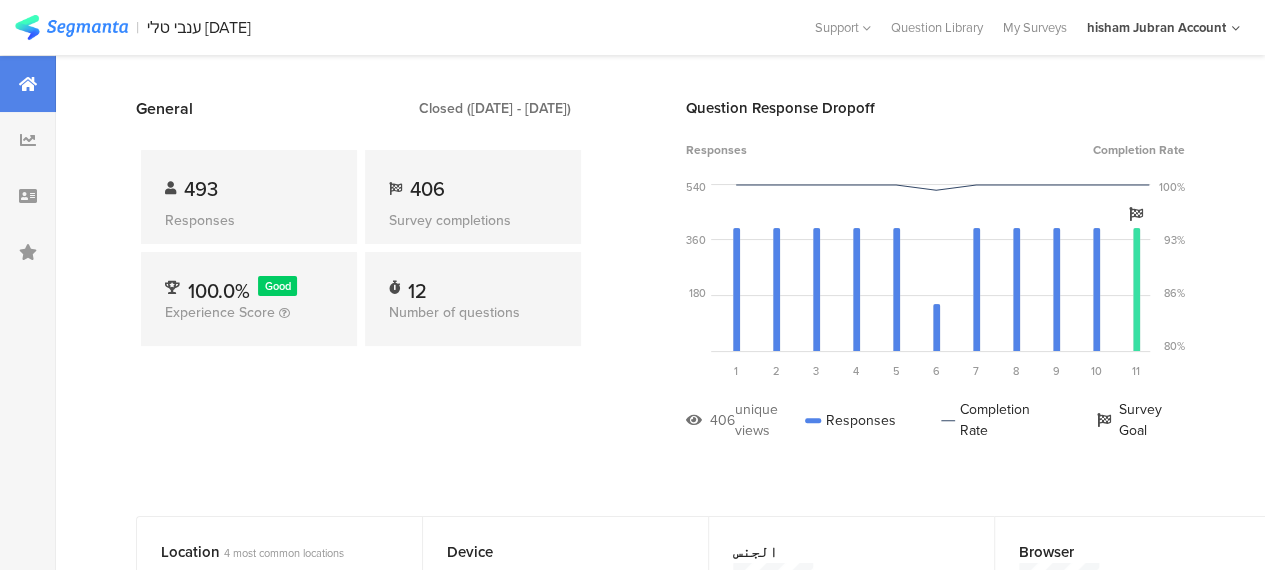 scroll, scrollTop: 100, scrollLeft: 0, axis: vertical 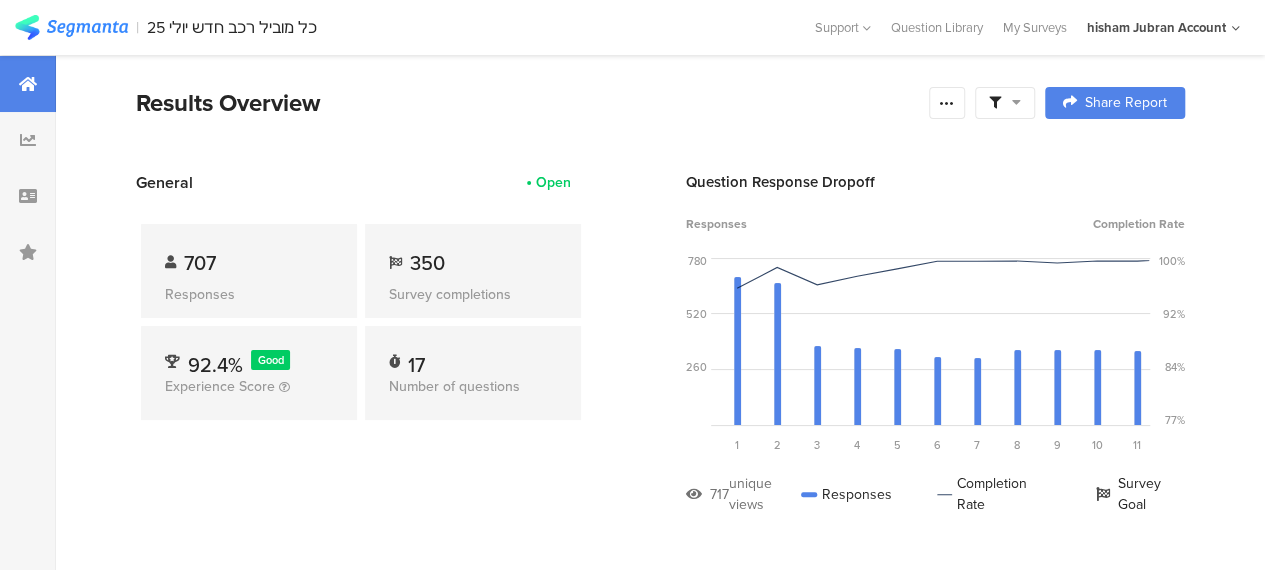click at bounding box center (1016, 102) 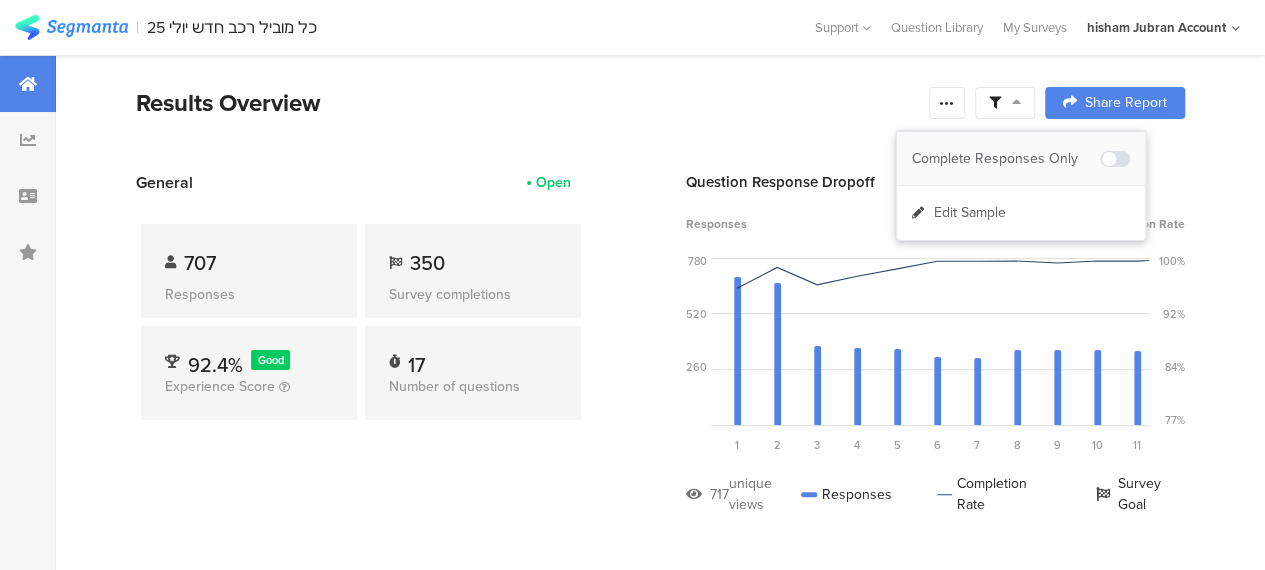 click on "Complete Responses Only" at bounding box center (1006, 159) 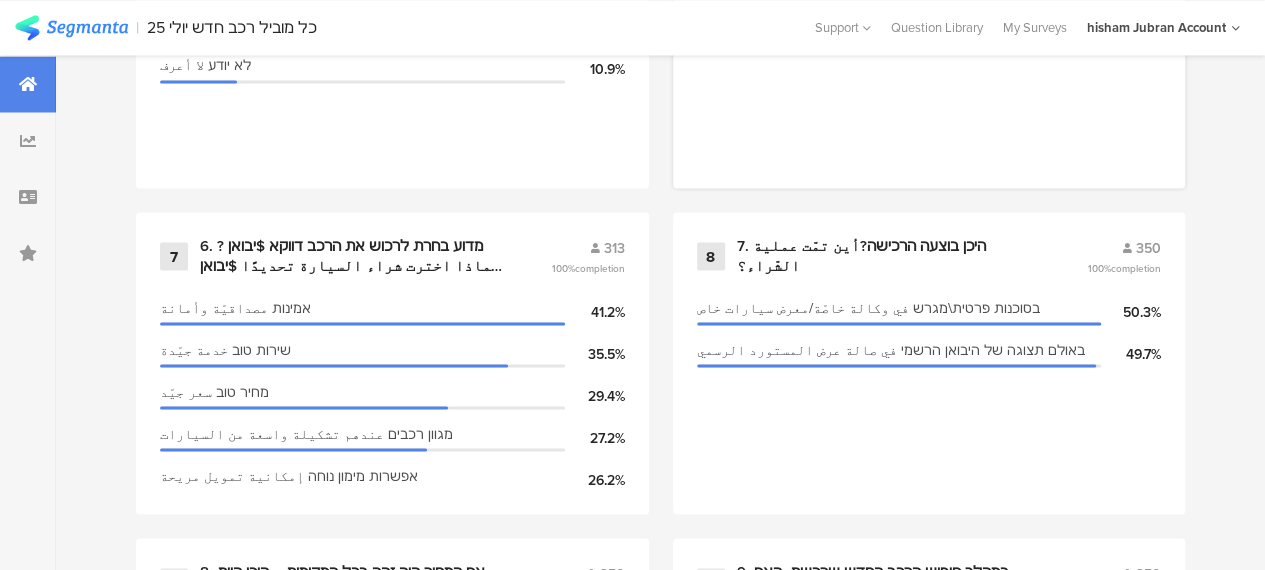 scroll, scrollTop: 1800, scrollLeft: 0, axis: vertical 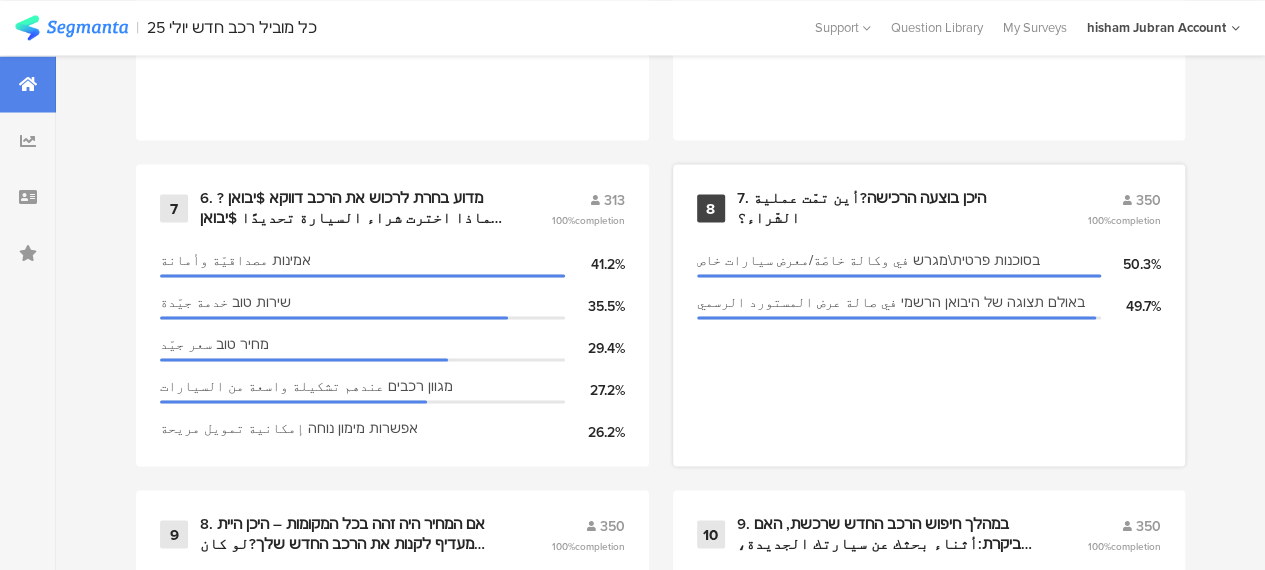 click on "7.	היכן בוצעה הרכישה?أين تمّت عملية الشّراء؟" at bounding box center (888, 207) 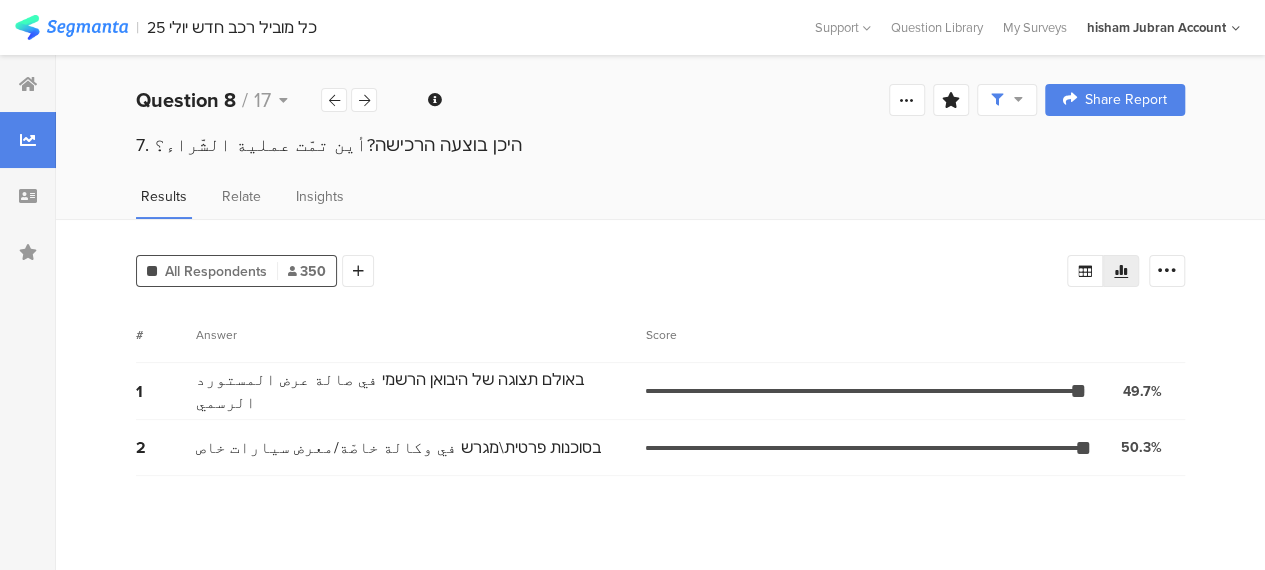 scroll, scrollTop: 0, scrollLeft: 0, axis: both 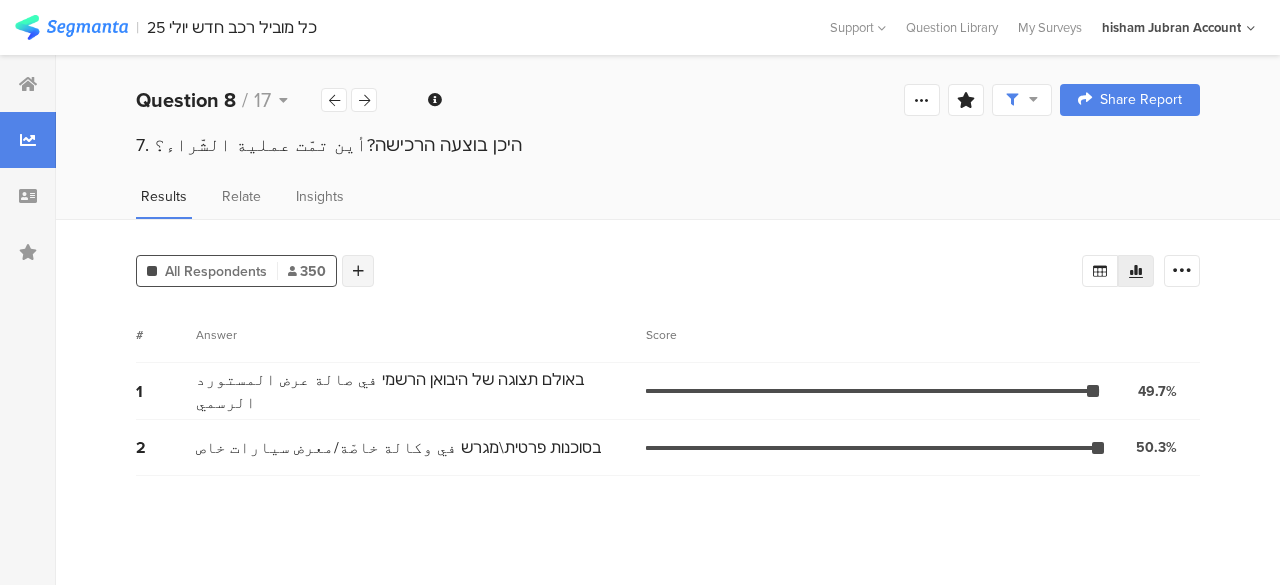 click at bounding box center (358, 271) 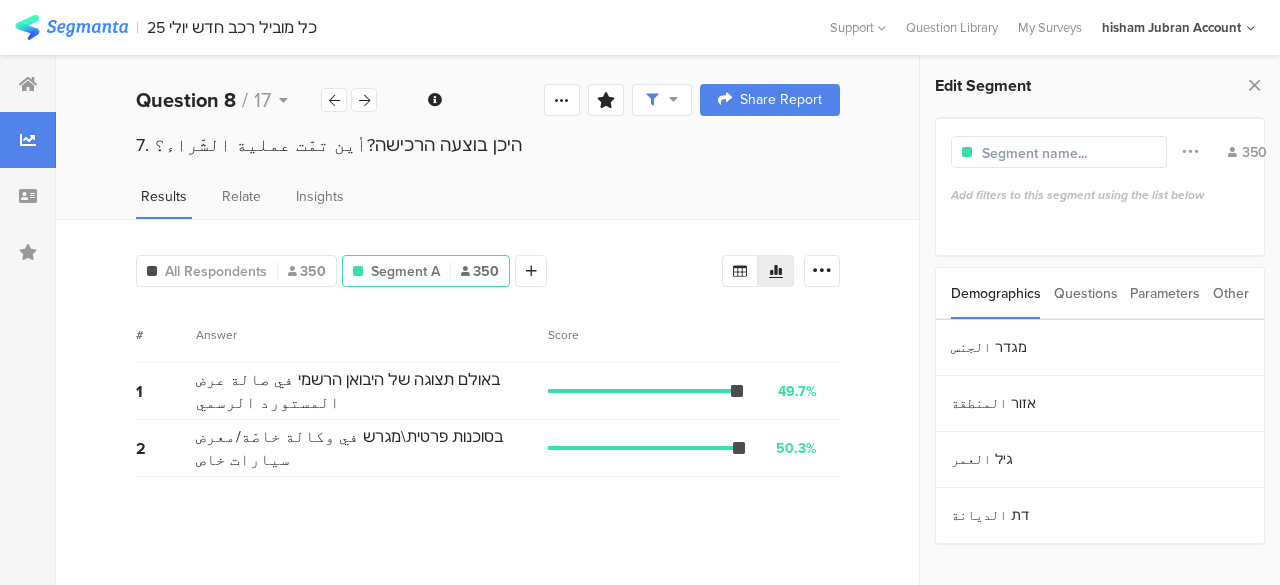 click on "Parameters" at bounding box center [1165, 293] 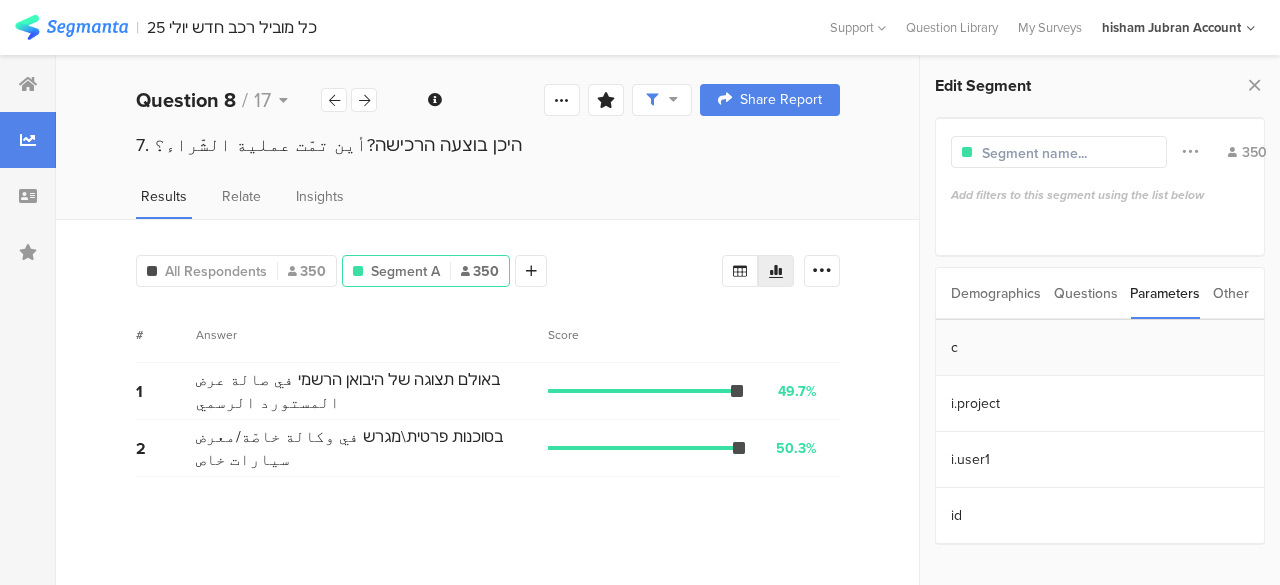 click on "c" at bounding box center [1100, 348] 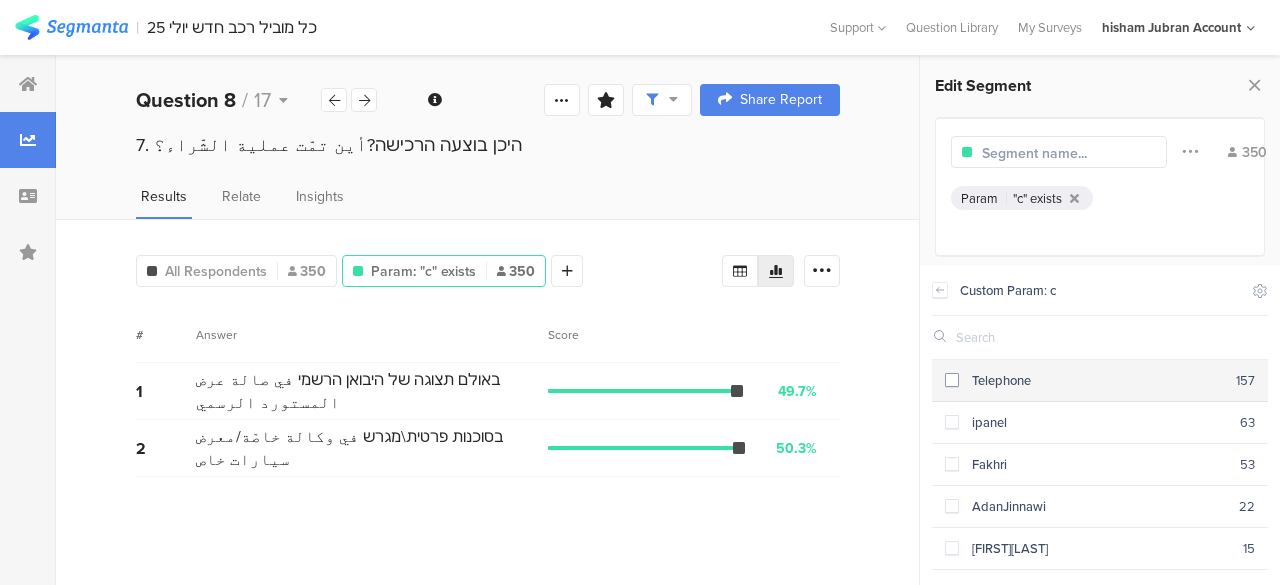 click at bounding box center (952, 380) 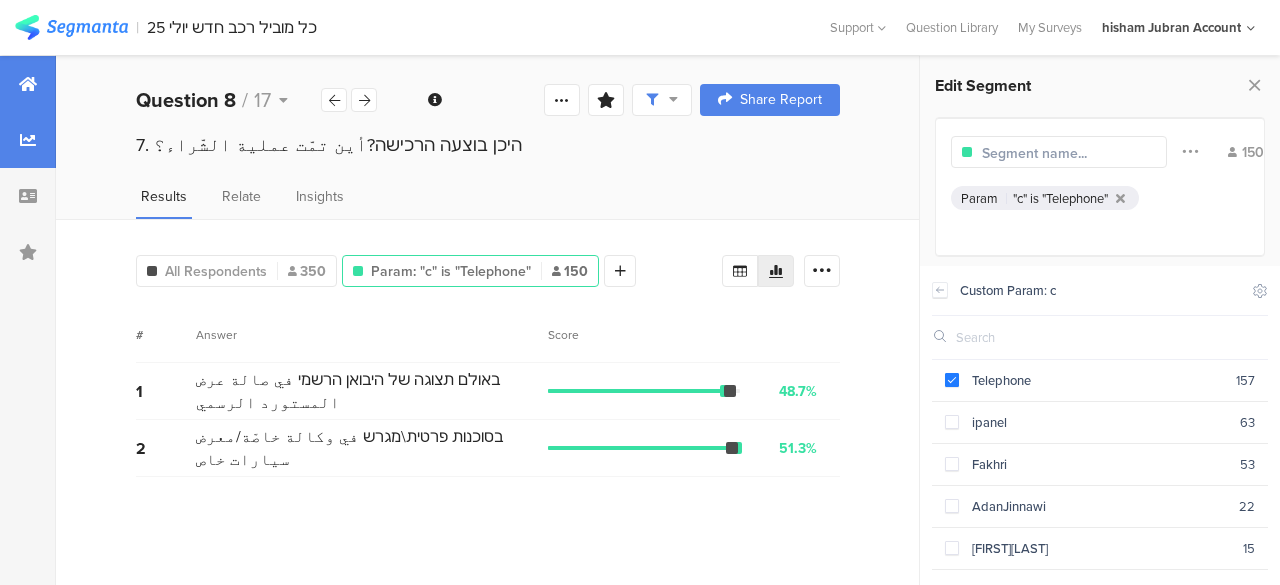click at bounding box center (28, 84) 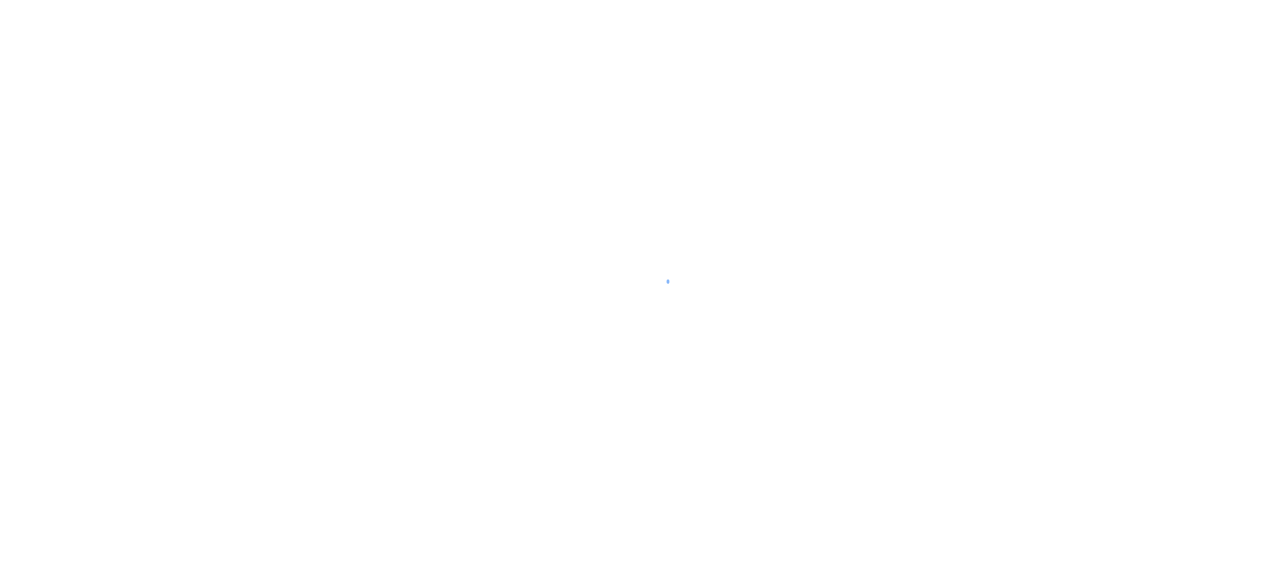 scroll, scrollTop: 0, scrollLeft: 0, axis: both 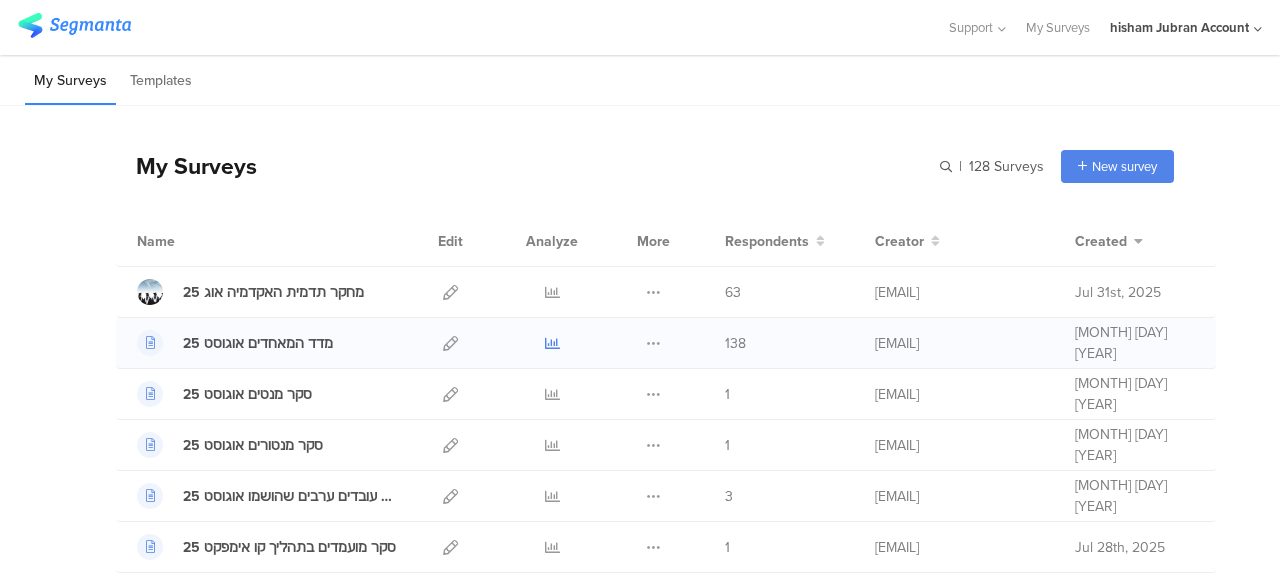 click at bounding box center (552, 343) 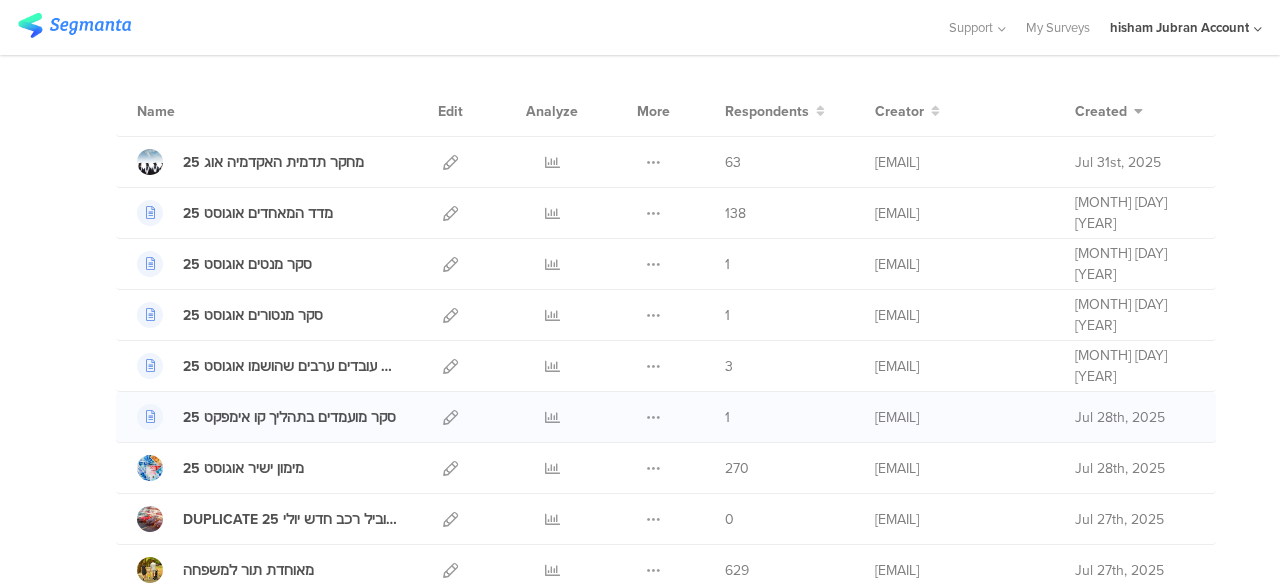 scroll, scrollTop: 100, scrollLeft: 0, axis: vertical 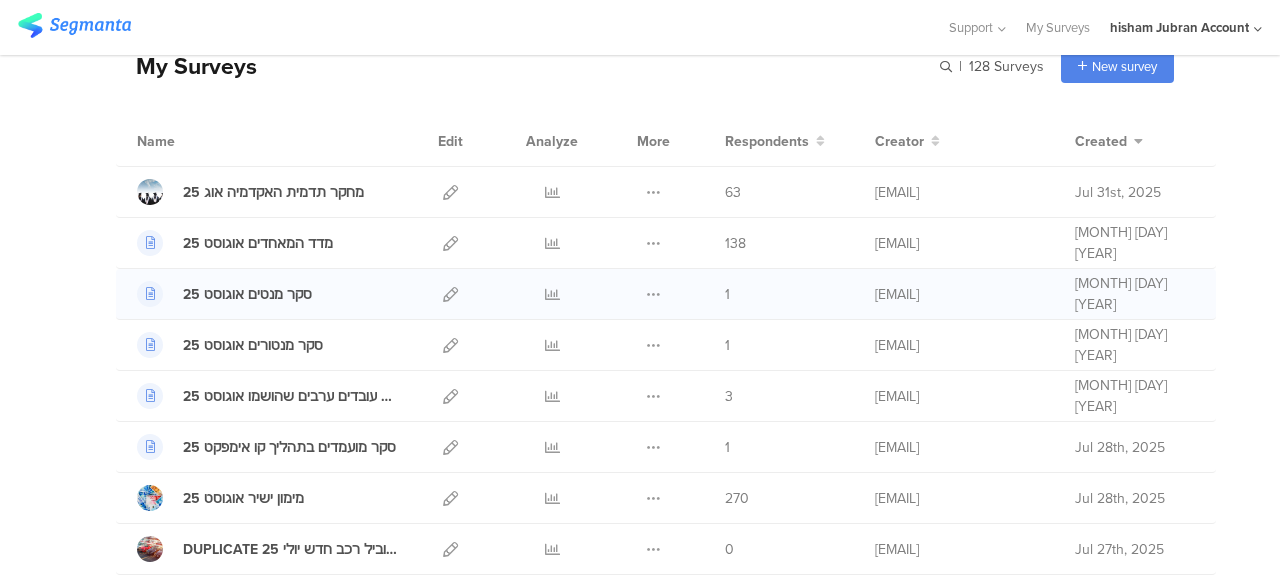 click on "סקר מנטים אוגוסט 25
Duplicate" at bounding box center [666, 294] 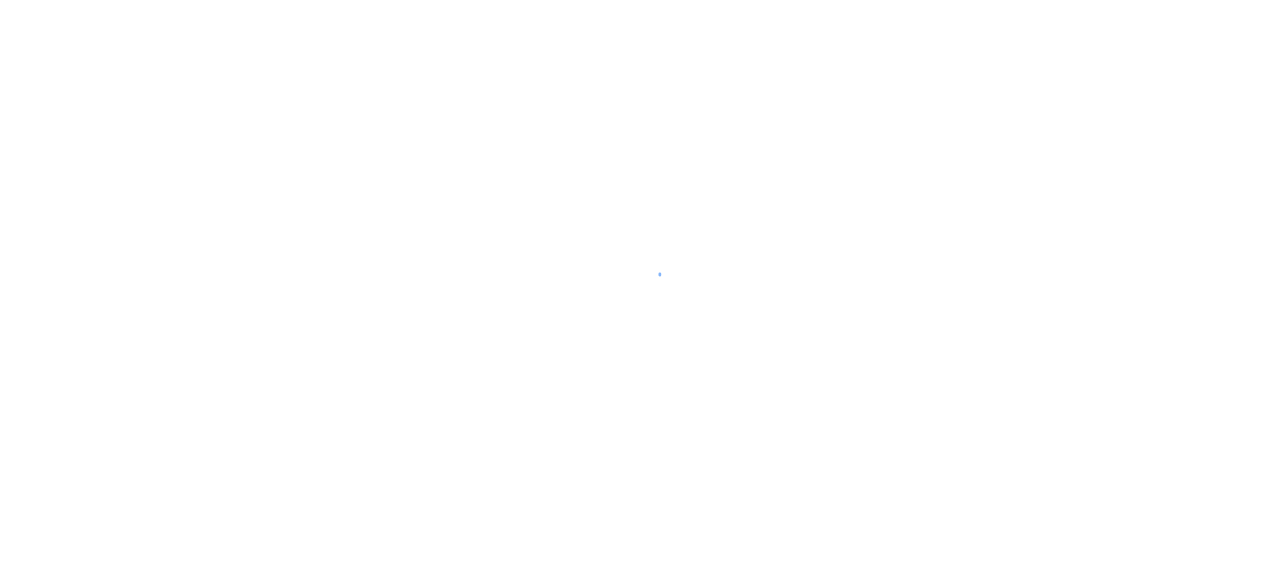scroll, scrollTop: 0, scrollLeft: 0, axis: both 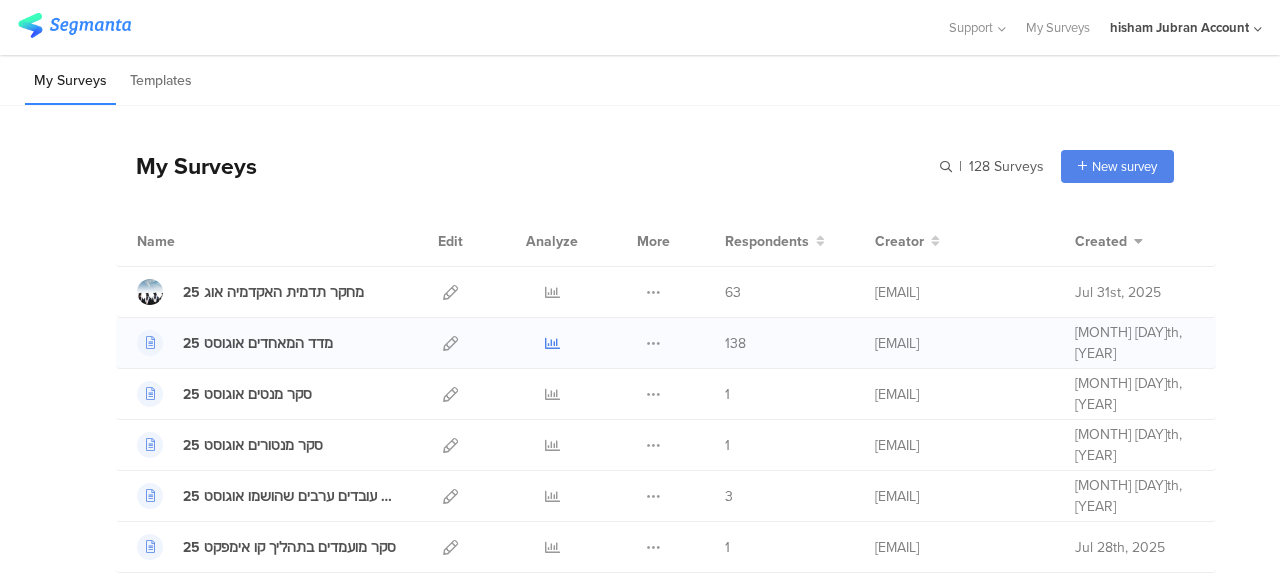 click at bounding box center [552, 343] 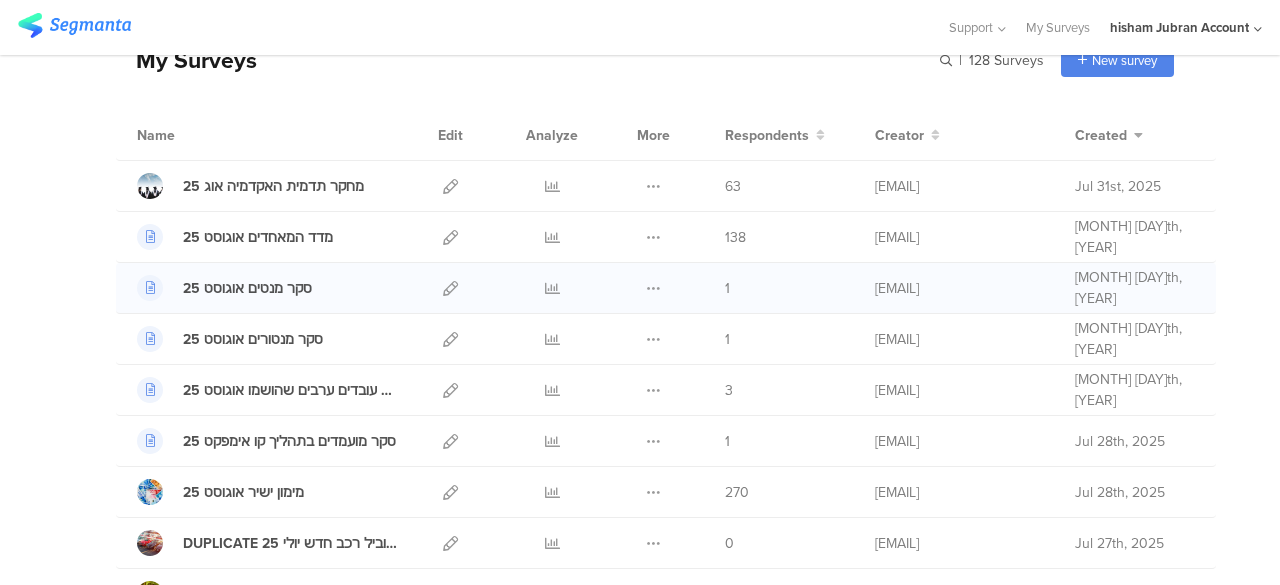scroll, scrollTop: 200, scrollLeft: 0, axis: vertical 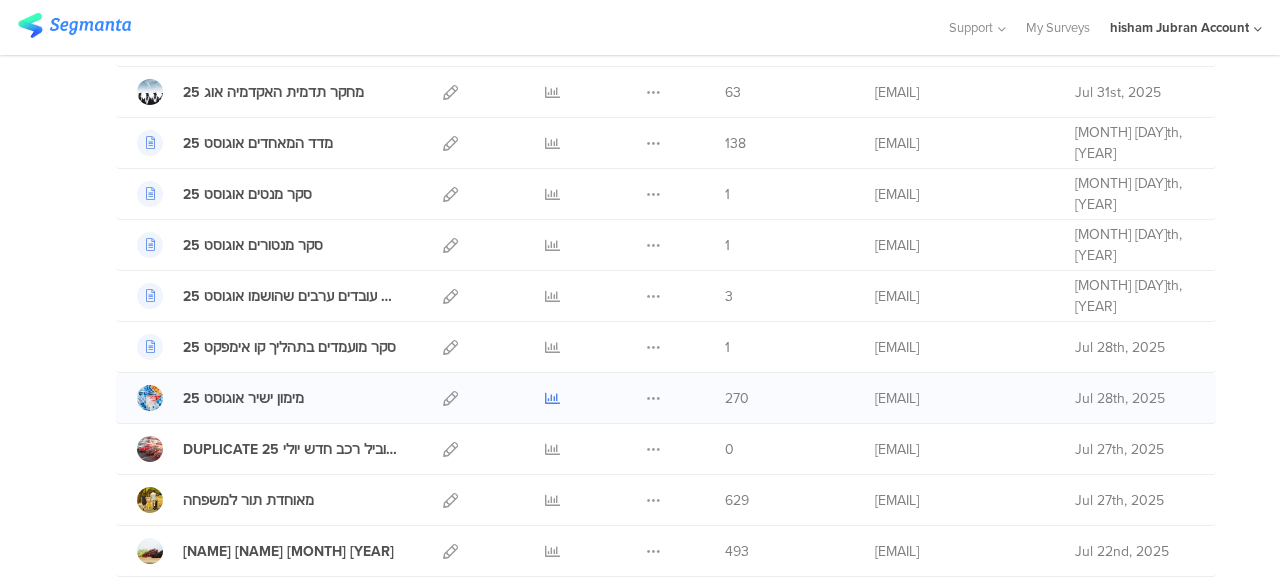 click at bounding box center (552, 398) 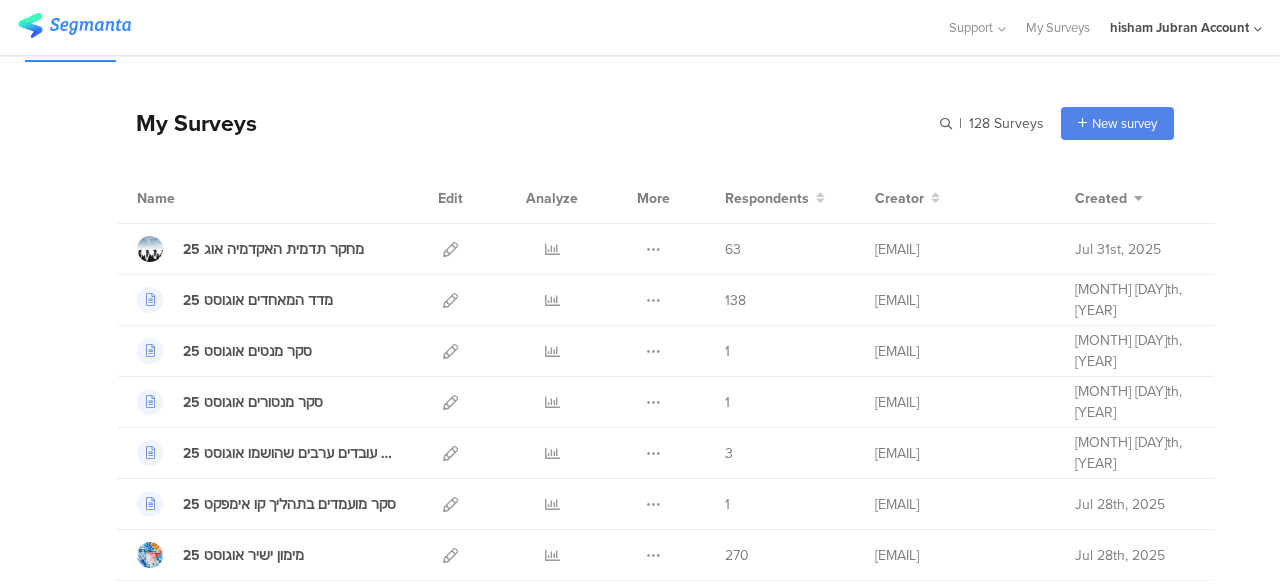 scroll, scrollTop: 0, scrollLeft: 0, axis: both 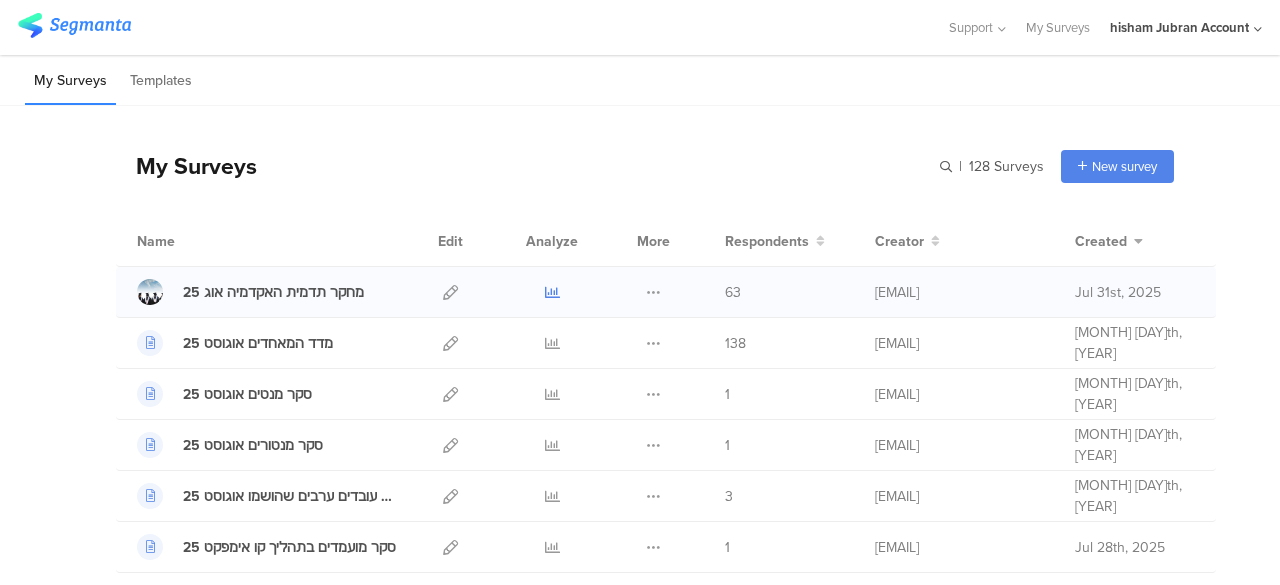 click at bounding box center (552, 292) 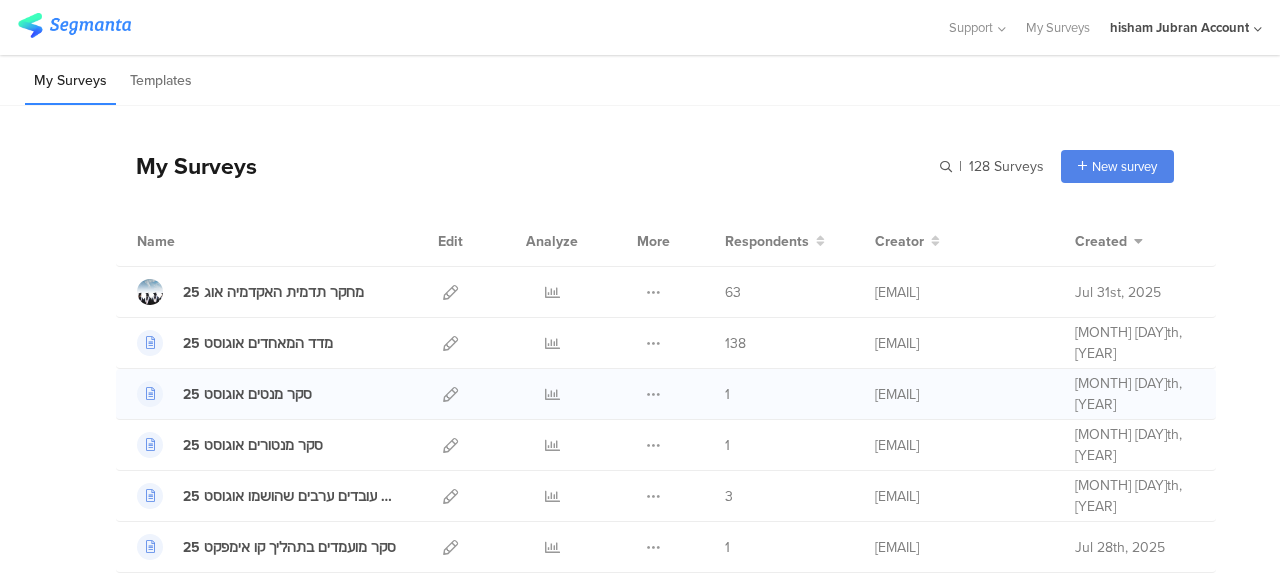 scroll, scrollTop: 100, scrollLeft: 0, axis: vertical 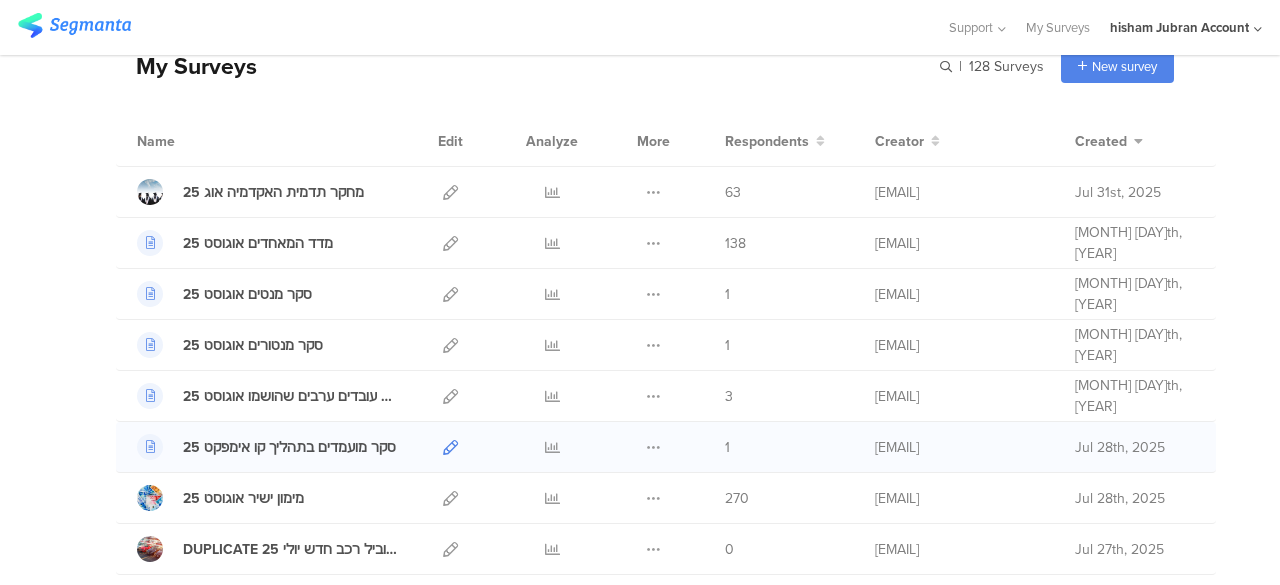 click at bounding box center [450, 447] 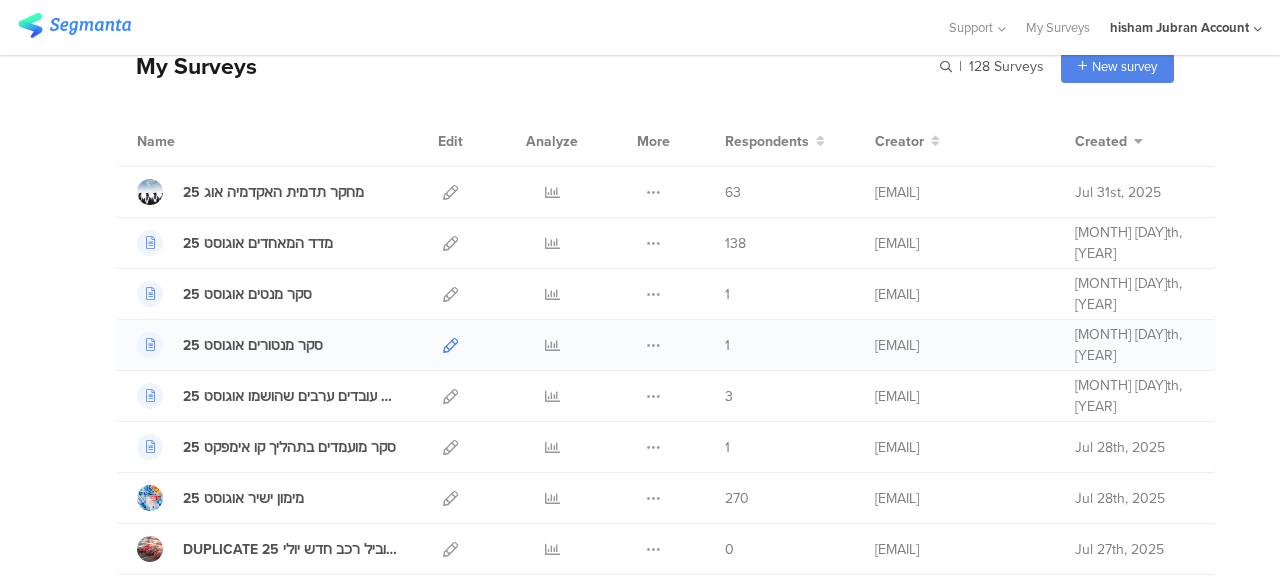 click at bounding box center [450, 345] 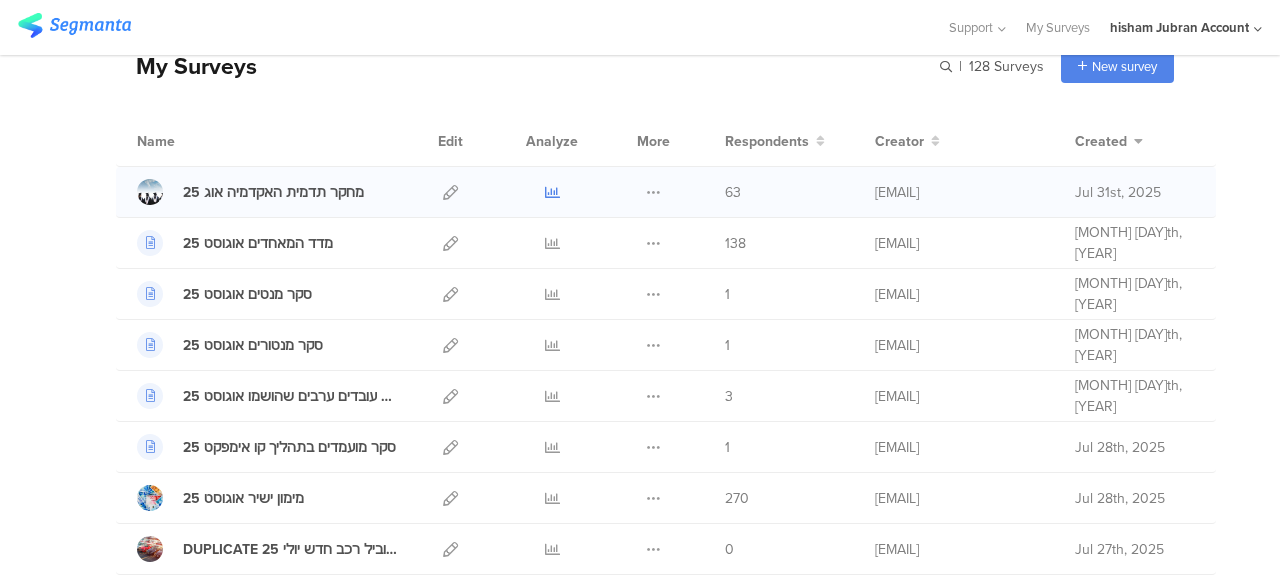 click at bounding box center (552, 192) 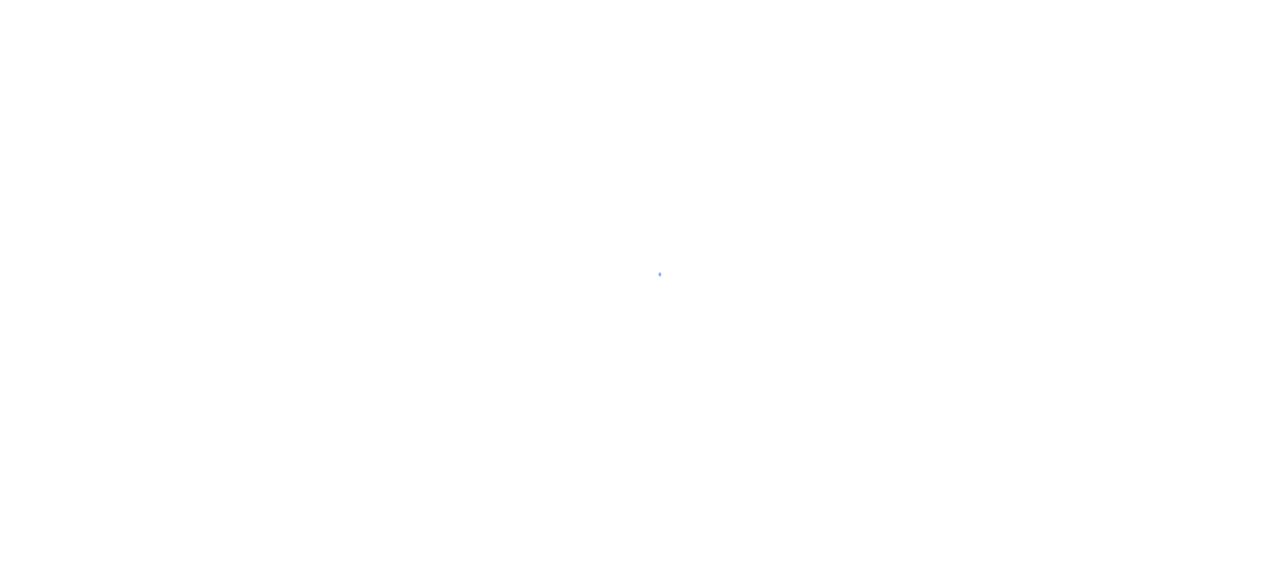 scroll, scrollTop: 0, scrollLeft: 0, axis: both 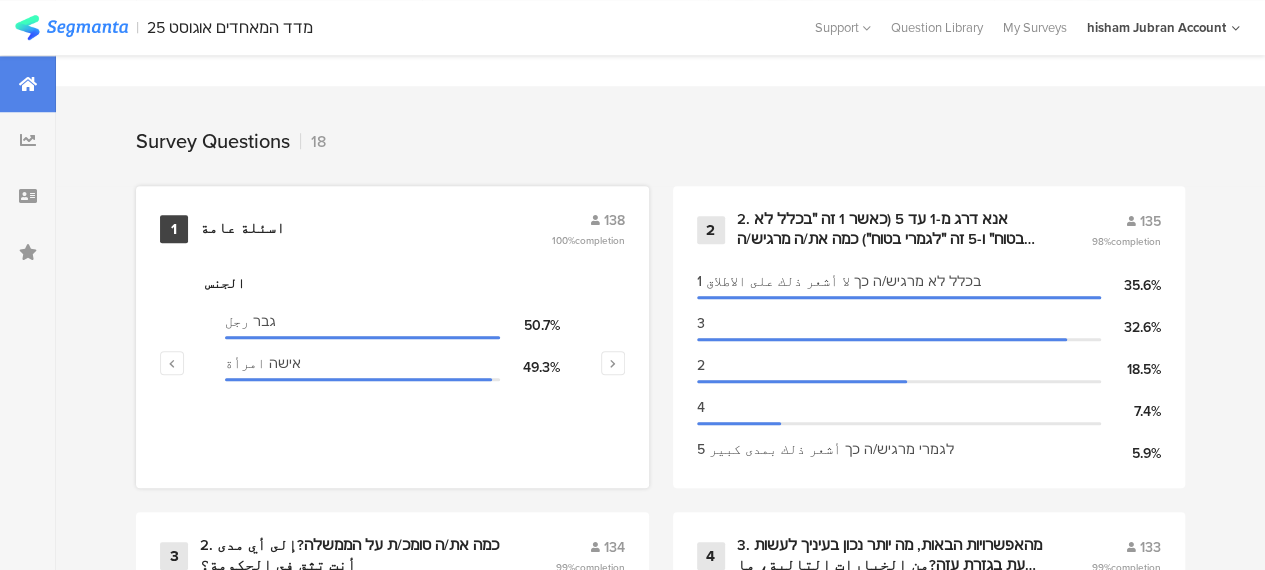 click on "اسئلة عامة" at bounding box center (242, 229) 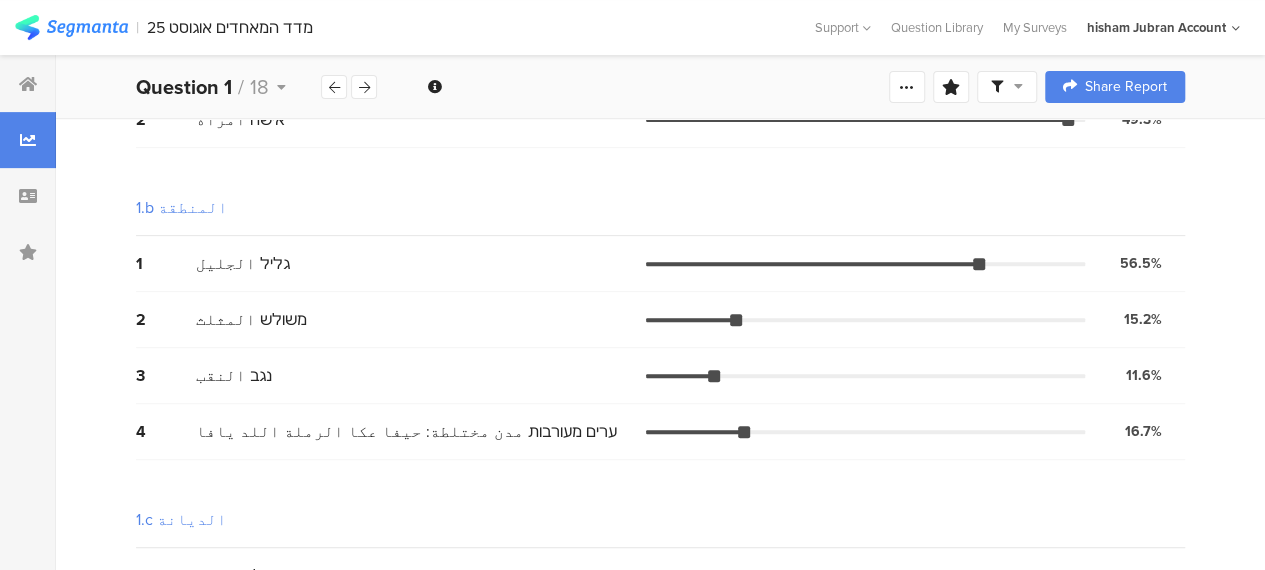 scroll, scrollTop: 400, scrollLeft: 0, axis: vertical 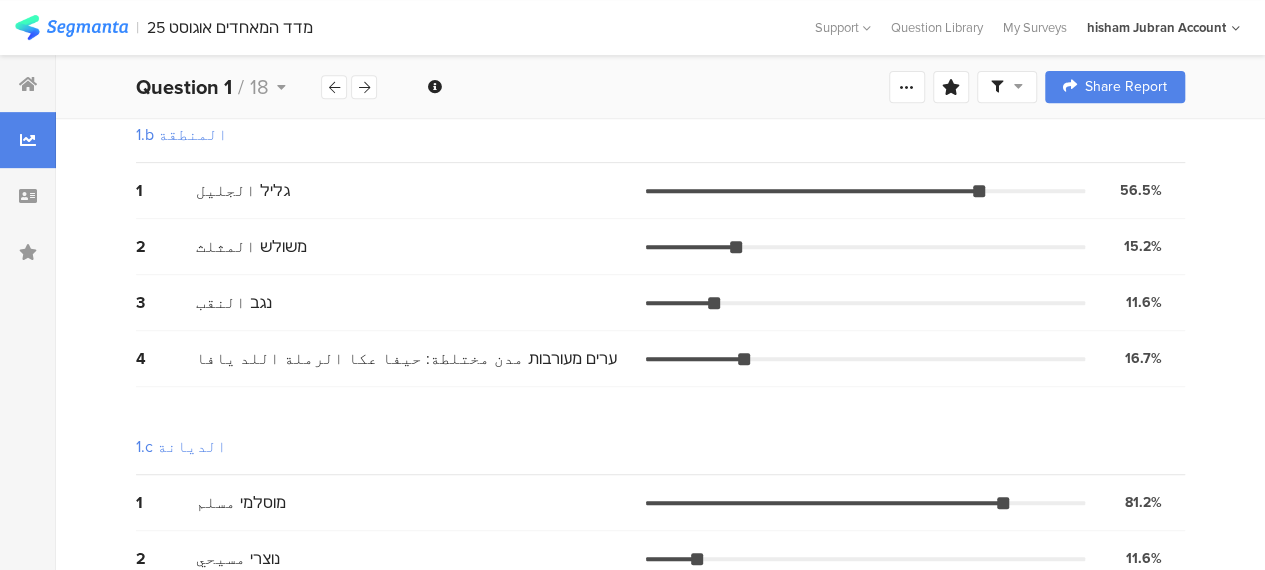 click on "4 ערים מעורבות مدن مختلطة: [CITY] [CITY] [CITY] [CITY] [CITY] 16.7% 23 votes" at bounding box center (660, 359) 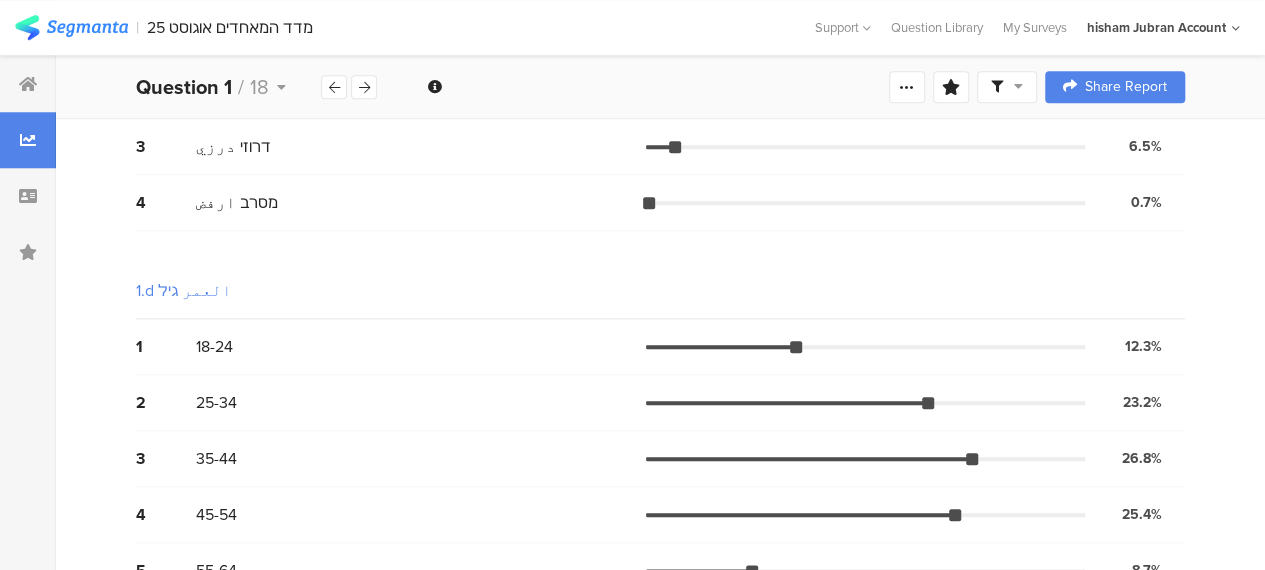 scroll, scrollTop: 900, scrollLeft: 0, axis: vertical 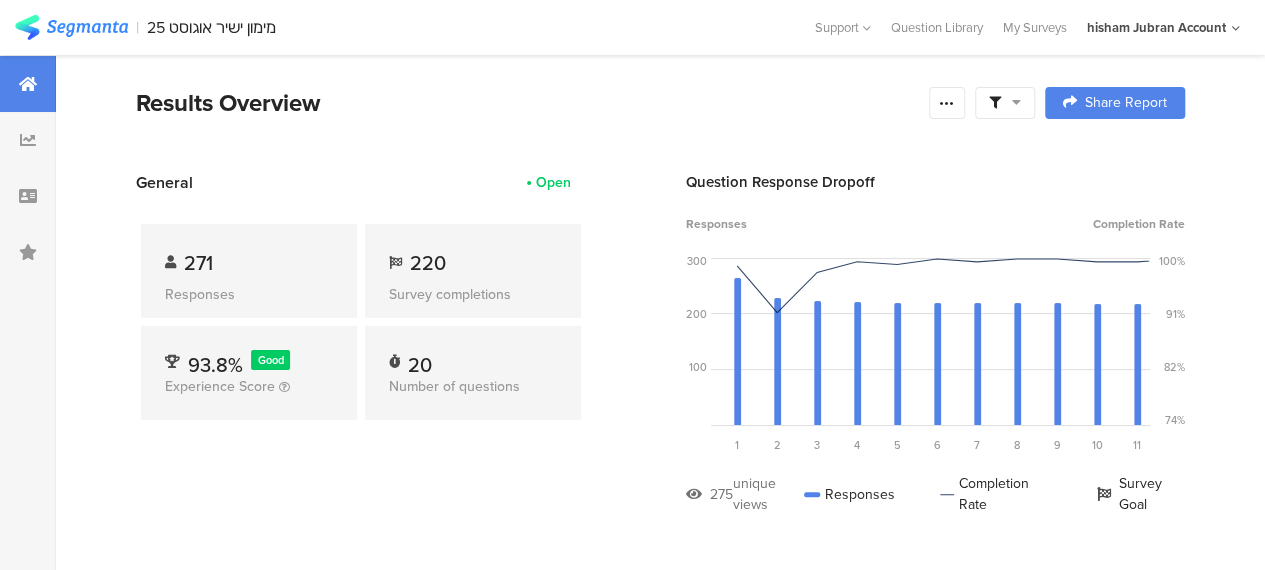 click on "271   Responses     220   Survey completions     93.8%   Good   Experience Score
20
Number of questions" at bounding box center (361, 326) 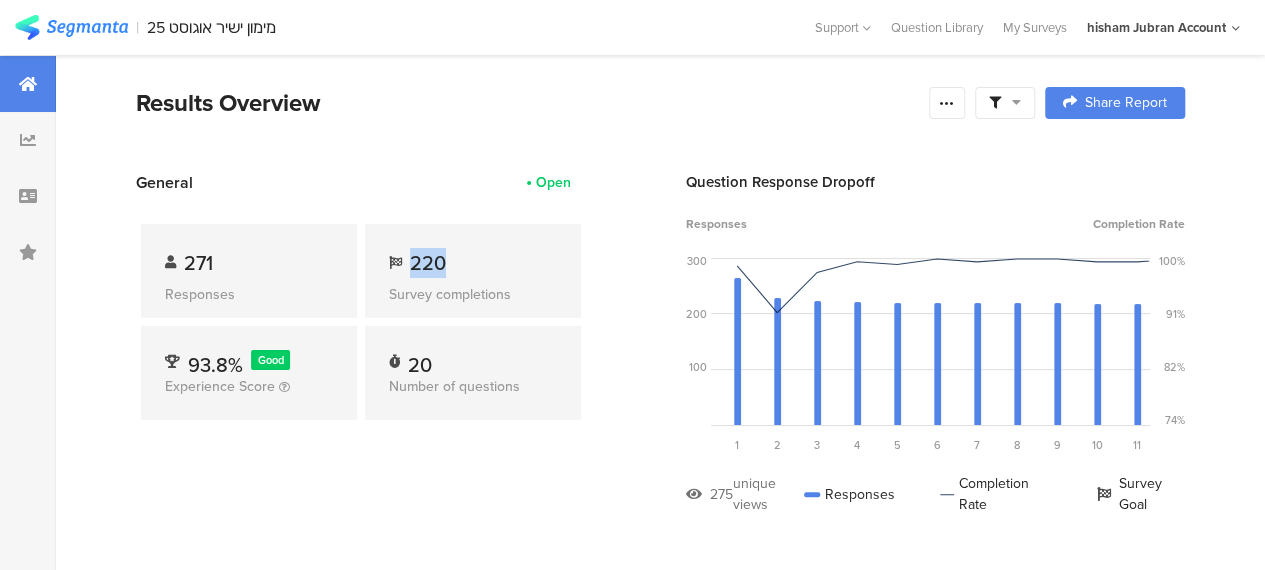 click on "220" at bounding box center (428, 263) 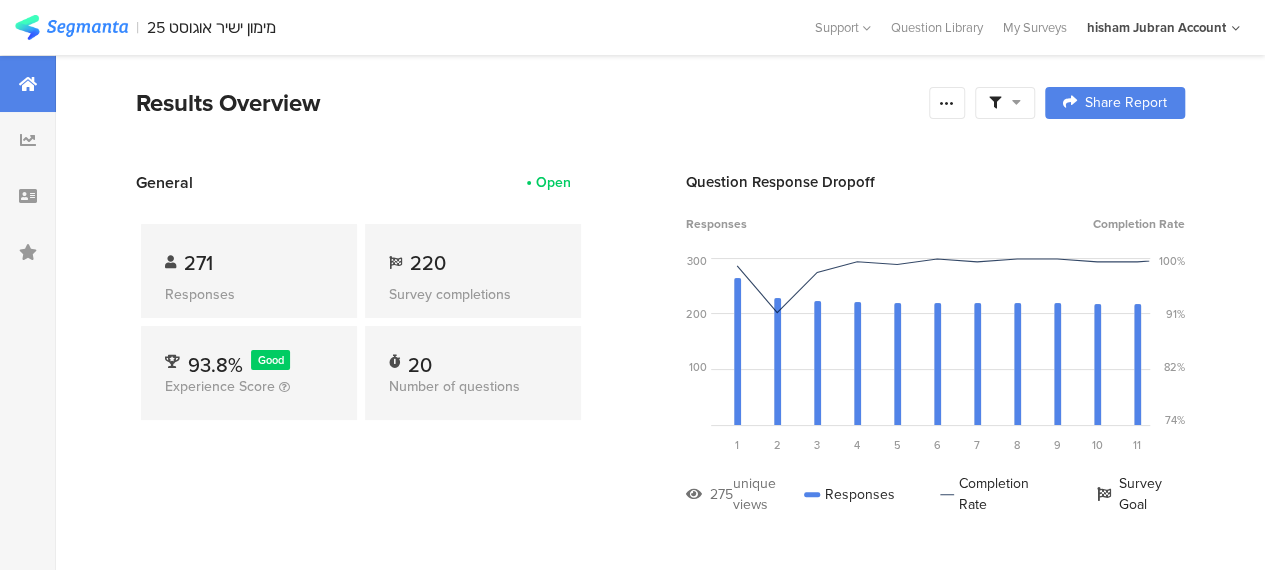 click on "271   Responses     220   Survey completions     93.8%   Good   Experience Score
20
Number of questions" at bounding box center (361, 326) 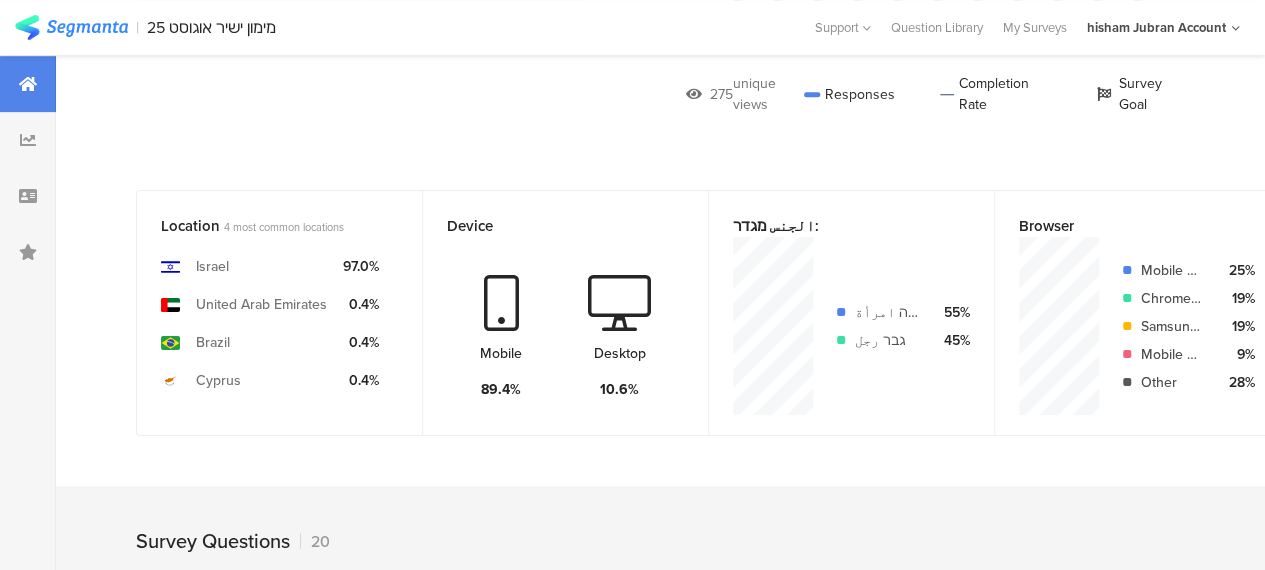 scroll, scrollTop: 0, scrollLeft: 0, axis: both 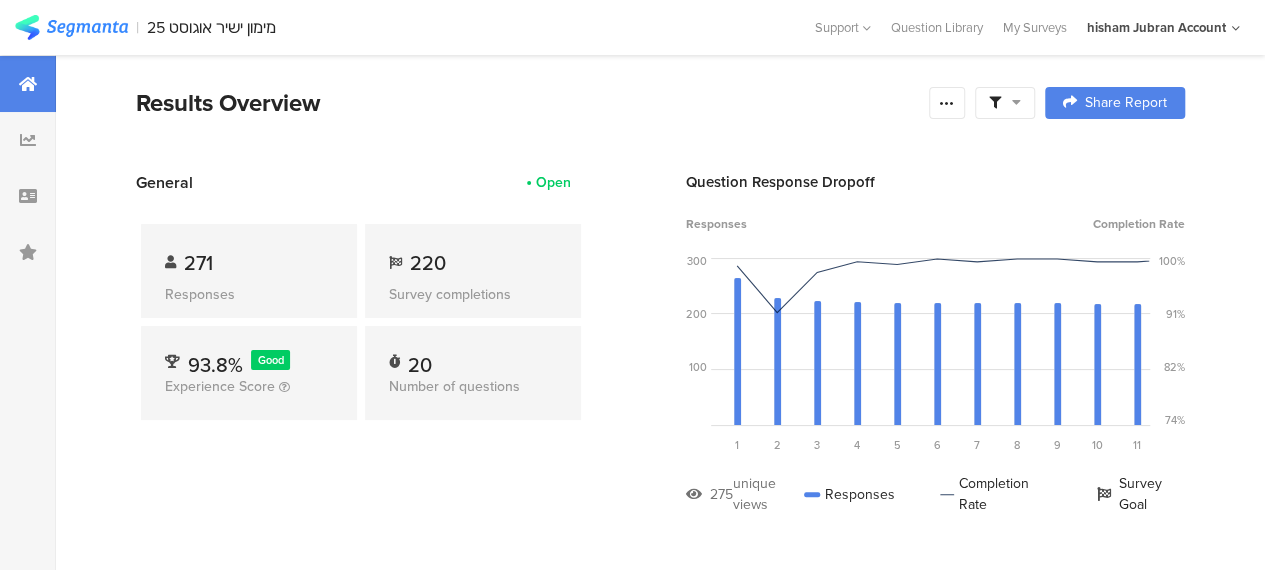 click on "271   Responses     220   Survey completions     93.8%   Good   Experience Score
20
Number of questions" at bounding box center (361, 326) 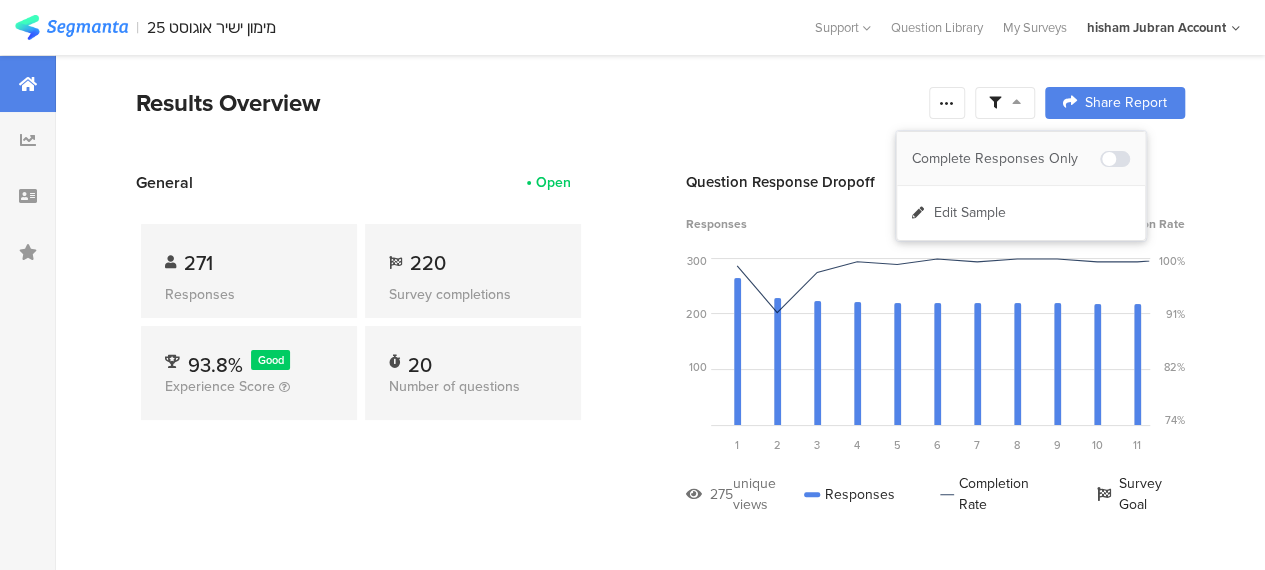 click on "Complete Responses Only" at bounding box center (1006, 159) 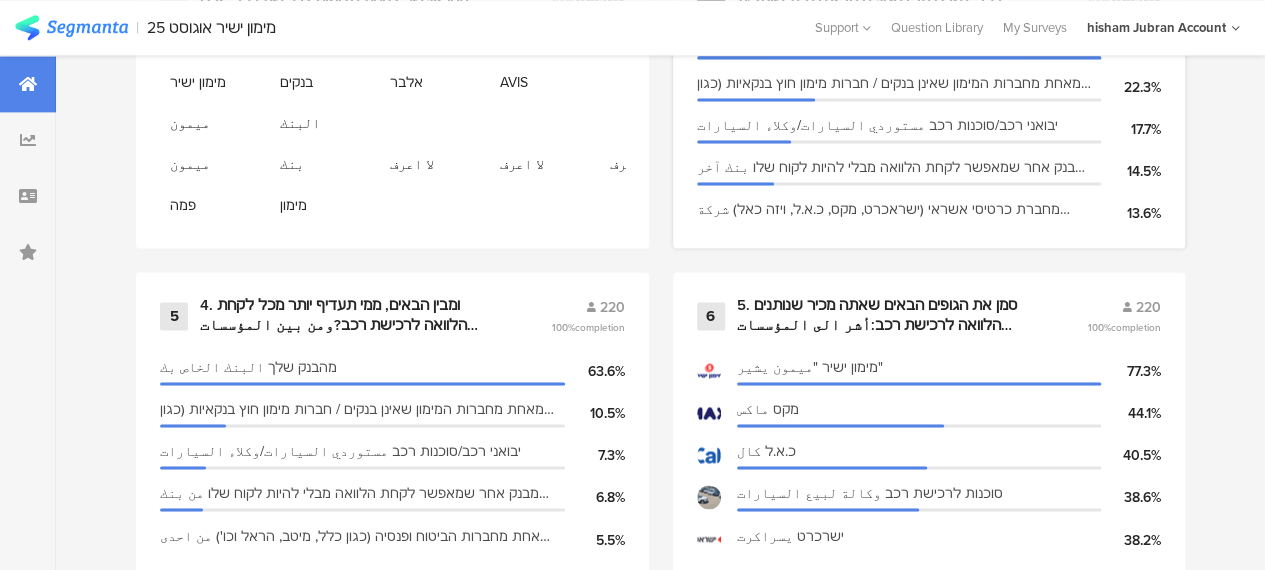 scroll, scrollTop: 1400, scrollLeft: 0, axis: vertical 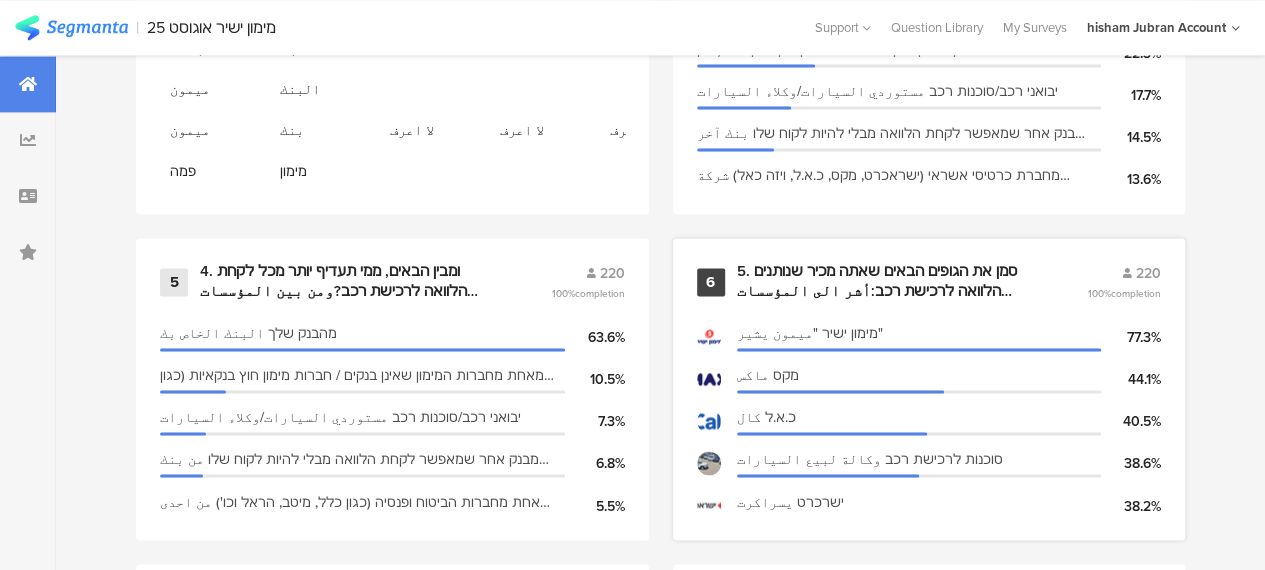 click on "5.	סמן את הגופים הבאים שאתה מכיר שנותנים הלוואה לרכישת רכב:أشر الى المؤسسات التالية التي تعرفها او سمعت عنها انت والتي تقوم بإعطاء قروض لشراء سيّارة:" at bounding box center [888, 281] 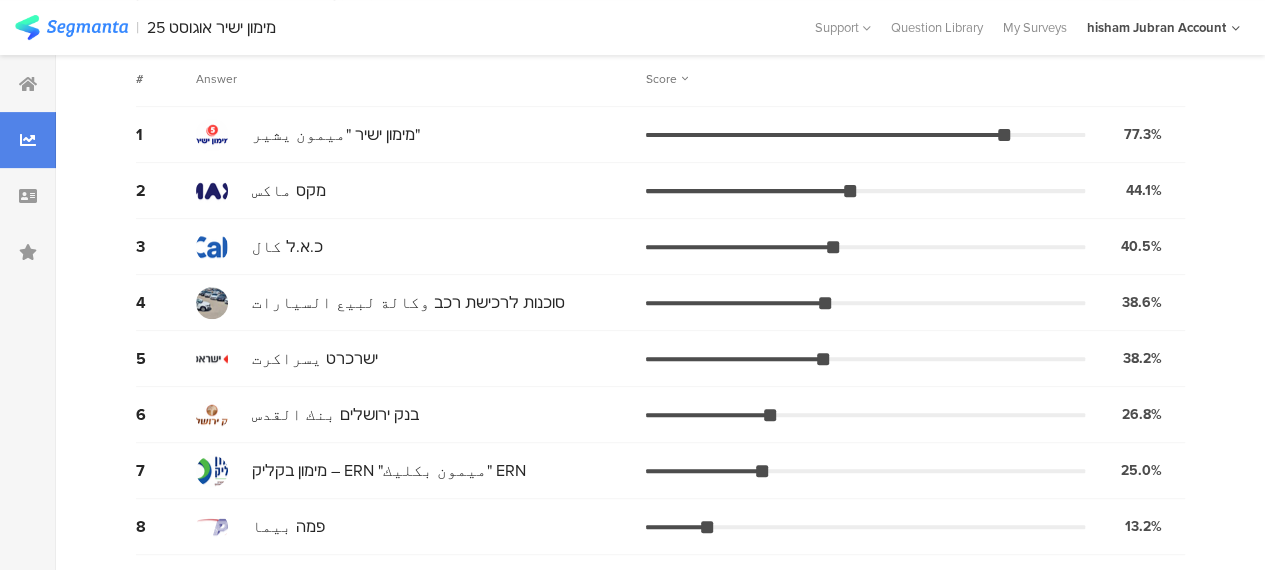 scroll, scrollTop: 0, scrollLeft: 0, axis: both 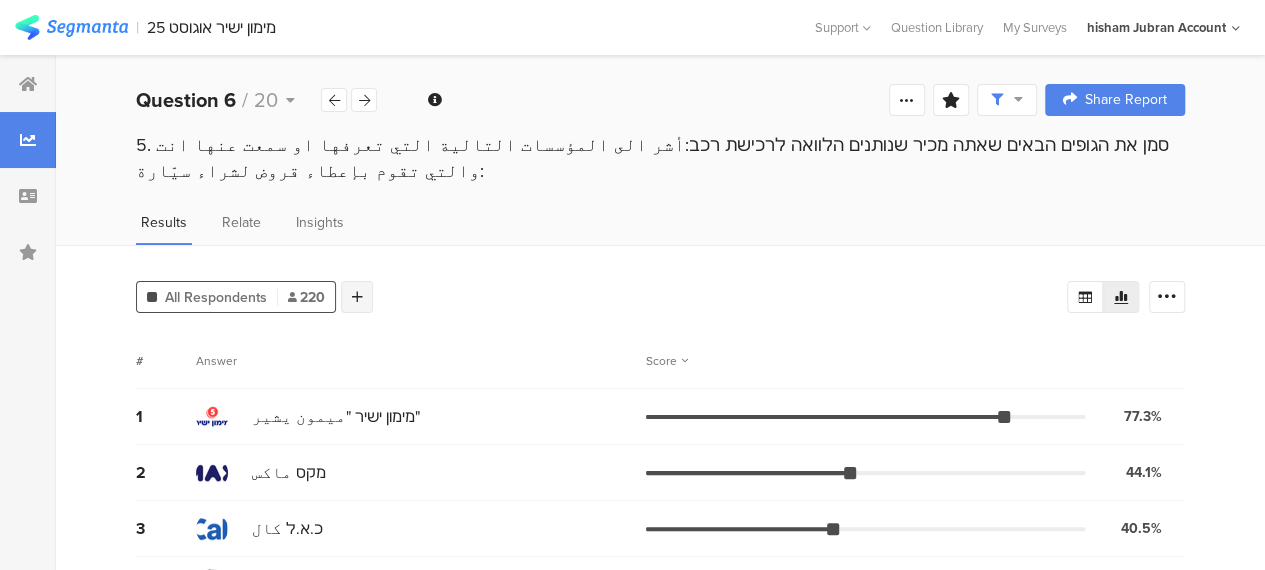 click at bounding box center (357, 297) 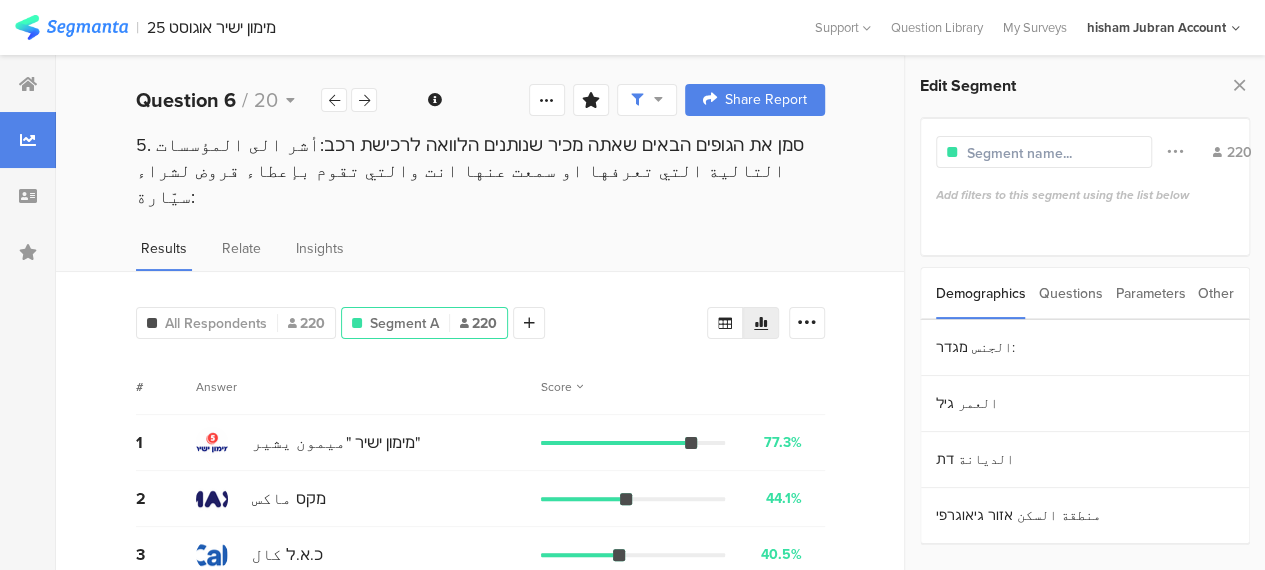 click on "Parameters" at bounding box center (1150, 293) 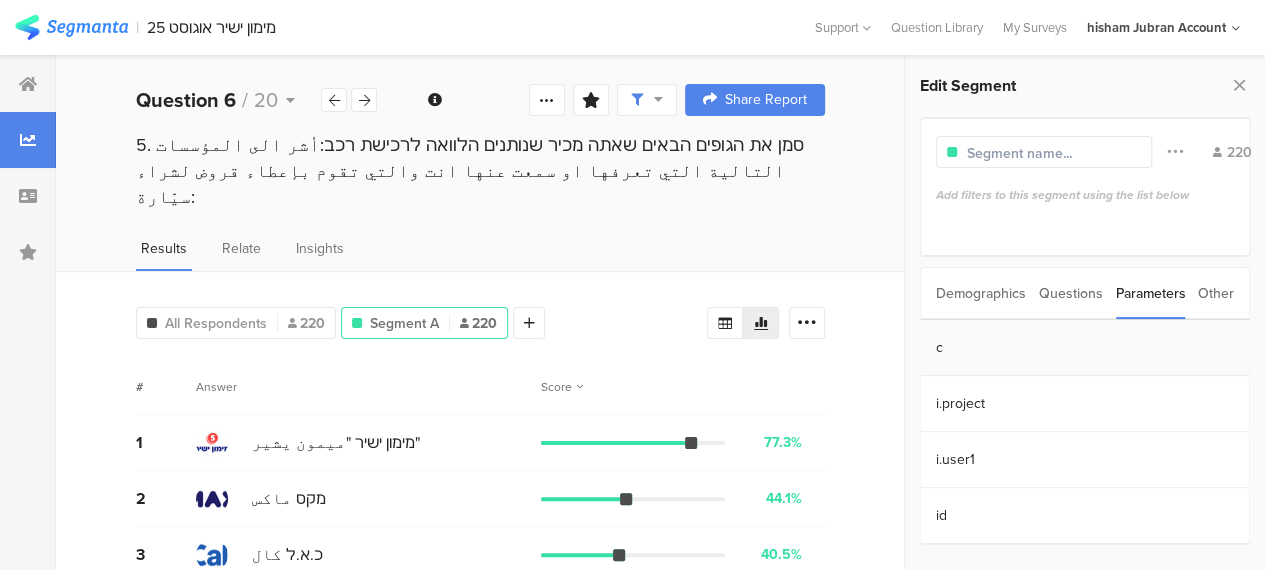 click on "c" at bounding box center (1085, 348) 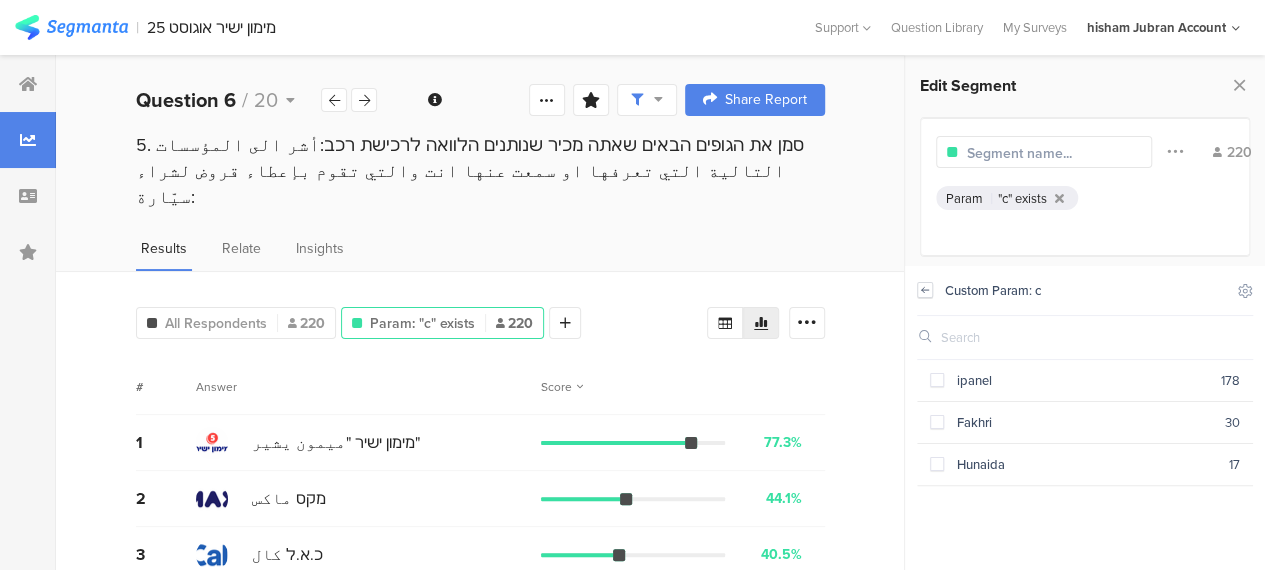click 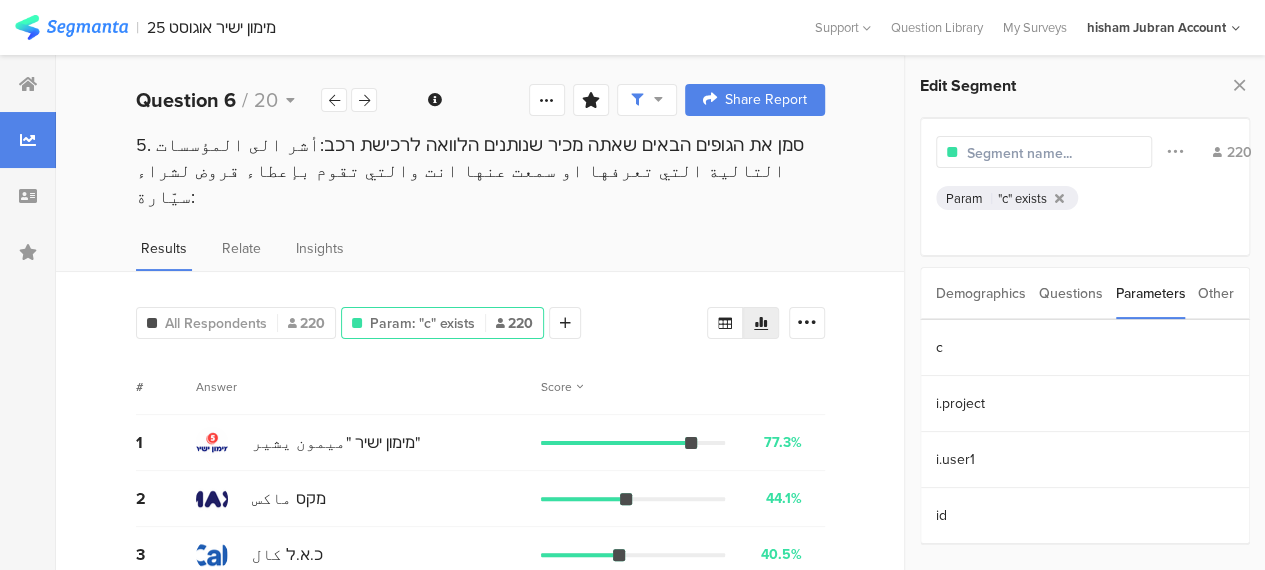 click on "Edit Segment           Filter Conjunction   And   Or
Segment Color
220
Param     "c" exists
Demographics
Questions
Parameters
Other
الجنس מגדר:
العمر גיל
الديانة דת
منطقة السكن אזור גיאוגרפי
2   1.	כשאת/ה חושב/ת על שמות של גופים / חברות מהן אפשר לקחת הלוואה, אילו שמות עולים בראשך?عندما تفكّر\ين بأسماء شركات او مؤسسات يمكن من خلالها الحصول على قرض، أية أسماء تخطر ببالك؟ 3   4   5   4.	ומבין הבאים, ממי תעדיף יותר מכל לקחת הלוואה לרכישת רכב?ومن بين المؤسسات التالية, من اية مؤسسة كنت تفضّل الحصول على قرض لشراء سيارة؟ 6   7   8   9   10   11       12   13   14   15   16   17   18   19" at bounding box center [1085, 313] 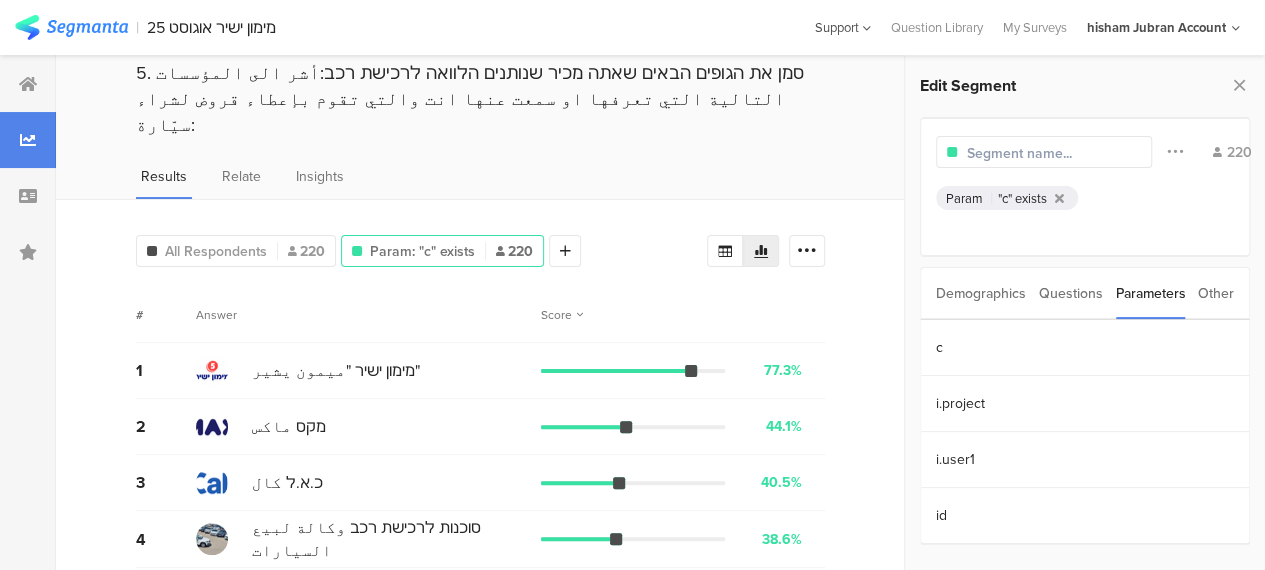 scroll, scrollTop: 0, scrollLeft: 0, axis: both 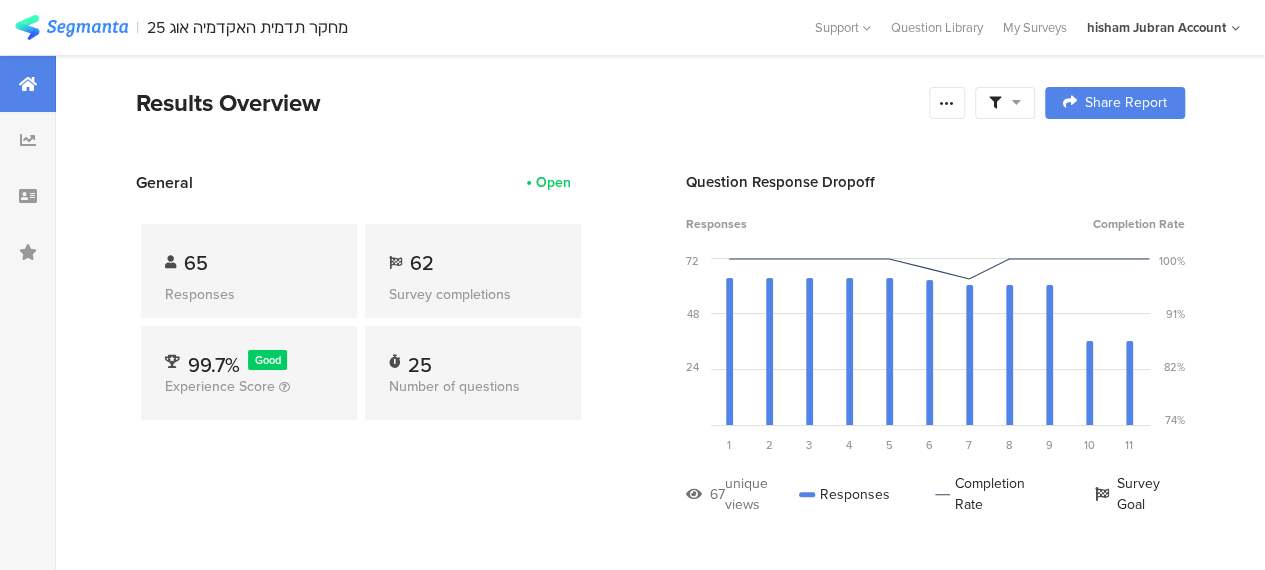 click on "General     Open     65   Responses     62   Survey completions     99.7%   Good   Experience Score
25
Number of questions
Question Response Dropoff
Responses   Completion Rate
72
48
24
0
Sorry, your browser does not support inline SVG.
Question 1
اسئلة عامة
65   views     65   responses   100.0%   completion rate       1
Question 2
1. בסולם של 1 (בכלל לא) עד 5 (במידה רבה) עד כמה לדעתך חברי הסגל האקדמי בישראל הם מומחים בתחומם?عل...
65   views     65   responses   100.0%   completion rate       2
Question 3
65   views     65   responses   100.0%   completion rate       3       65   views     65   responses" at bounding box center [660, 358] 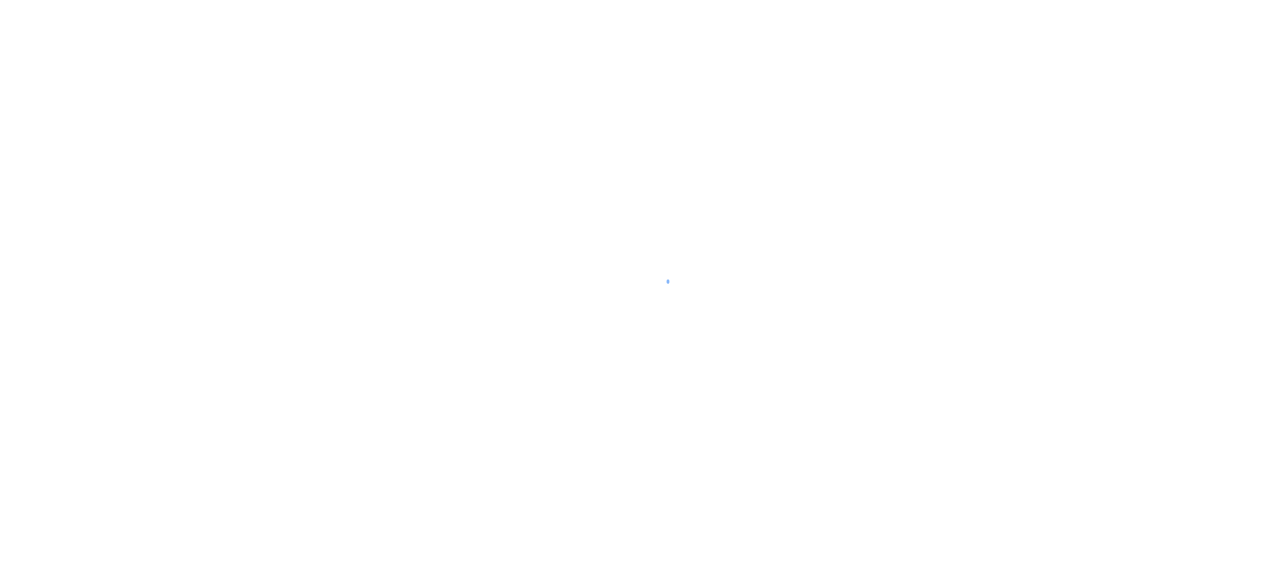 scroll, scrollTop: 0, scrollLeft: 0, axis: both 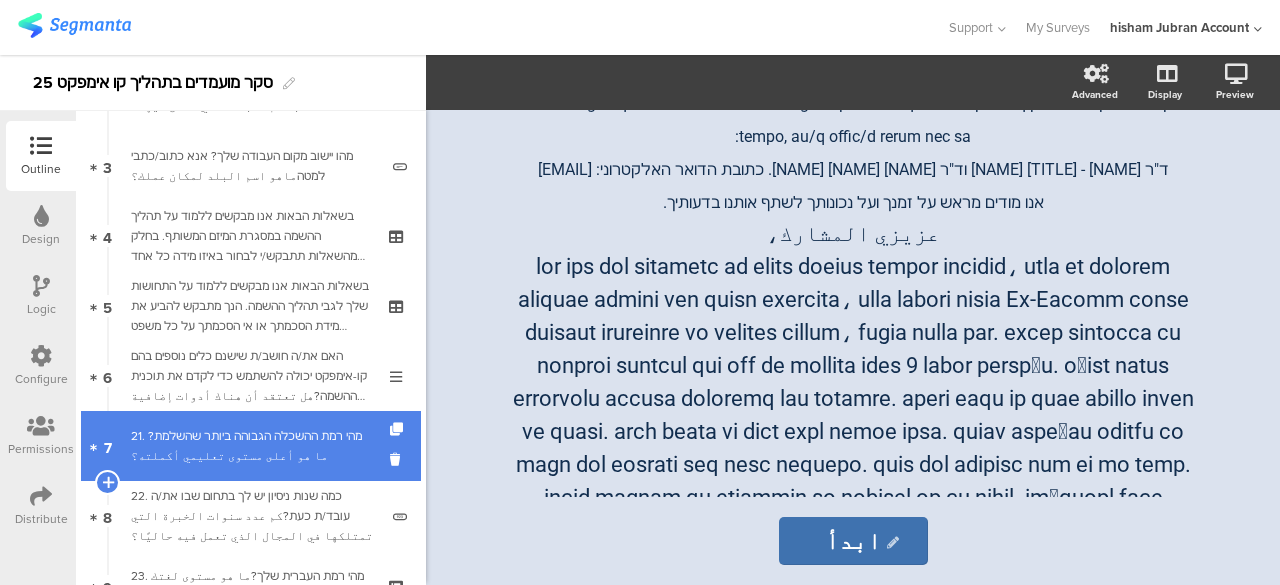 click on "7
21.	מהי רמת ההשכלה הגבוהה ביותר שהשלמת?ما هو أعلى مستوى تعليمي أكملته؟" at bounding box center (251, 446) 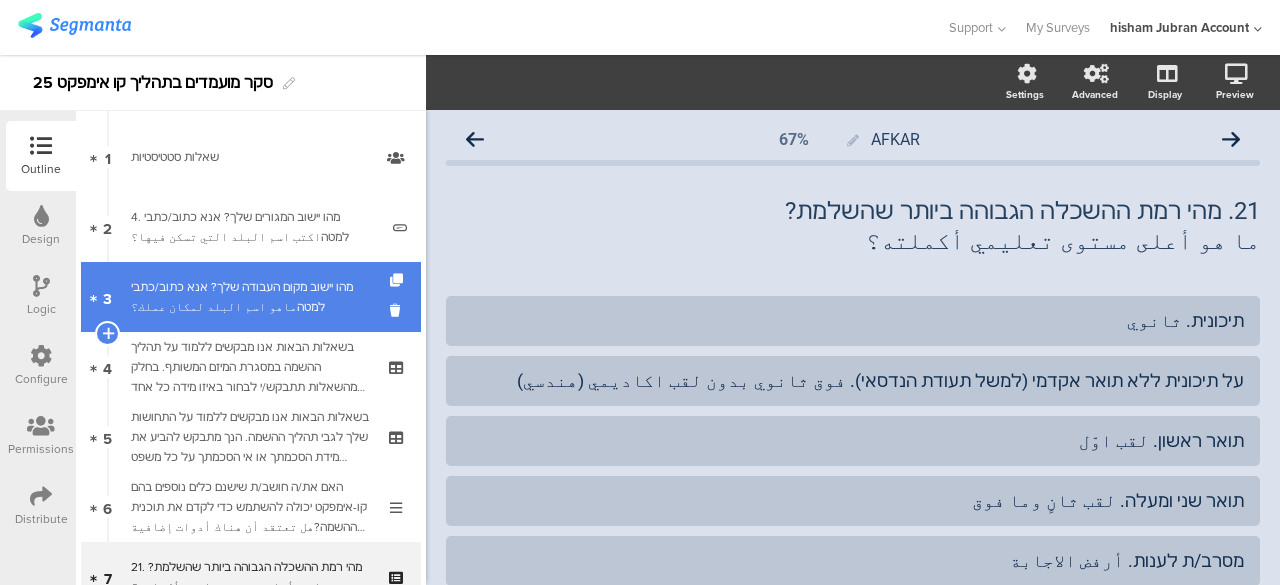 scroll, scrollTop: 100, scrollLeft: 0, axis: vertical 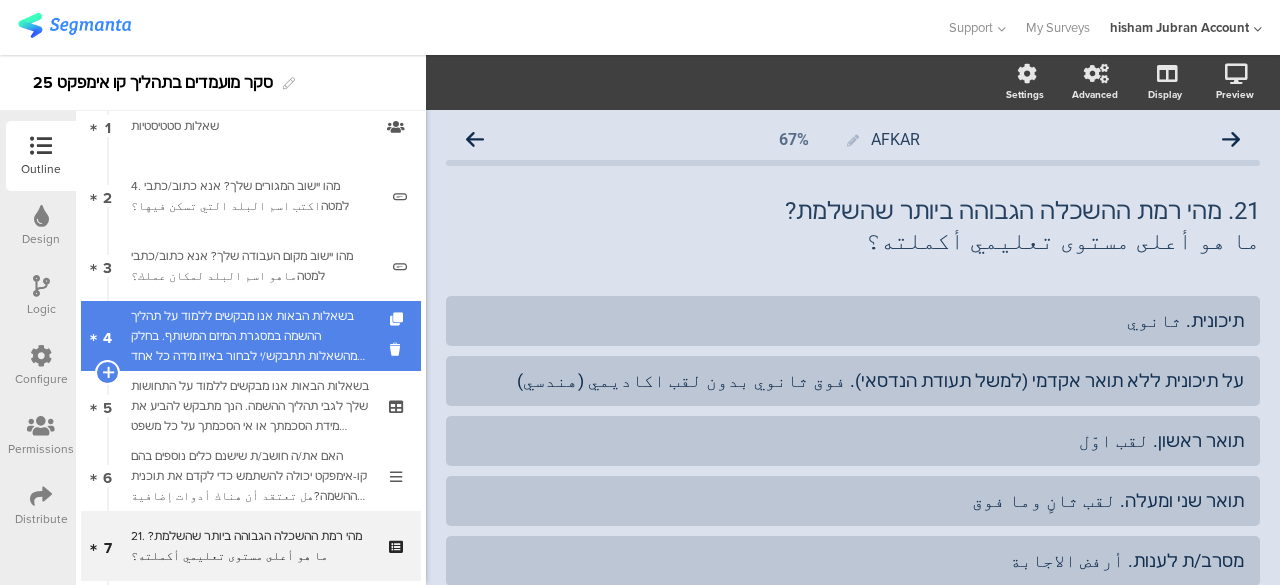 click on "בשאלות הבאות אנו מבקשים ללמוד על תהליך ההשמה במסגרת המיזם המשותף. בחלק מהשאלות תתבקש/י לבחור באיזו מידה כל אחד מהנושאים הבאים התקיים או לא התקיים בתהליך ההשתלבות שלך. אנא דרג/י את תשובתך על סולם מ-1 עד 5, כאשר:في الأسئلة التالية، نود التعرف على عملية التوظيف في إطار المشروع المشترك. في بعض الأسئلة، سيُطلب منك تحديد مدى وجود أو غياب كلمن القضايا التالية في البرنامج. يُرجى تقييم إجابتك على مقياس من 1 إلى 5،" at bounding box center (250, 336) 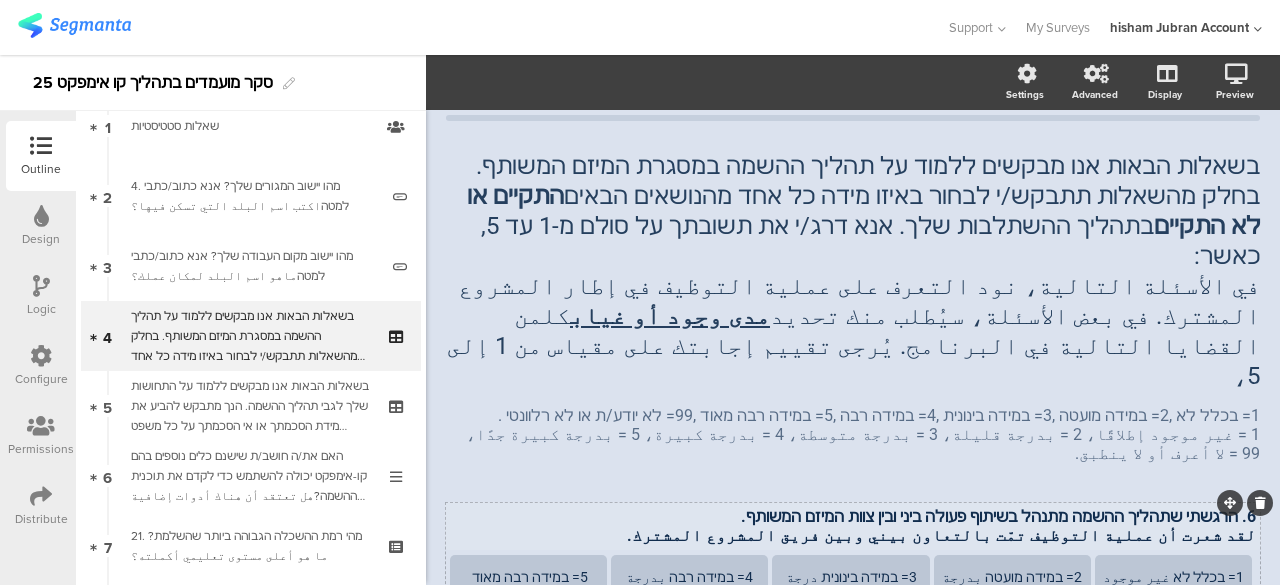 scroll, scrollTop: 0, scrollLeft: 0, axis: both 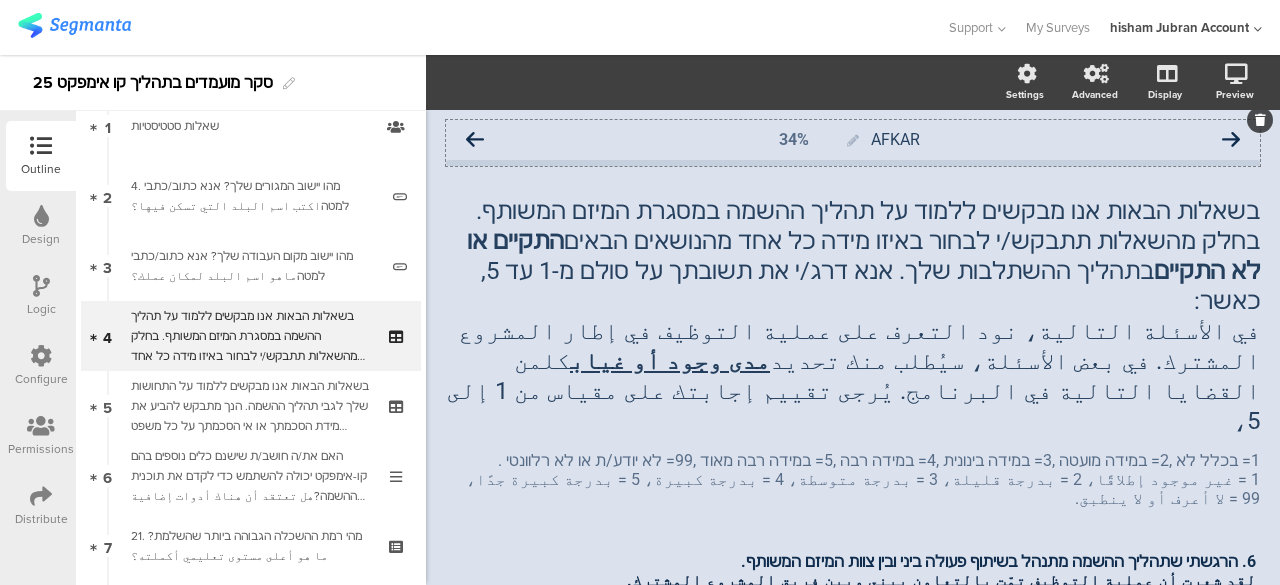 click 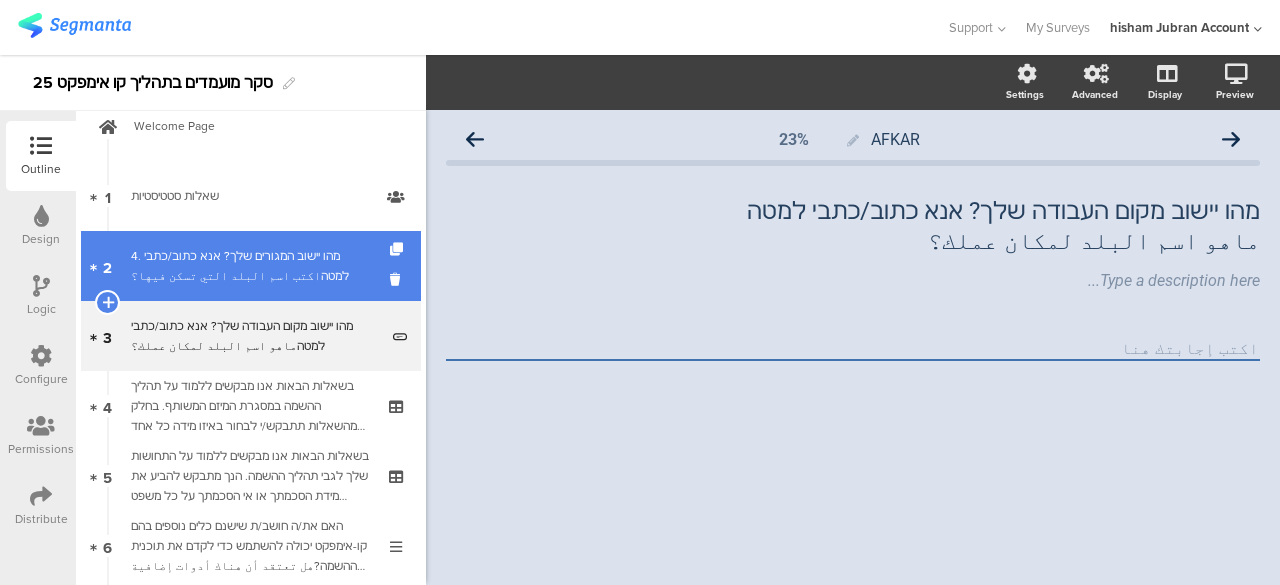 scroll, scrollTop: 0, scrollLeft: 0, axis: both 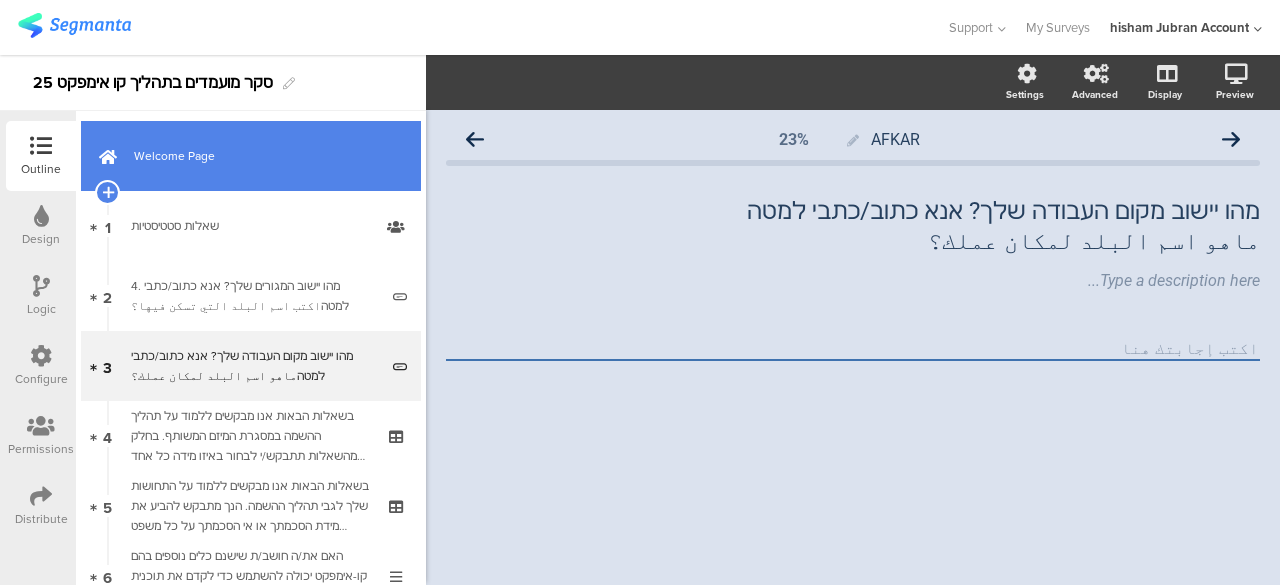 click on "Welcome Page" at bounding box center [262, 156] 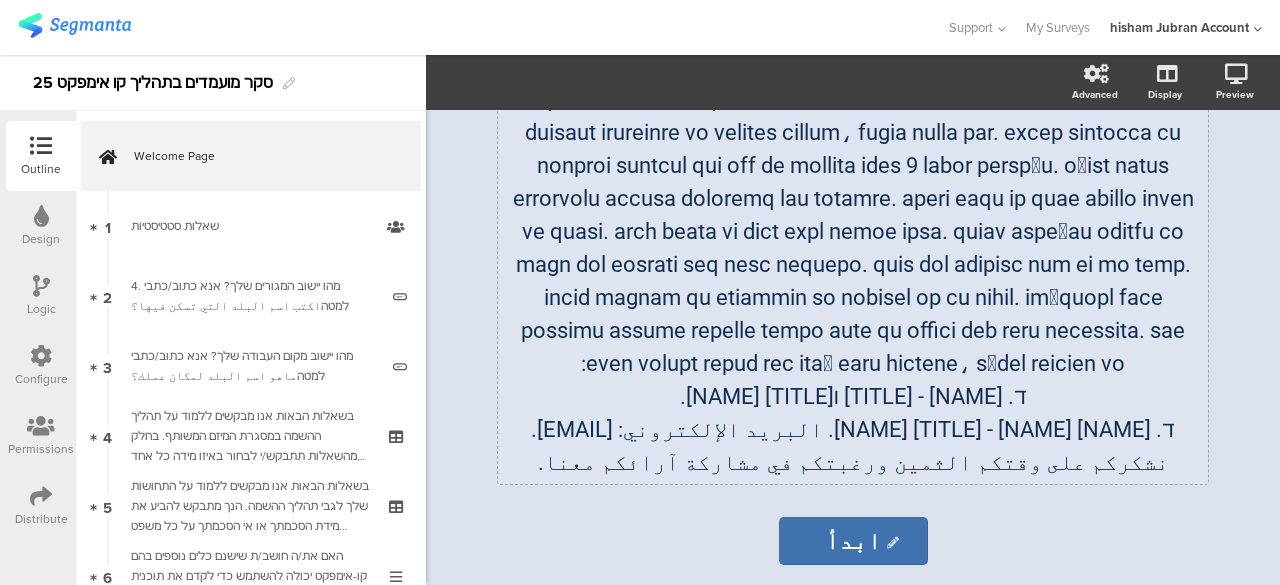 scroll, scrollTop: 435, scrollLeft: 0, axis: vertical 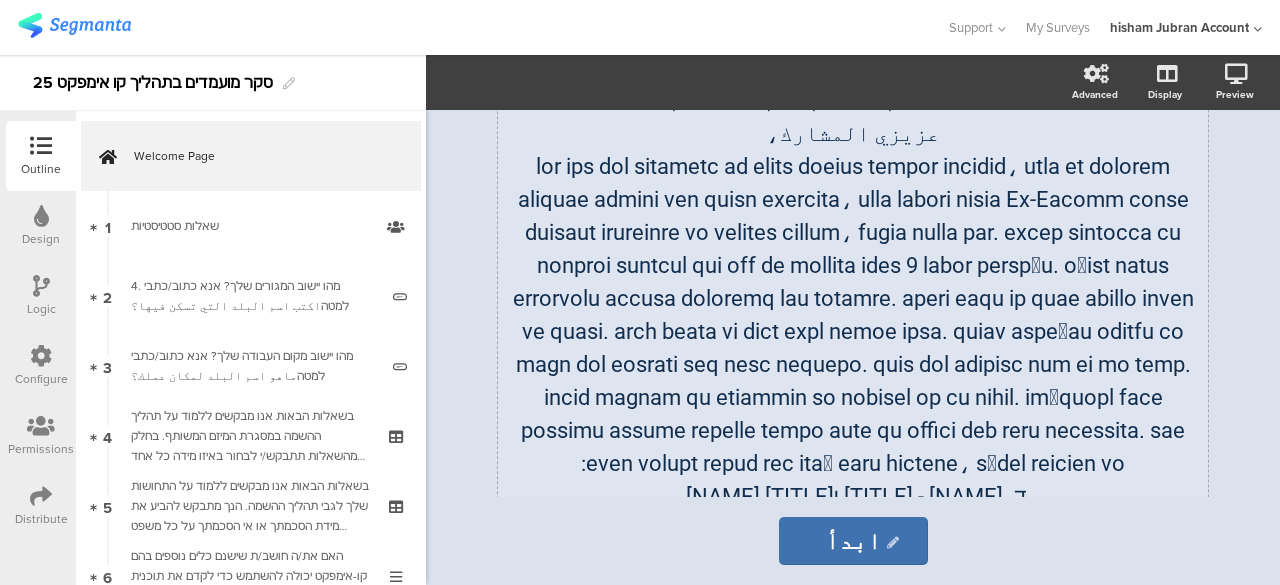 click on "משתתף/ת יקר/ה ,  ד"ר הישאם ג'ובראן- חוקר ראשי ומנכ"ל אפקאר וד"ר אביב ספקטור שירץ- חוקר בכיר באפקאר. כתובת הדואר האלקטרוני: afkar2005@gmail.com   אנו מודים מראש על זמנך ועל נכונותך לשתף אותנו בדעותיך. عزيزي المشارك، د. هشام جبران - الباحث الرئيسي والرئيس التنفيذي لشركة أفكار. د. أفيف سبيكتور شيرتز - باحث أول في شركة أفكار. البريد الإلكتروني: afkar2005@gmail.com. نشكركم على وقتكم الثمين ورغبتكم في مشاركة آرائكم معنا.
משתתף/ת יקר/ה ,  ד"ר הישאם ג'ובראן- חוקר ראשי ומנכ"ל אפקאר וד"ר אביב ספקטור שירץ- חוקר בכיר באפקאר. כתובת הדואר האלקטרוני: afkar2005@gmail.com  عزيزي المشارك،" 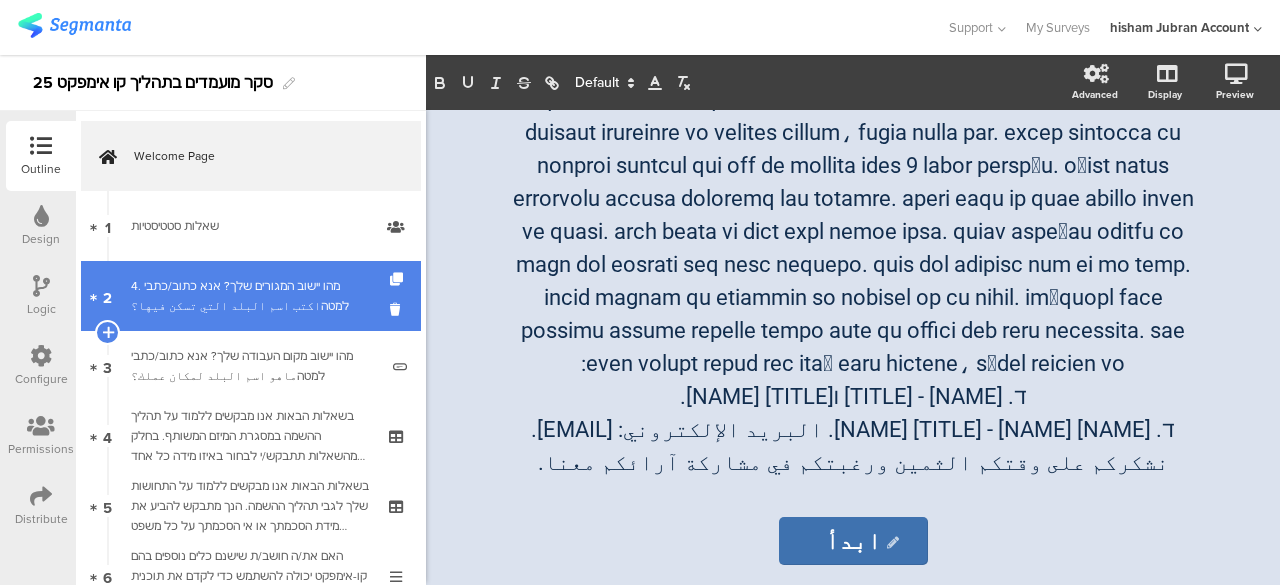 click on "4.	מהו יישוב המגורים שלך? אנא כתוב/כתבי למטהاكتب اسم البلد التي تسكن فيها؟" at bounding box center [254, 296] 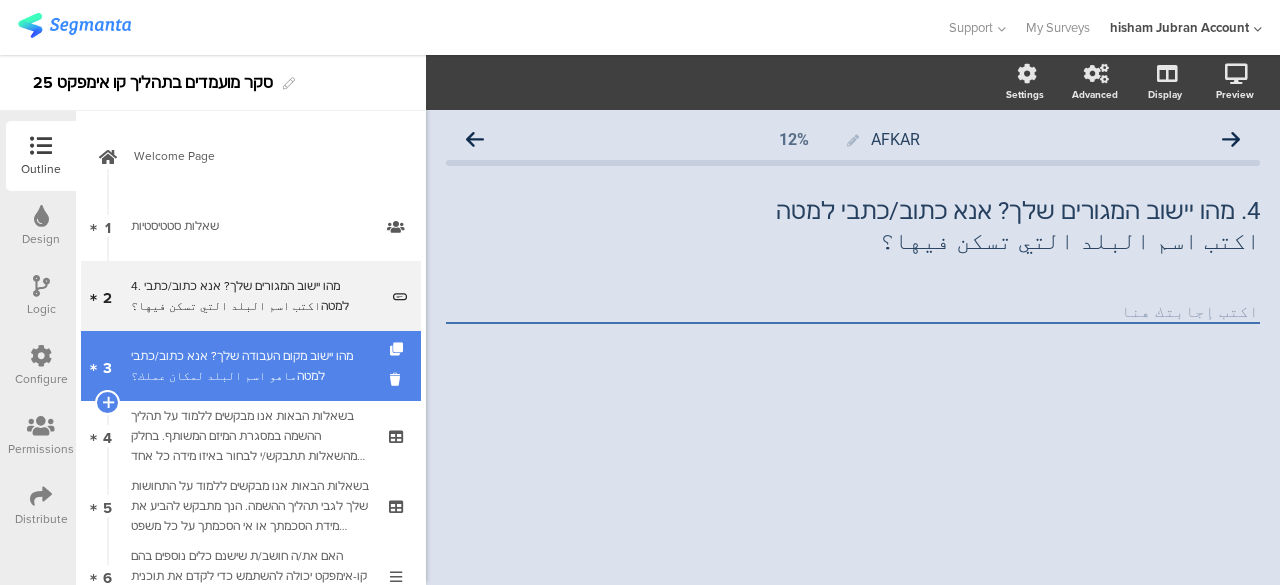 click on "מהו יישוב מקום העבודה שלך? אנא כתוב/כתבי למטהماهو اسم البلد لمكان عملك؟" at bounding box center [254, 366] 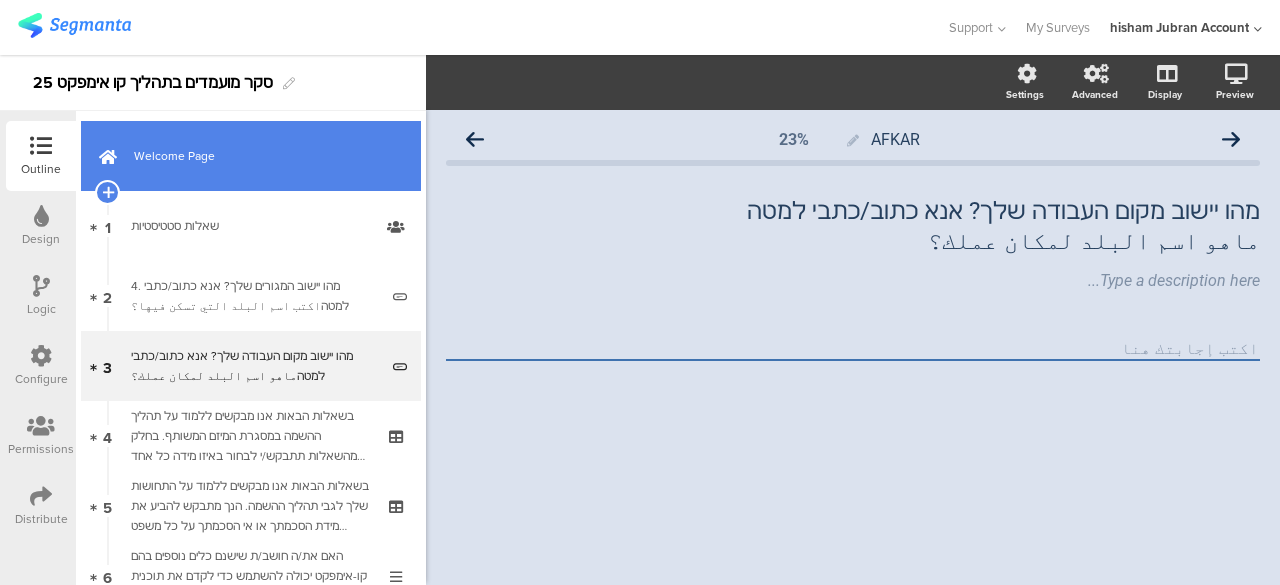 click on "Welcome Page" at bounding box center (251, 156) 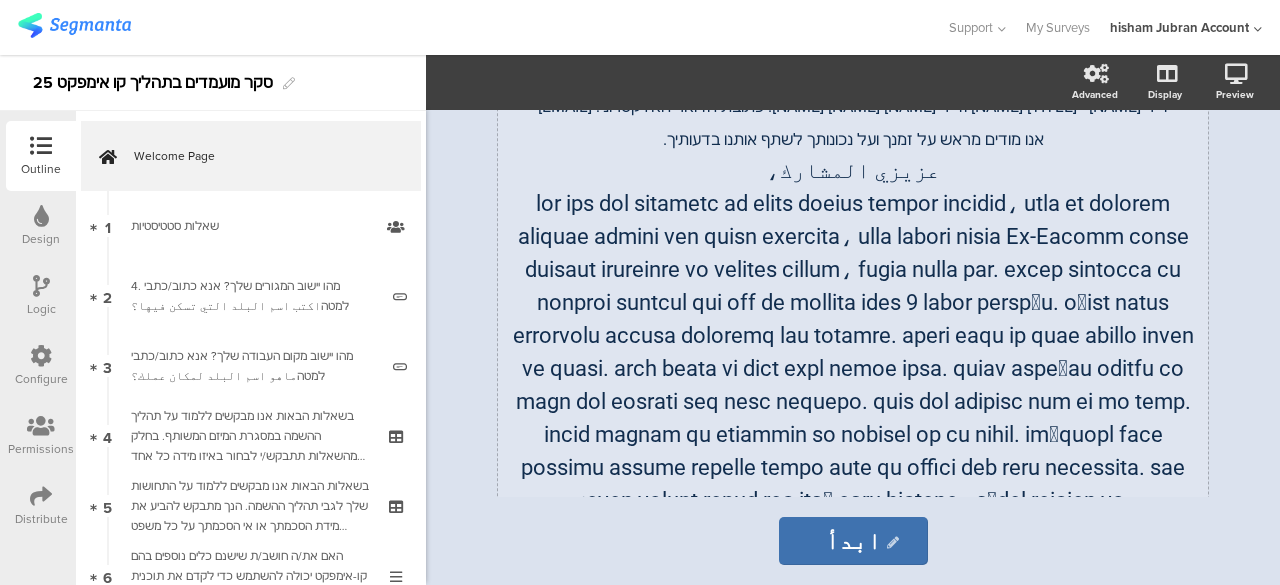 scroll, scrollTop: 400, scrollLeft: 0, axis: vertical 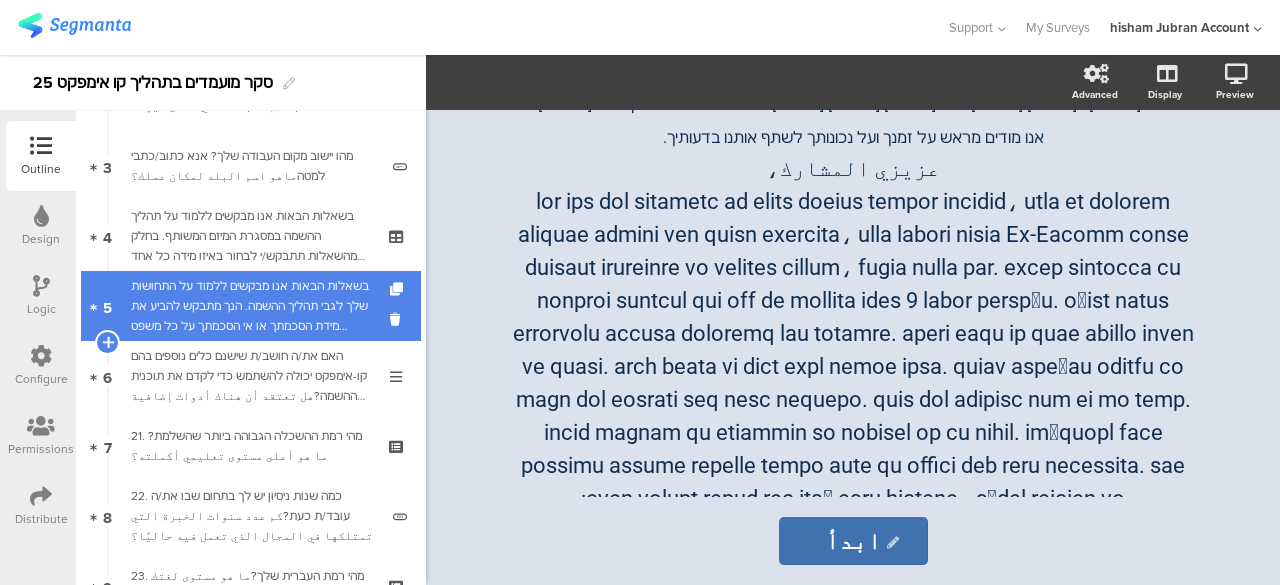 click on "בשאלות הבאות אנו מבקשים ללמוד על התחושות שלך לגבי תהליך ההשמה. הנך מתבקש להביע את מידת הסכמתך או אי הסכמתך על כל משפט ומשפט.אנא דרג/י את התשובה שלך על סולם מ-1 עד 5, כאשר:في الأسئلة التالية، نود أن نتعرف على آرائكم حول عملية التوظيف. يُرجى تحديد مدى موافقتكم أو معارضتكم لكل عبارة.يرجى تقييم إجابتكم على مقياس من ١ إلى ٥، حيث:" at bounding box center [250, 306] 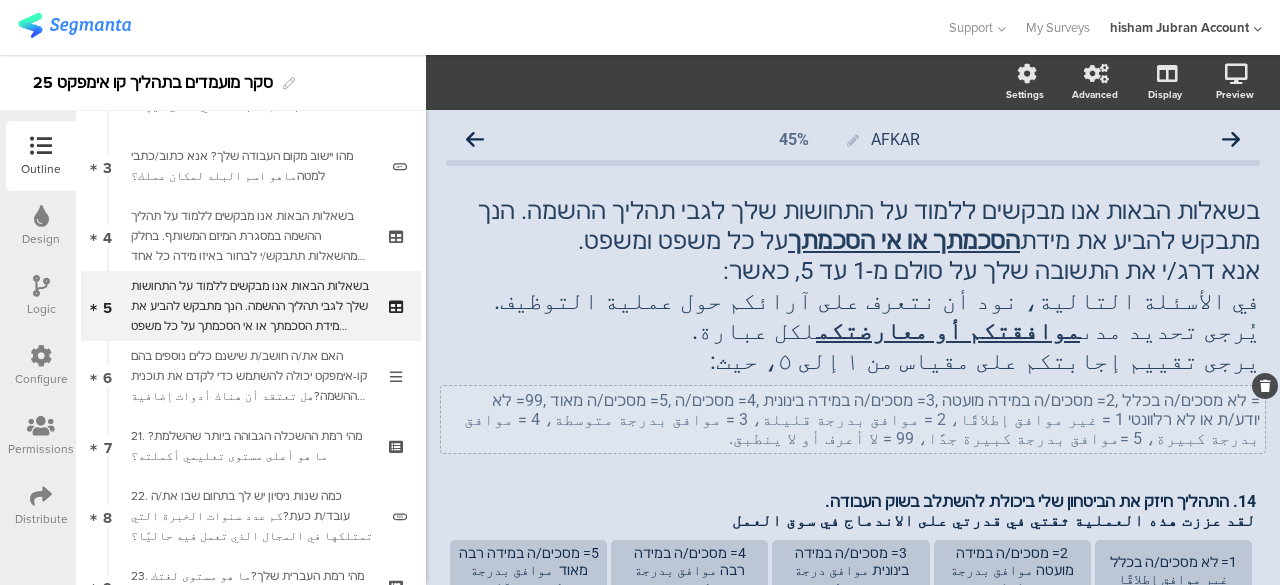 scroll, scrollTop: 200, scrollLeft: 0, axis: vertical 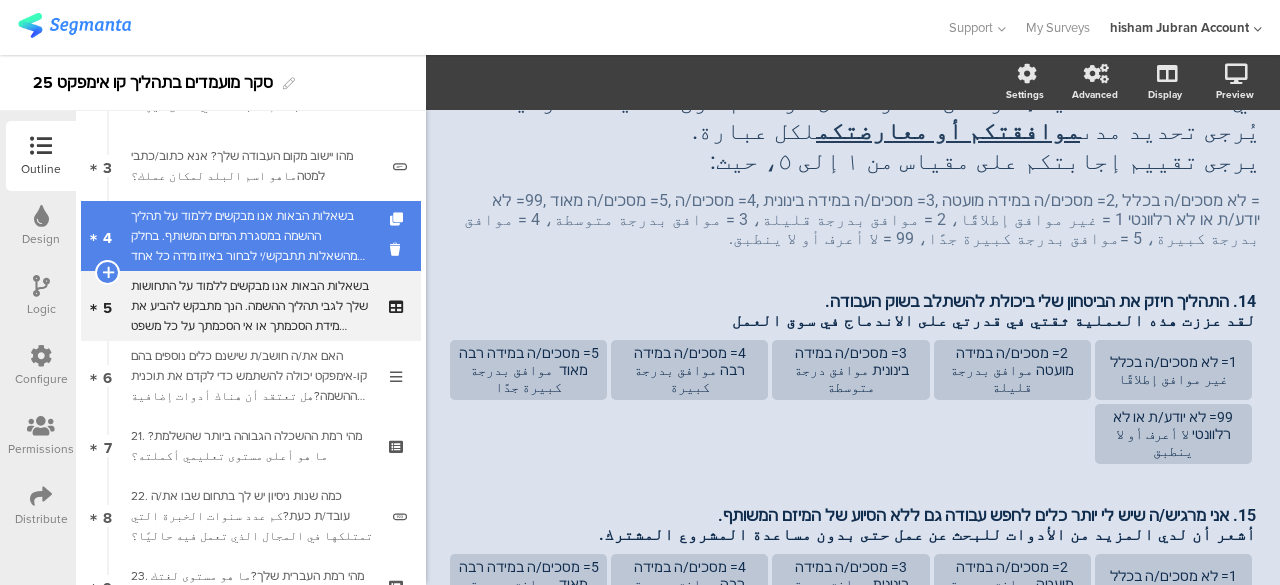 click on "בשאלות הבאות אנו מבקשים ללמוד על תהליך ההשמה במסגרת המיזם המשותף. בחלק מהשאלות תתבקש/י לבחור באיזו מידה כל אחד מהנושאים הבאים התקיים או לא התקיים בתהליך ההשתלבות שלך. אנא דרג/י את תשובתך על סולם מ-1 עד 5, כאשר:في الأسئلة التالية، نود التعرف على عملية التوظيف في إطار المشروع المشترك. في بعض الأسئلة، سيُطلب منك تحديد مدى وجود أو غياب كلمن القضايا التالية في البرنامج. يُرجى تقييم إجابتك على مقياس من 1 إلى 5،" at bounding box center [250, 236] 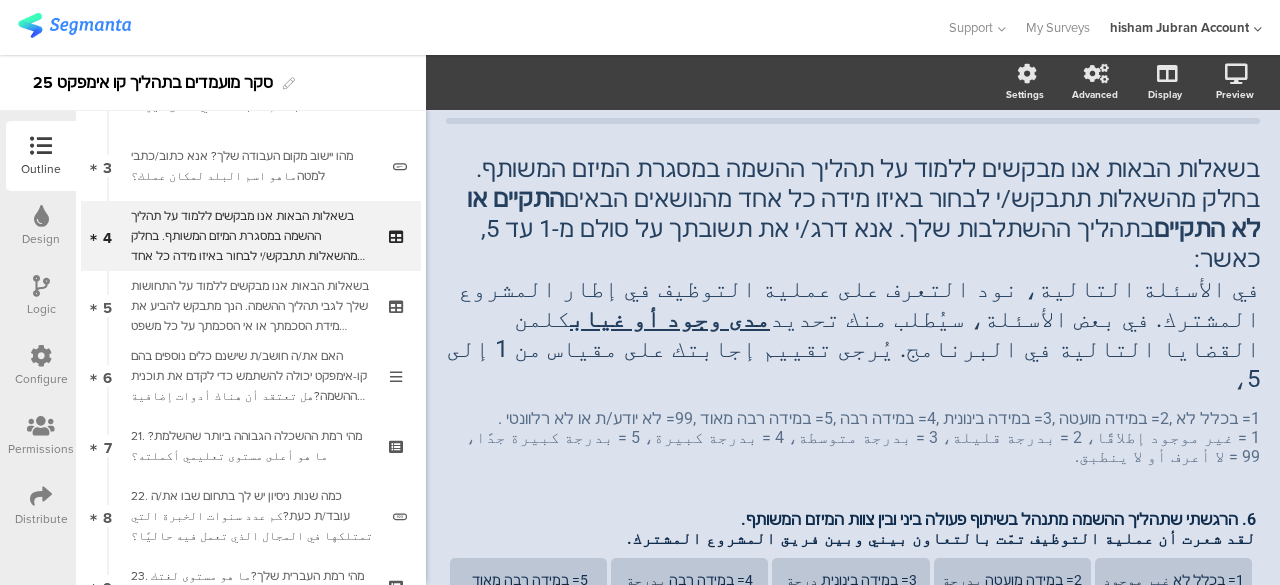 scroll, scrollTop: 0, scrollLeft: 0, axis: both 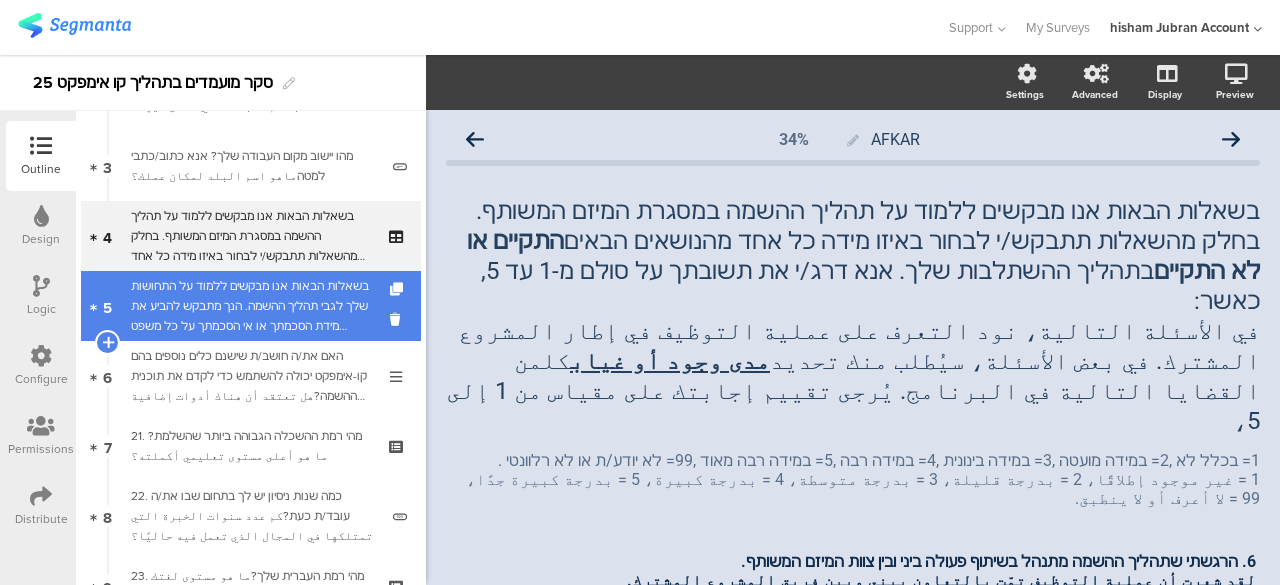 click on "בשאלות הבאות אנו מבקשים ללמוד על התחושות שלך לגבי תהליך ההשמה. הנך מתבקש להביע את מידת הסכמתך או אי הסכמתך על כל משפט ומשפט.אנא דרג/י את התשובה שלך על סולם מ-1 עד 5, כאשר:في الأسئلة التالية، نود أن نتعرف على آرائكم حول عملية التوظيف. يُرجى تحديد مدى موافقتكم أو معارضتكم لكل عبارة.يرجى تقييم إجابتكم على مقياس من ١ إلى ٥، حيث:" at bounding box center (250, 306) 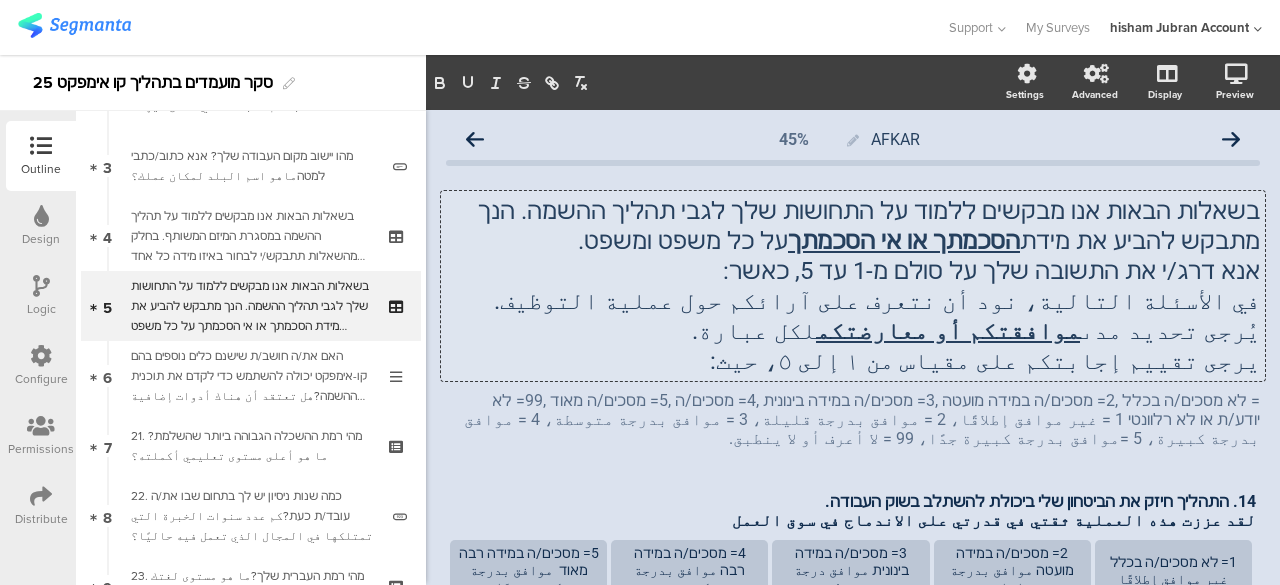 click on "בשאלות הבאות אנו מבקשים ללמוד על התחושות שלך לגבי תהליך ההשמה. הנך מתבקש להביע את מידת  הסכמתך או אי הסכמתך  על כל משפט ומשפט. אנא דרג/י את התשובה שלך על סולם מ-1 עד 5, כאשר: في الأسئلة التالية، نود أن نتعرف على آرائكم حول عملية التوظيف. يُرجى تحديد مدى  موافقتكم أو معارضتكم  لكل عبارة. يرجى تقييم إجابتكم على مقياس من ١ إلى ٥، حيث:
בשאלות הבאות אנו מבקשים ללמוד על התחושות שלך לגבי תהליך ההשמה. הנך מתבקש להביע את מידת  הסכמתך או אי הסכמתך  על כל משפט ומשפט. אנא דרג/י את התשובה שלך על סולם מ-1 עד 5, כאשר: موافقتكم أو معارضتكم  لكل عبارة.
הסכמתך או אי הסכמתך  لكل عبارة." 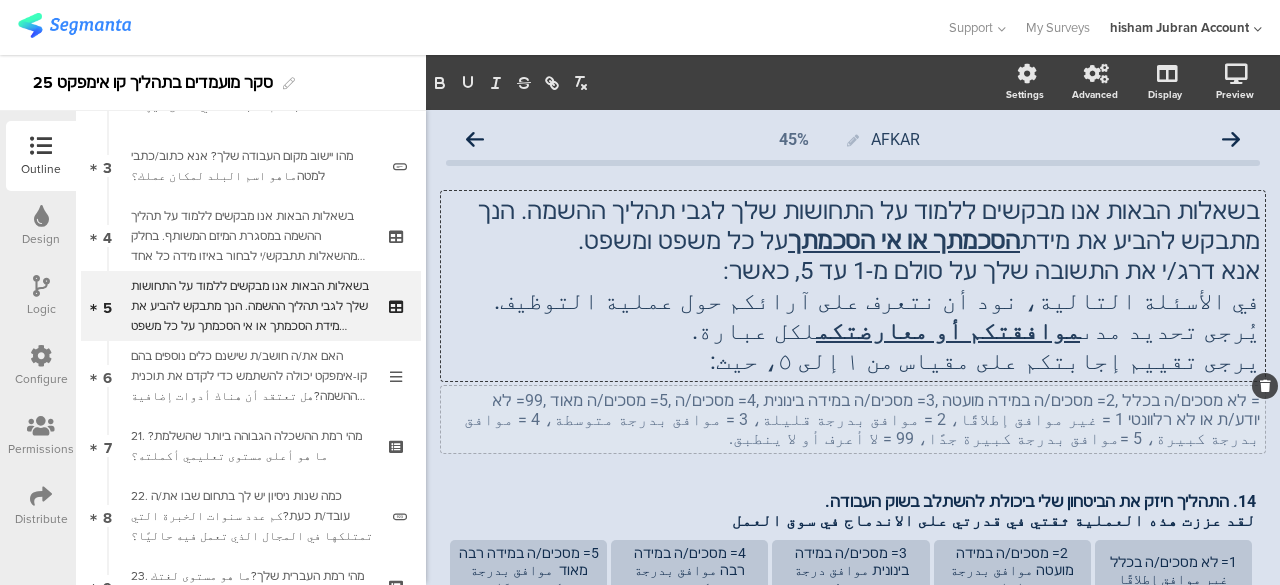 type 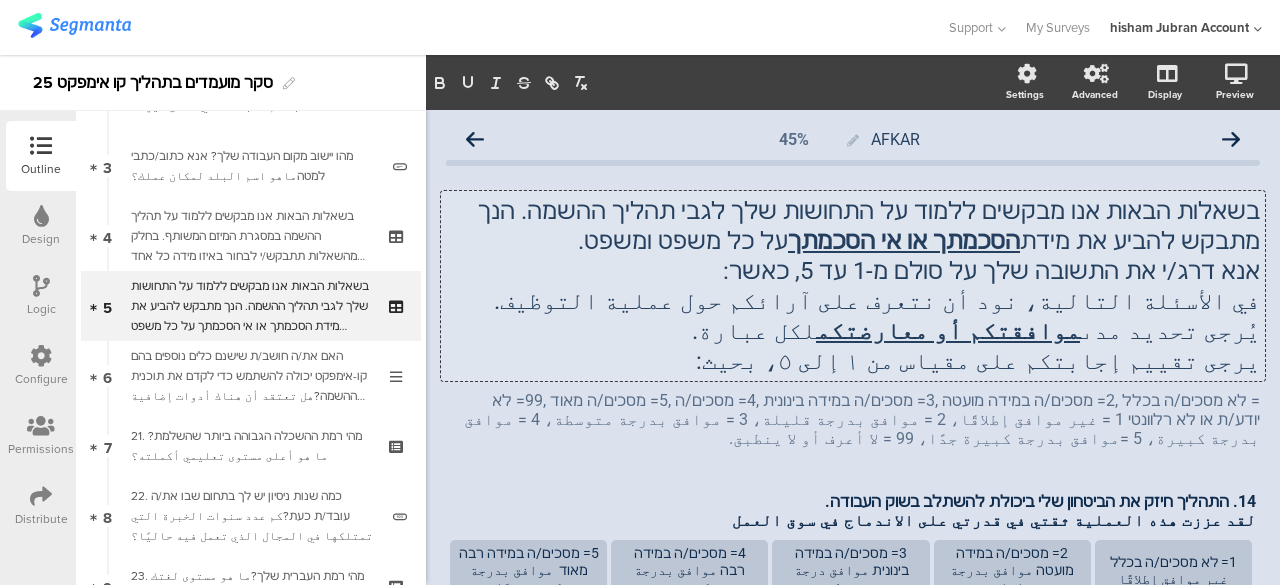 click on "يرجى تقييم إجابتكم على مقياس من ١ إلى ٥، بحيث:" 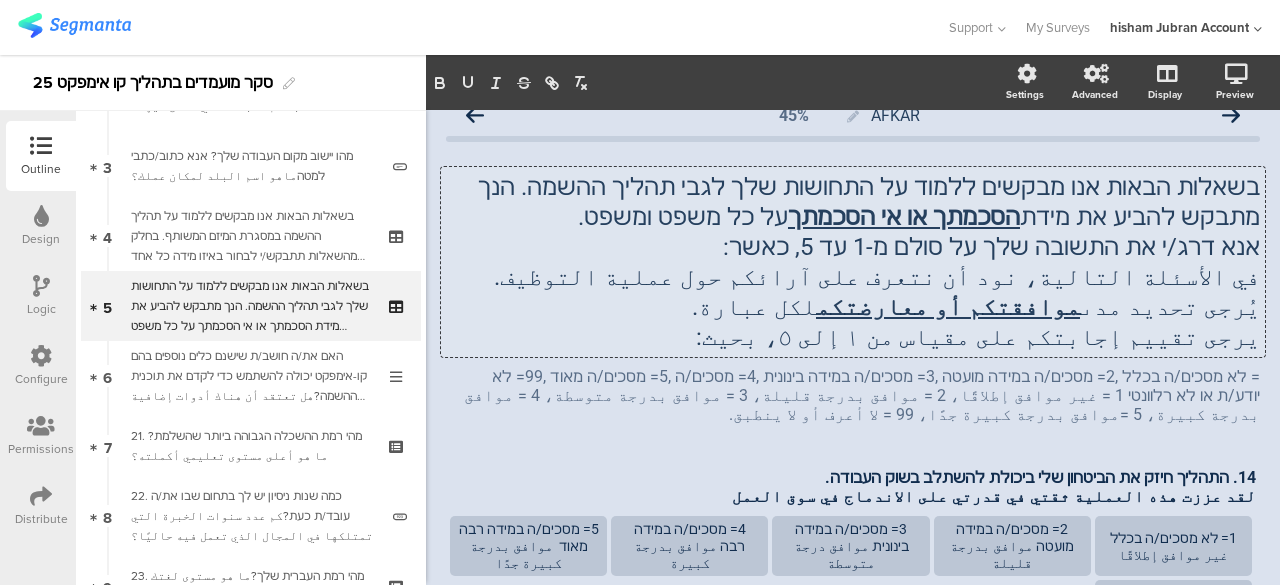 scroll, scrollTop: 0, scrollLeft: 0, axis: both 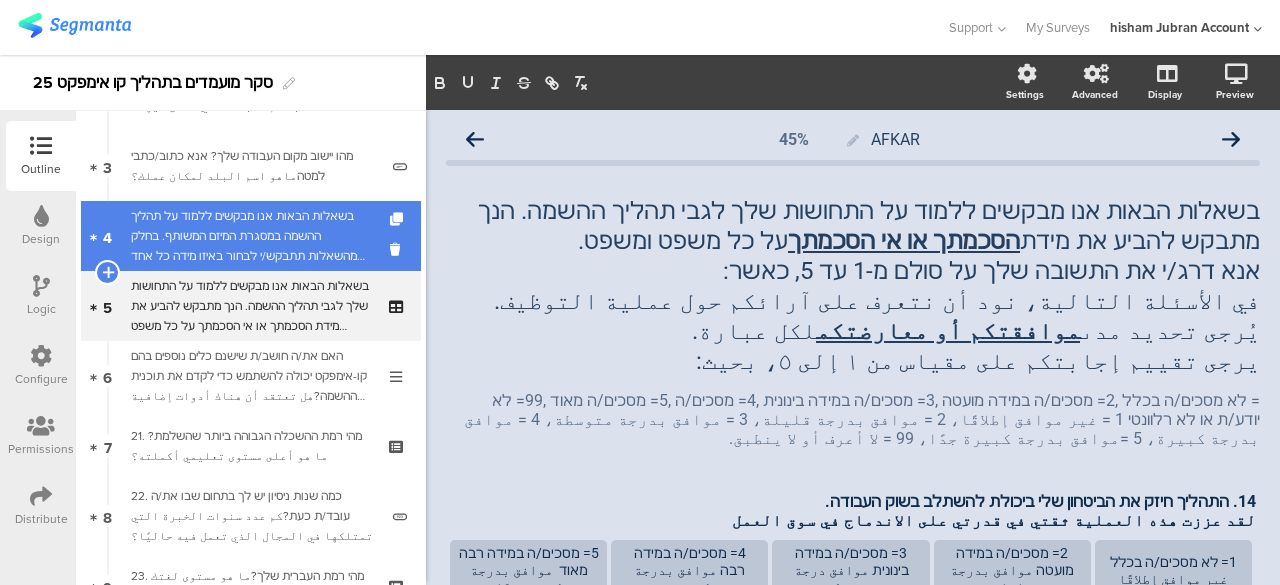 click on "בשאלות הבאות אנו מבקשים ללמוד על תהליך ההשמה במסגרת המיזם המשותף. בחלק מהשאלות תתבקש/י לבחור באיזו מידה כל אחד מהנושאים הבאים התקיים או לא התקיים בתהליך ההשתלבות שלך. אנא דרג/י את תשובתך על סולם מ-1 עד 5, כאשר:في الأسئلة التالية، نود التعرف على عملية التوظيف في إطار المشروع المشترك. في بعض الأسئلة، سيُطلب منك تحديد مدى وجود أو غياب كلمن القضايا التالية في البرنامج. يُرجى تقييم إجابتك على مقياس من 1 إلى 5،" at bounding box center (250, 236) 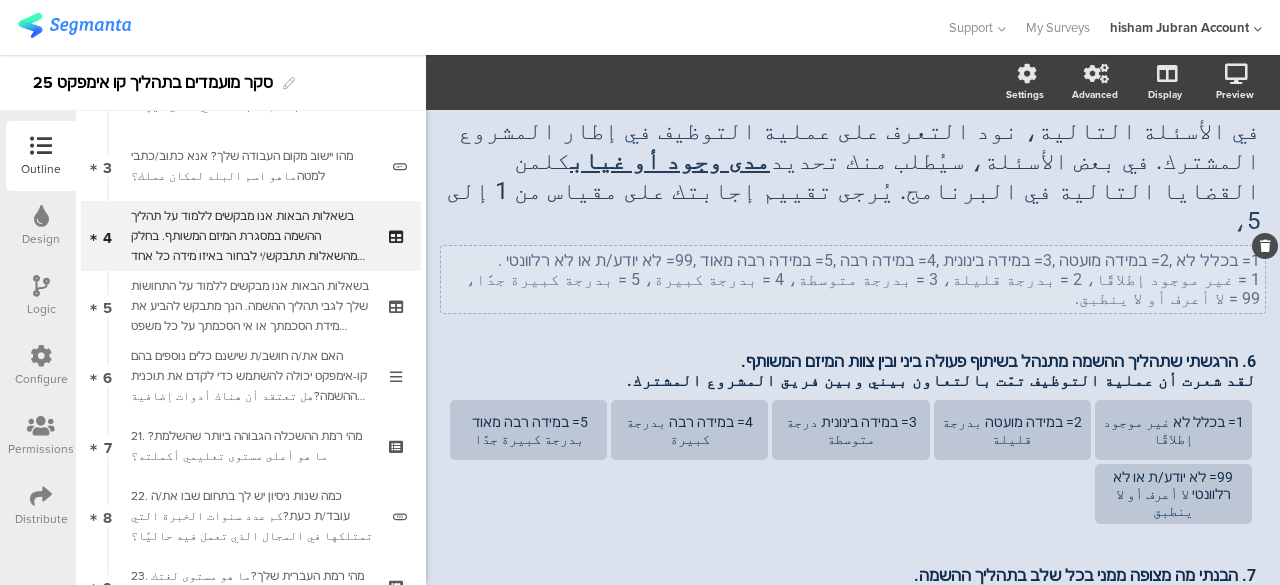 scroll, scrollTop: 100, scrollLeft: 0, axis: vertical 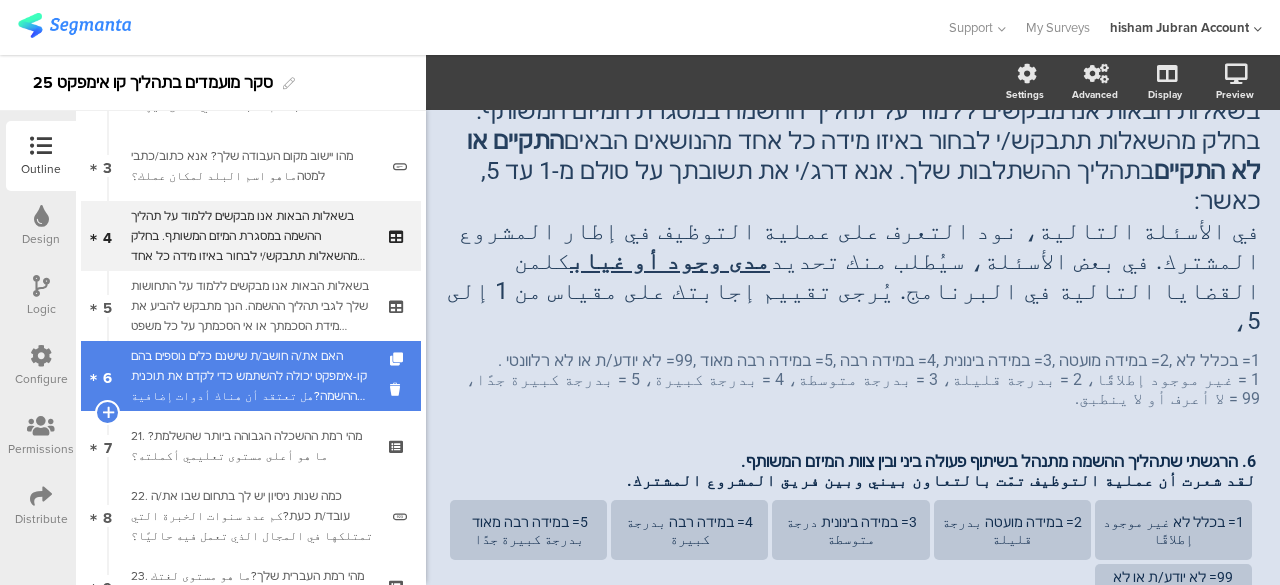 click on "האם את/ה חושב/ת שישנם כלים נוספים בהם קו-אימפקט יכולה להשתמש כדי לקדם את תוכנית ההשמה?هل تعتقد أن هناك أدوات إضافية يمكن لـ Co-Impact استخدامها لتحسين برنامج التوظيف؟" at bounding box center (250, 376) 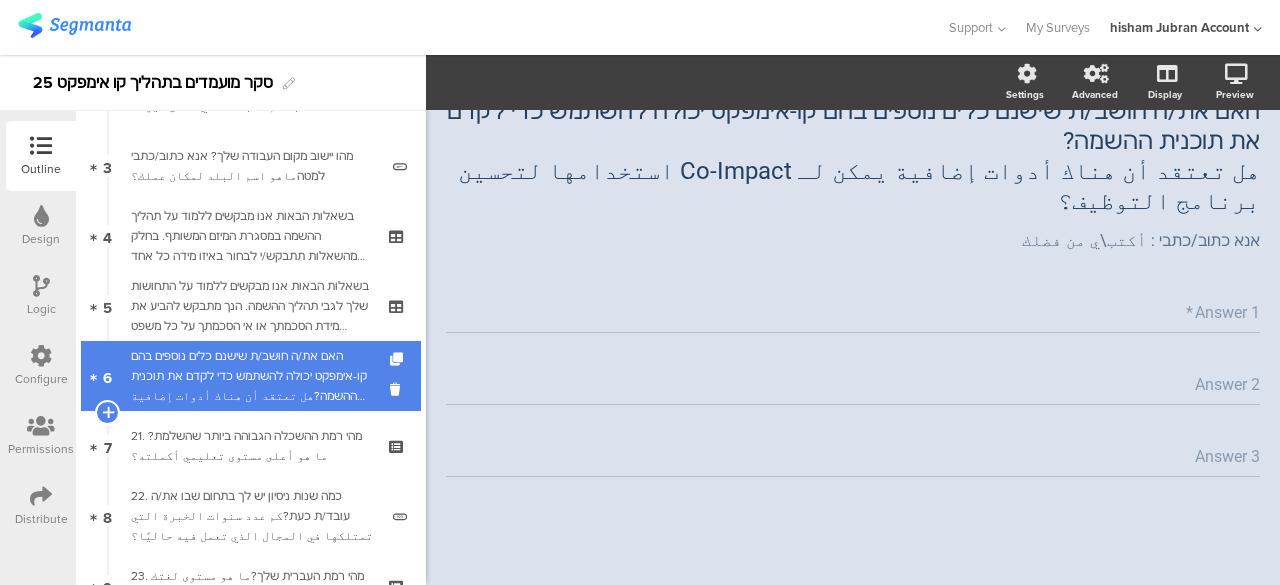 scroll, scrollTop: 0, scrollLeft: 0, axis: both 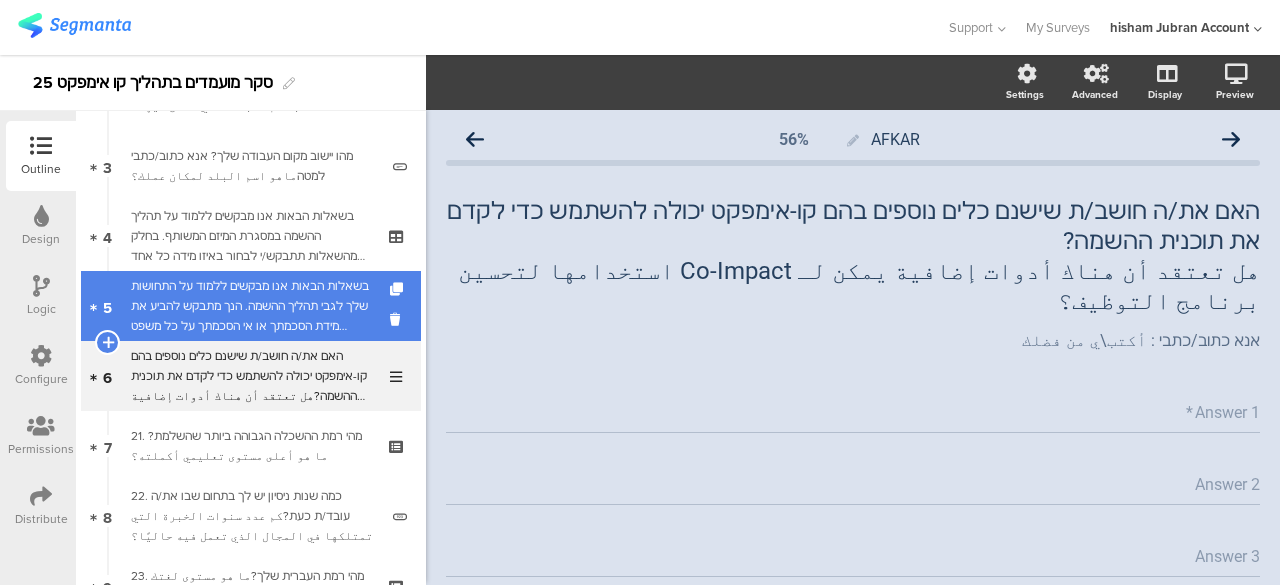 click on "בשאלות הבאות אנו מבקשים ללמוד על התחושות שלך לגבי תהליך ההשמה. הנך מתבקש להביע את מידת הסכמתך או אי הסכמתך על כל משפט ומשפט.אנא דרג/י את התשובה שלך על סולם מ-1 עד 5, כאשר:في الأسئلة التالية، نود أن نتعرف على آرائكم حول عملية التوظيف. يُرجى تحديد مدى موافقتكم أو معارضتكم لكل عبارة.يرجى تقييم إجابتكم على مقياس من ١ إلى ٥، بحيث:" at bounding box center [250, 306] 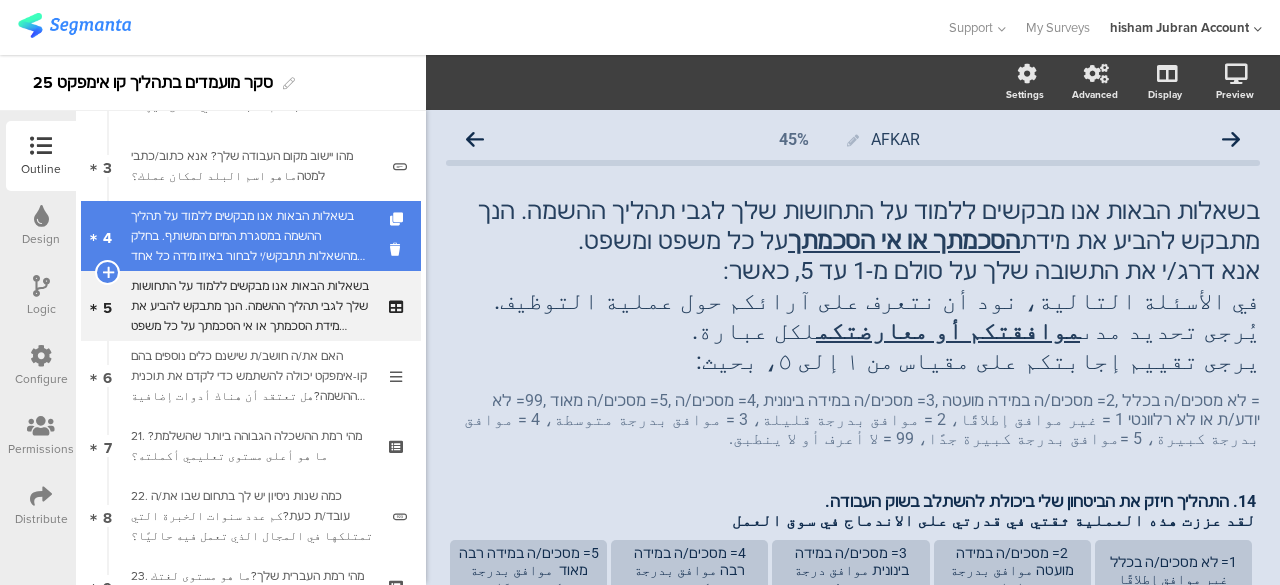click on "בשאלות הבאות אנו מבקשים ללמוד על תהליך ההשמה במסגרת המיזם המשותף. בחלק מהשאלות תתבקש/י לבחור באיזו מידה כל אחד מהנושאים הבאים התקיים או לא התקיים בתהליך ההשתלבות שלך. אנא דרג/י את תשובתך על סולם מ-1 עד 5, כאשר:في الأسئلة التالية، نود التعرف على عملية التوظيف في إطار المشروع المشترك. في بعض الأسئلة، سيُطلب منك تحديد مدى وجود أو غياب كلمن القضايا التالية في البرنامج. يُرجى تقييم إجابتك على مقياس من 1 إلى 5،" at bounding box center [250, 236] 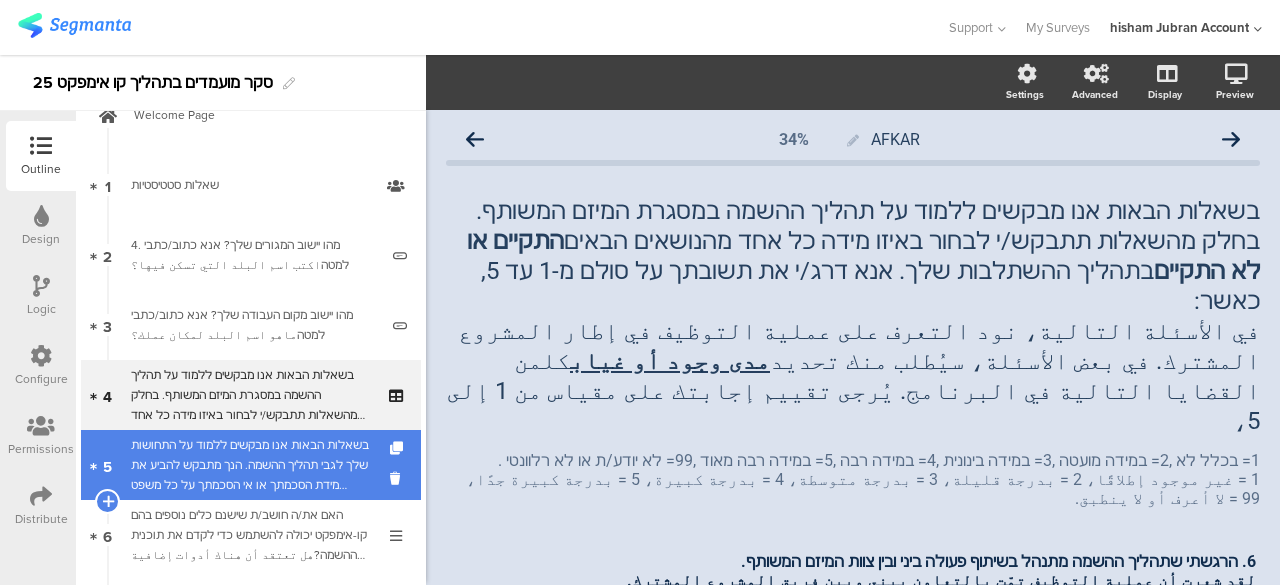 scroll, scrollTop: 0, scrollLeft: 0, axis: both 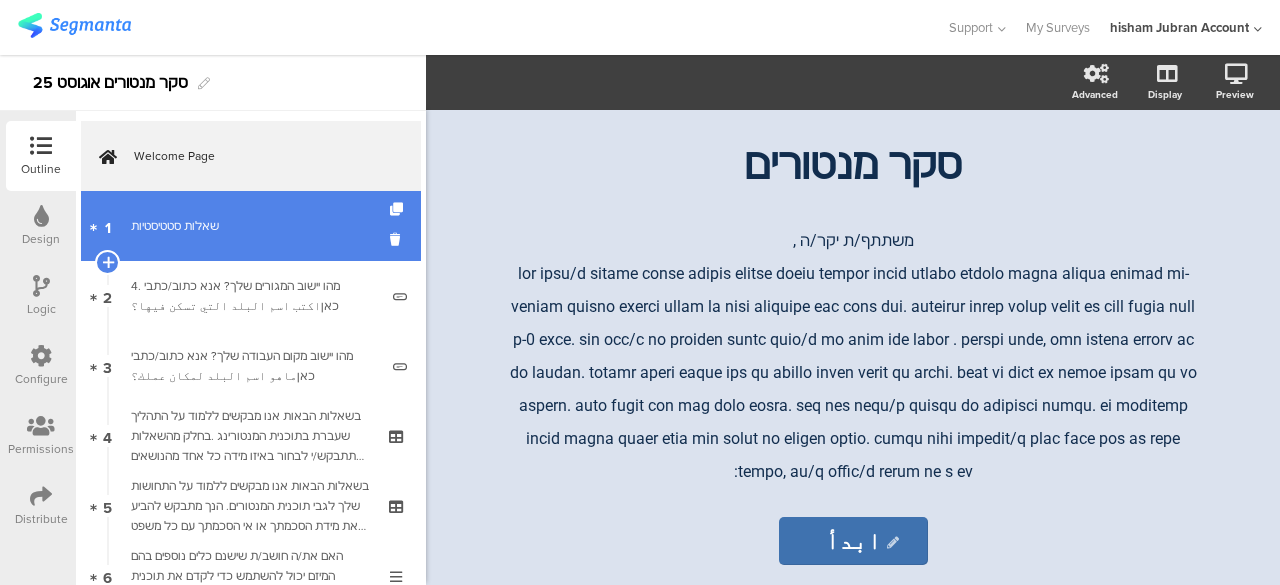 click on "שאלות סטטיסטיות" at bounding box center [250, 226] 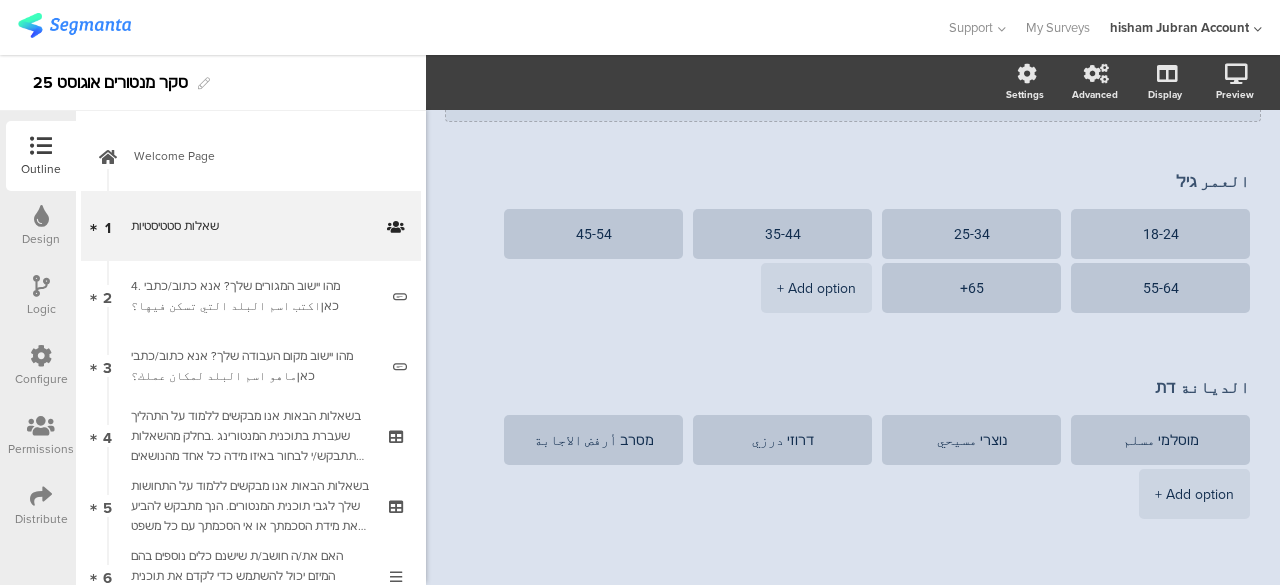 scroll, scrollTop: 700, scrollLeft: 0, axis: vertical 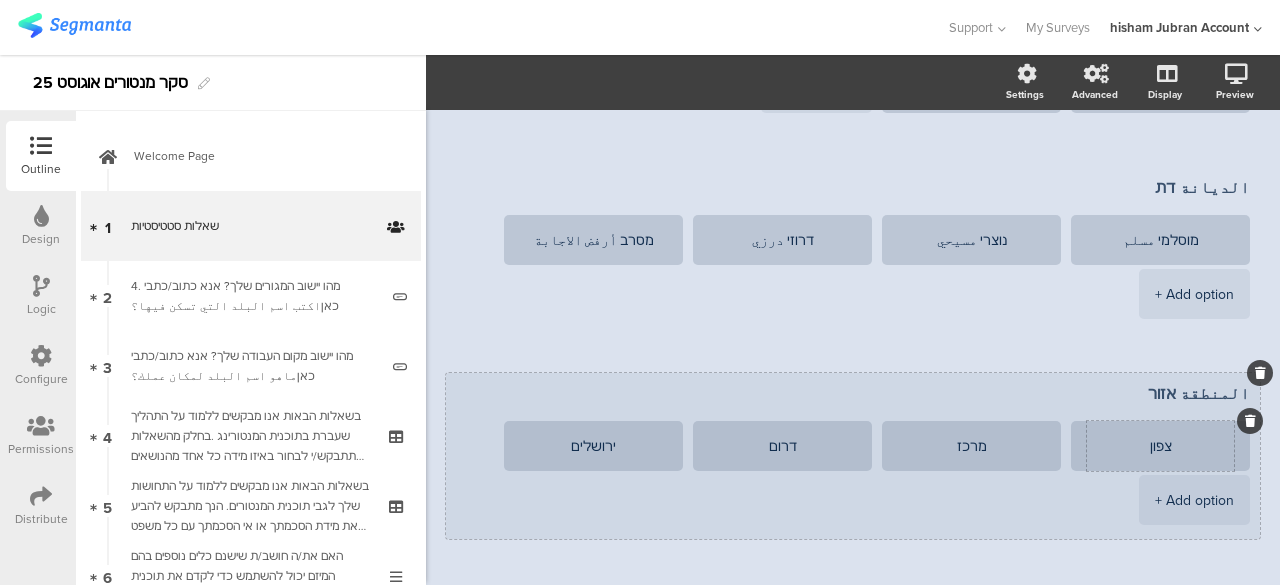 click on "צפון" at bounding box center [1160, 446] 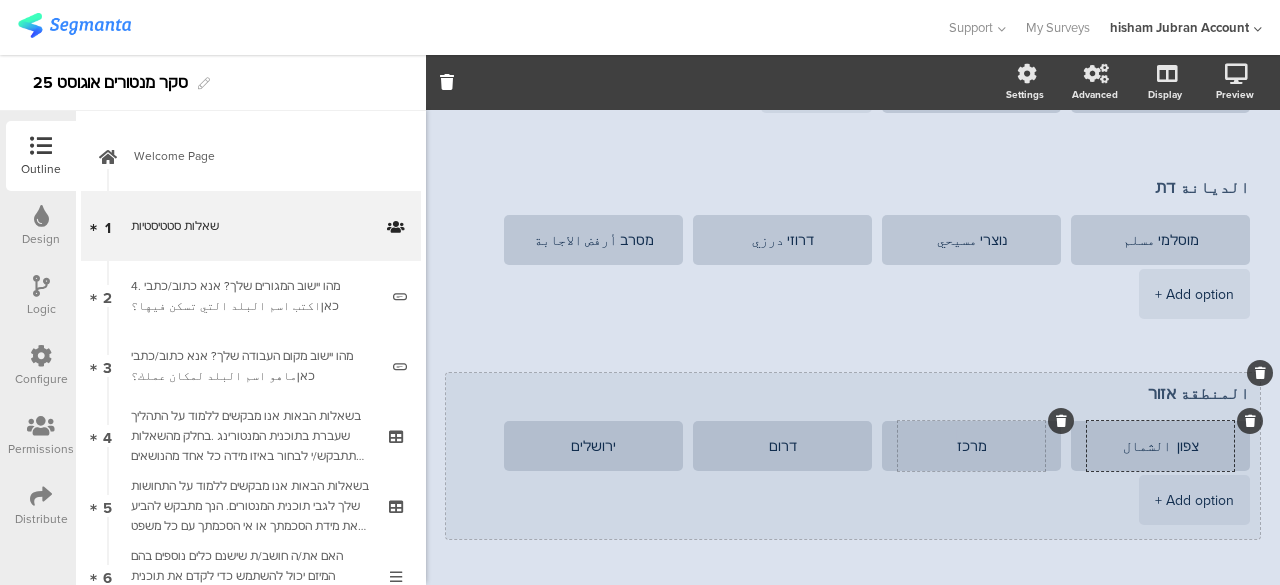 type on "צפון  الشمال" 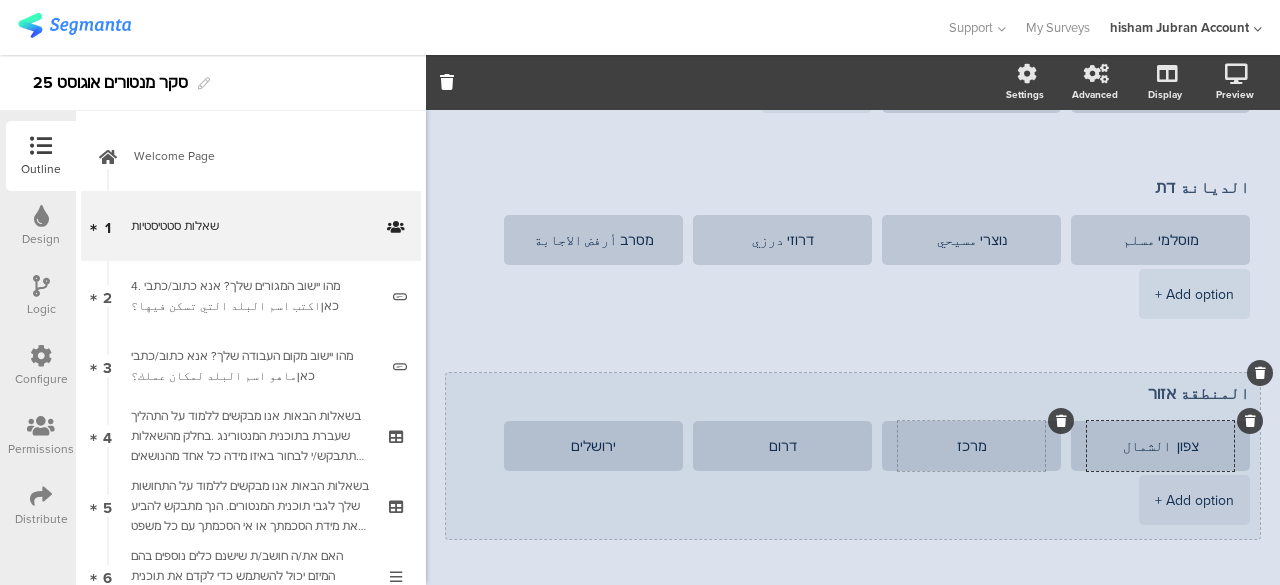 click on "מרכז" at bounding box center (971, 446) 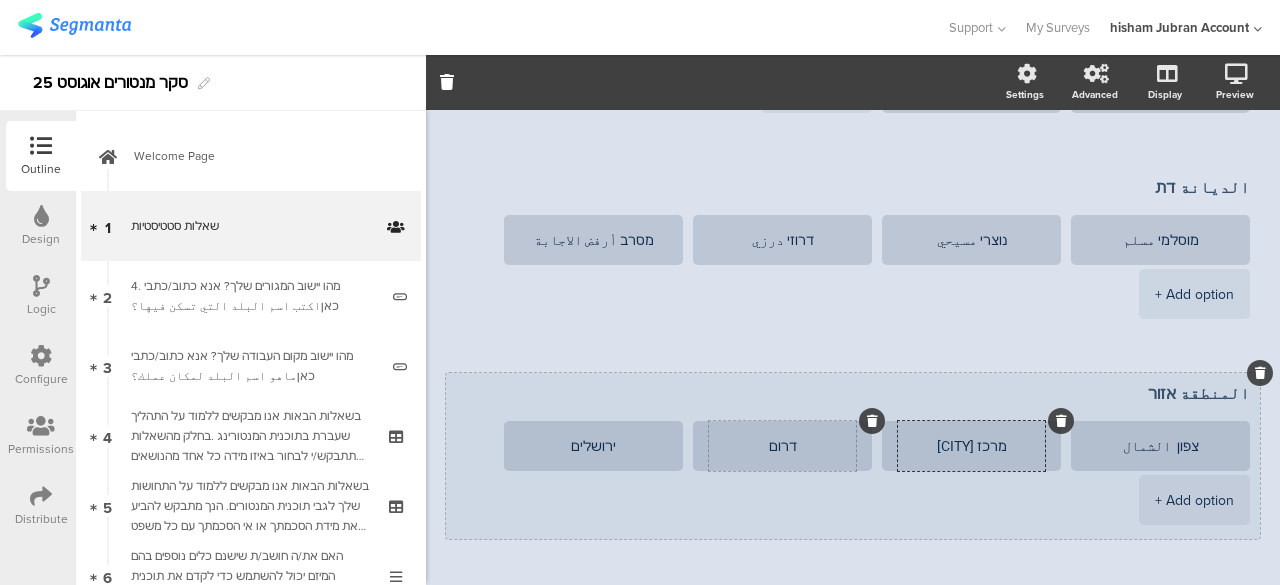 type on "מרכז المركز" 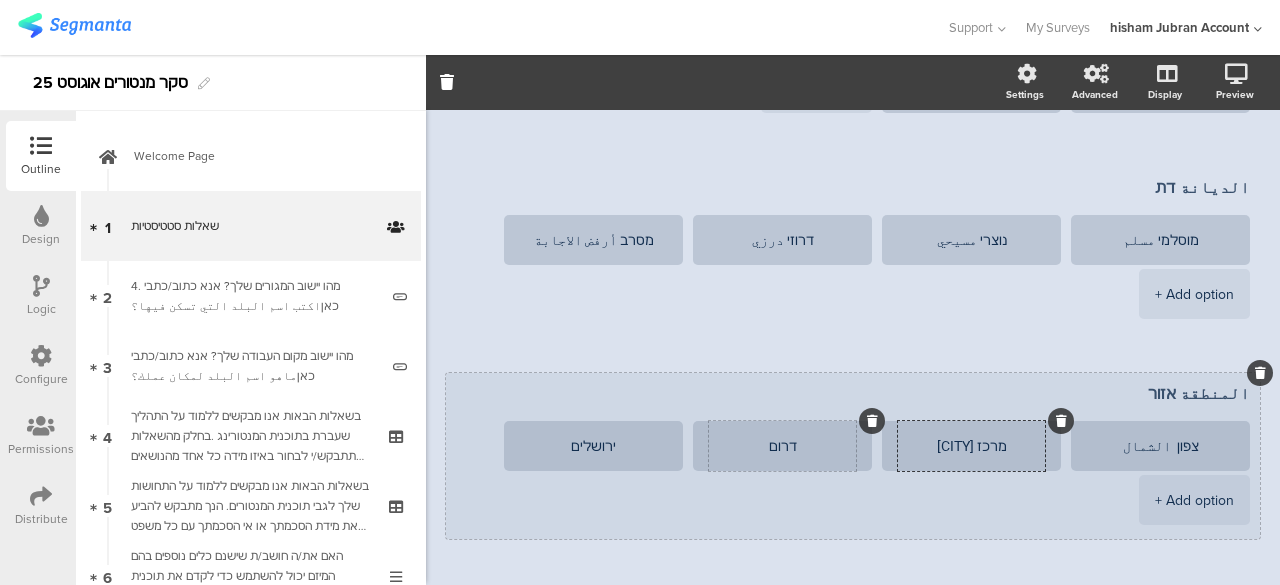 click on "דרום" at bounding box center (782, 446) 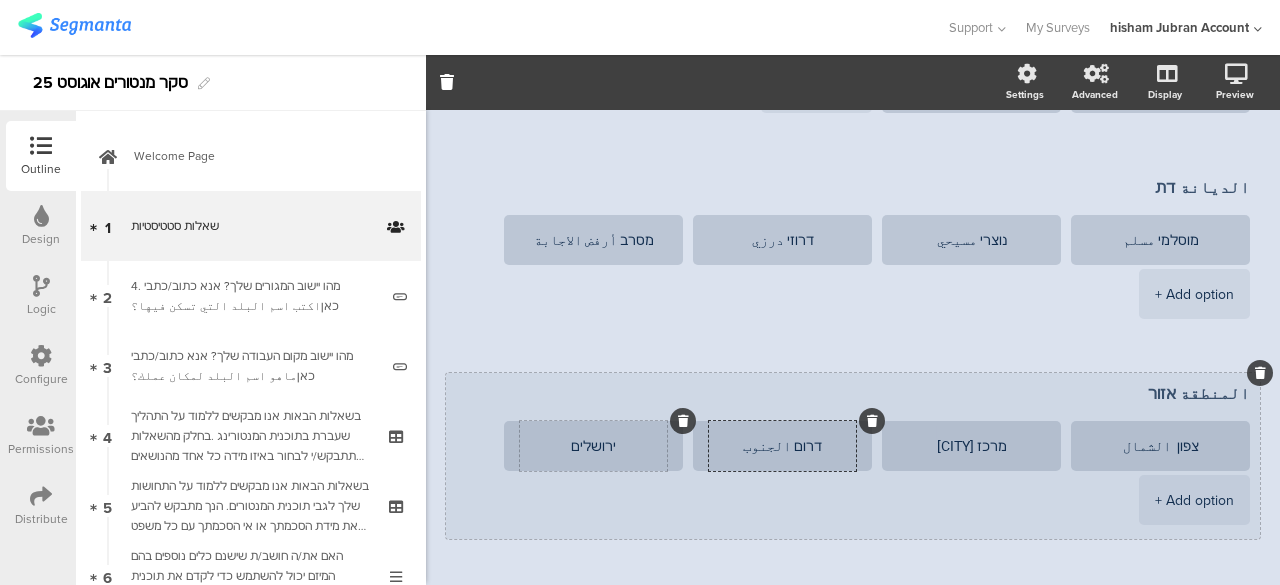 type on "דרום الجنوب" 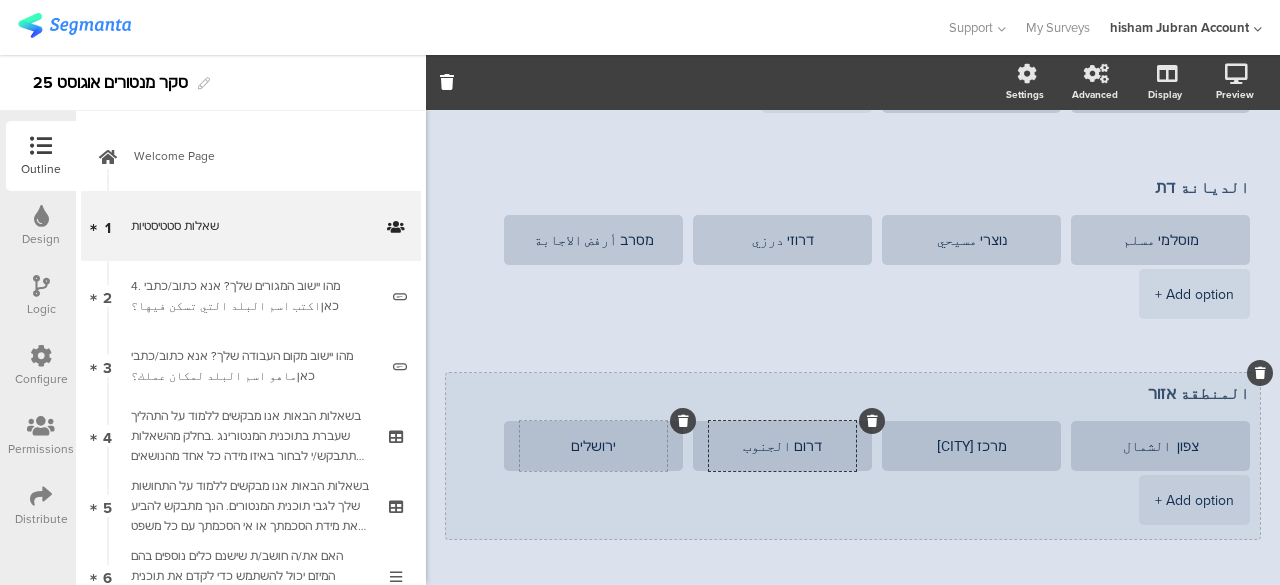 click on "ירושלים" at bounding box center (593, 446) 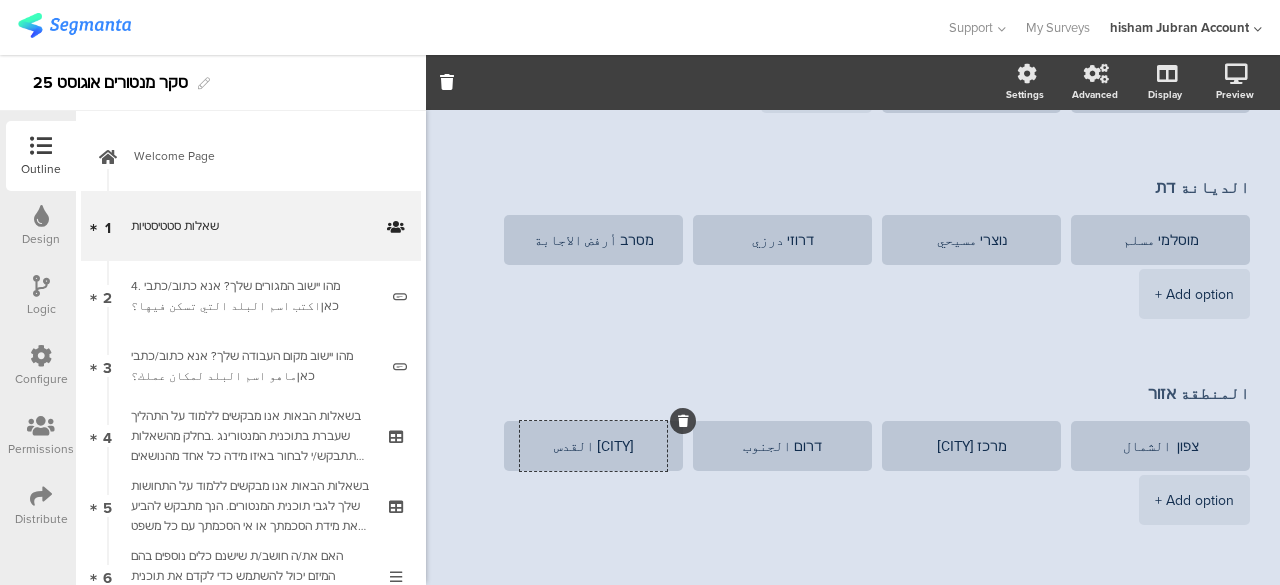 type on "ירושלים القدس" 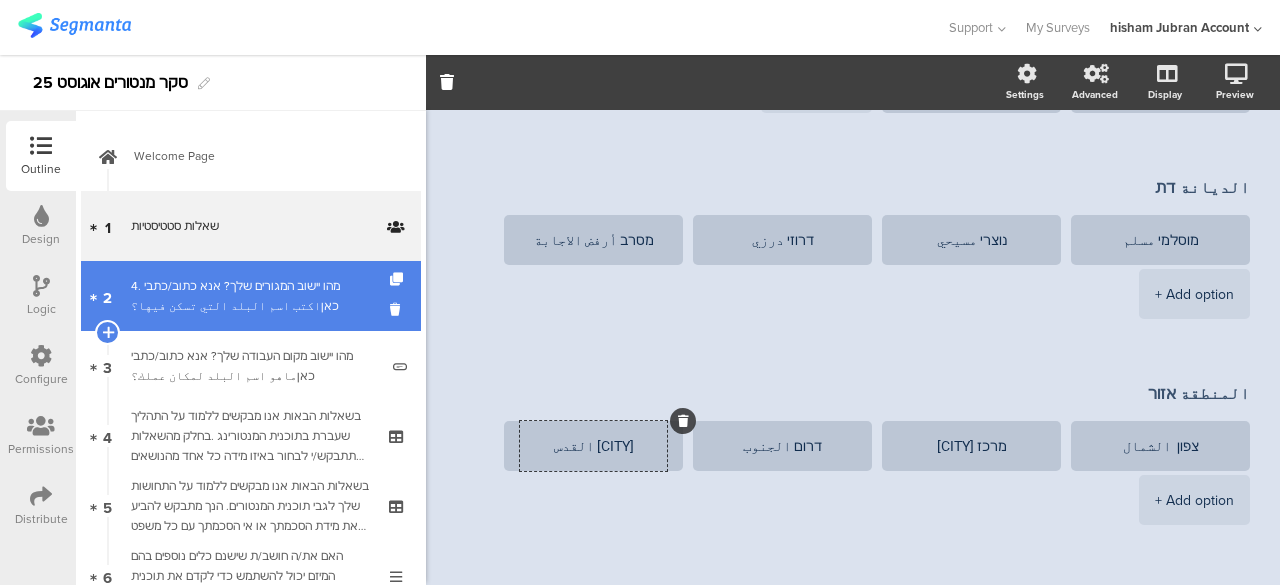 click on "2
4.	מהו יישוב המגורים שלך? אנא כתוב/כתבי כאןاكتب اسم البلد التي تسكن فيها؟" at bounding box center (251, 296) 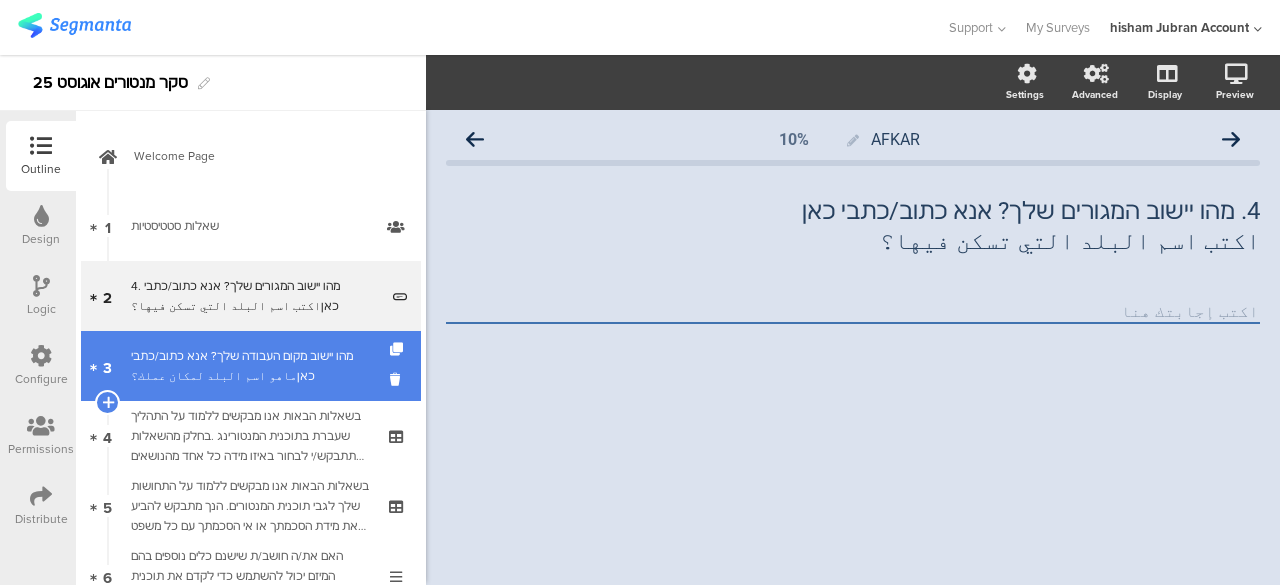 scroll, scrollTop: 0, scrollLeft: 0, axis: both 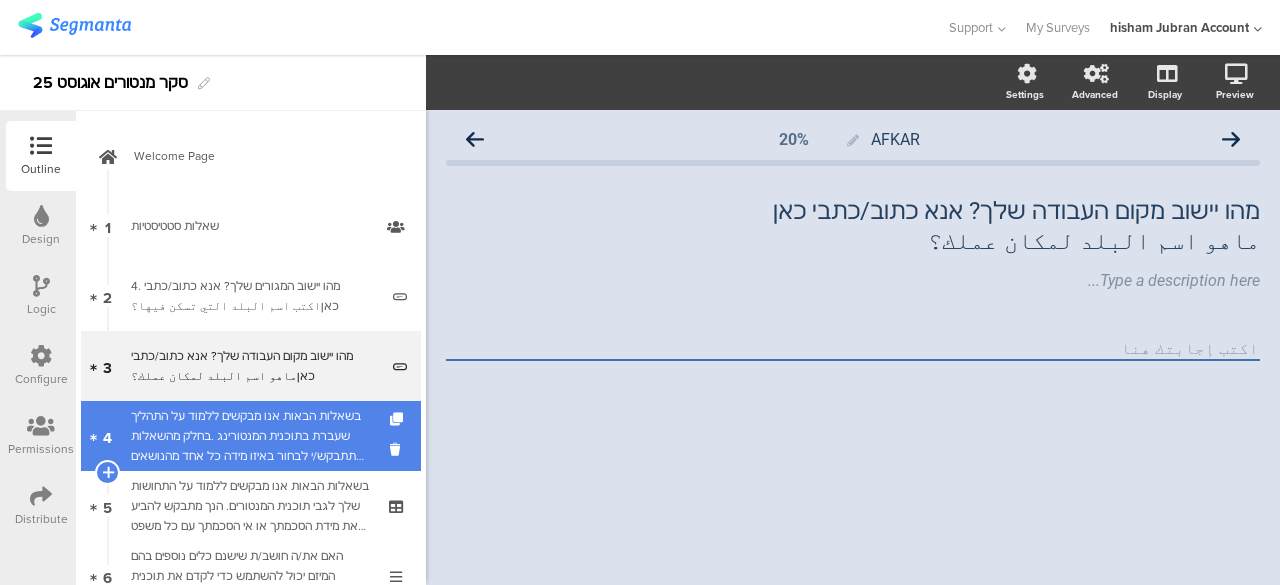click on "בשאלות הבאות אנו מבקשים ללמוד על התהליך שעברת בתוכנית המנטורינג .בחלק מהשאלות תתבקש/י לבחור באיזו מידה כל אחד מהנושאים הבאים התקיים או לא התקיים בתהליך שלך .אנא דרג/י את תשובתך על סולם מ-1 עד 5, כאשר:في الأسئلة التالية، نود أن نتعرف على العملية التي مررت بها في برنامج الإرشاد. في بعض الأسئلة، سيُطلب منك تحديد مدى وجود أو غياب كل من القضايا التالية في البرنامج. يُرجى تقييم إجابتك على مقياس من 1 إلى 5،" at bounding box center [250, 436] 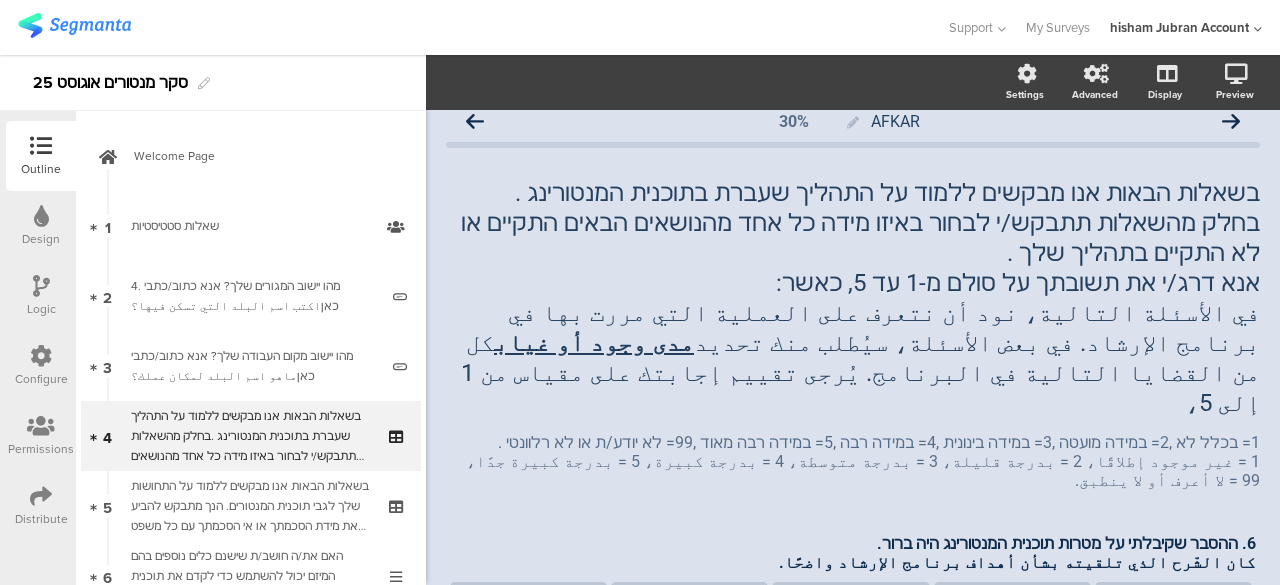 scroll, scrollTop: 0, scrollLeft: 0, axis: both 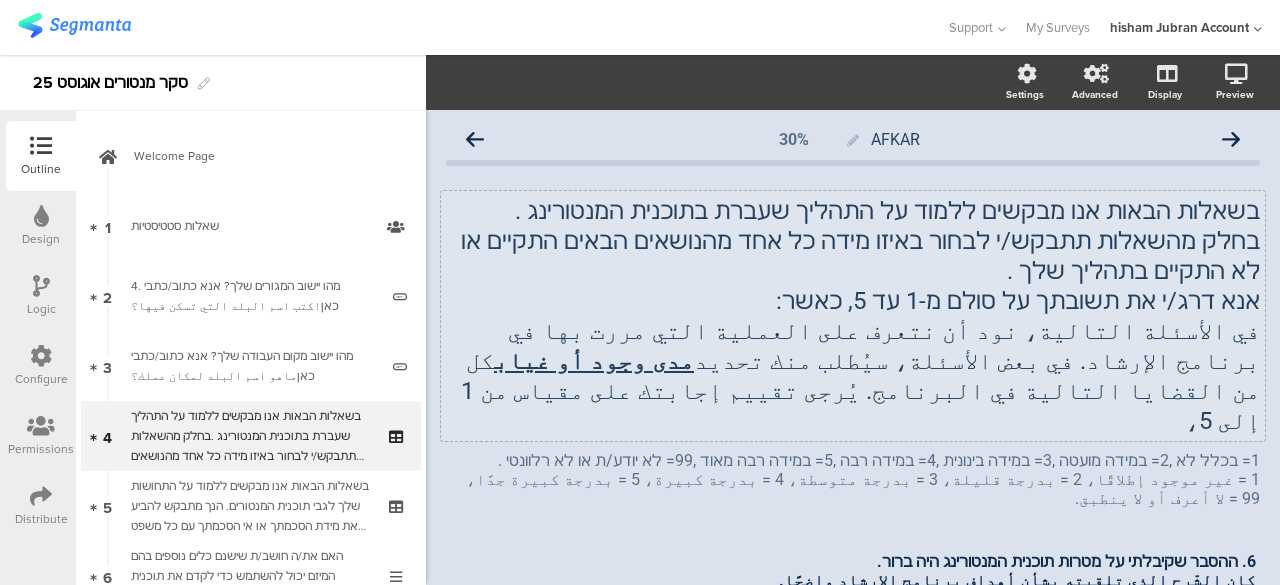 click on "مدى وجود أو غياب" 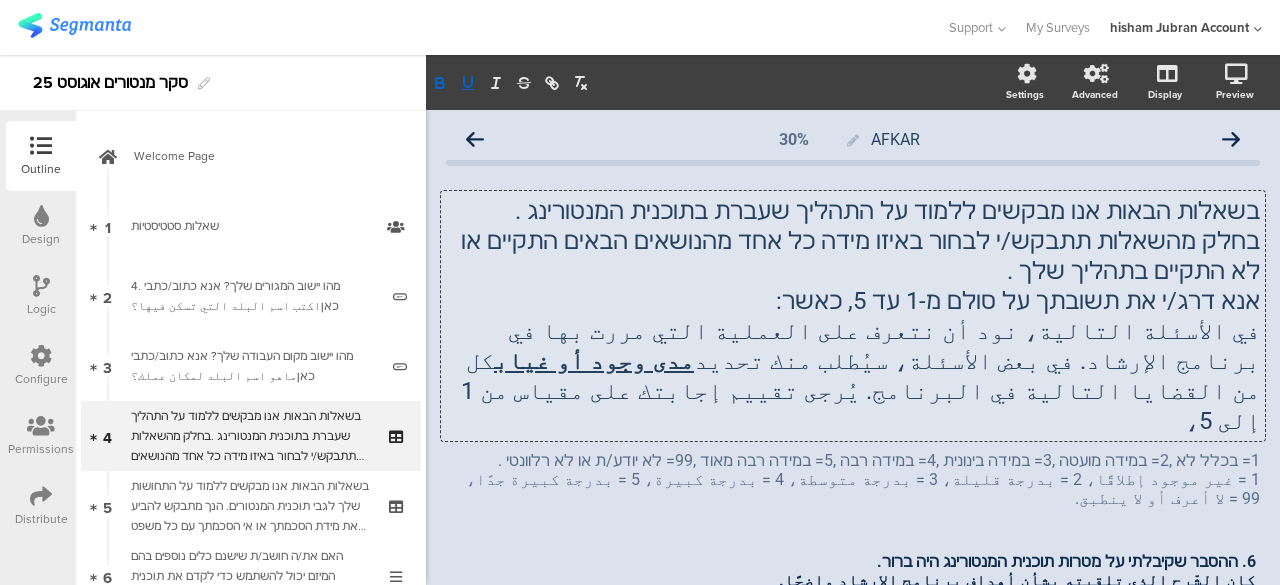 click on "في الأسئلة التالية، نود أن نتعرف على العملية التي مررت بها في برنامج الإرشاد. في بعض الأسئلة، سيُطلب منك تحديد  مدى وجود أو غياب  كل من القضايا التالية في البرنامج. يُرجى تقييم إجابتك على مقياس من 1 إلى 5،" 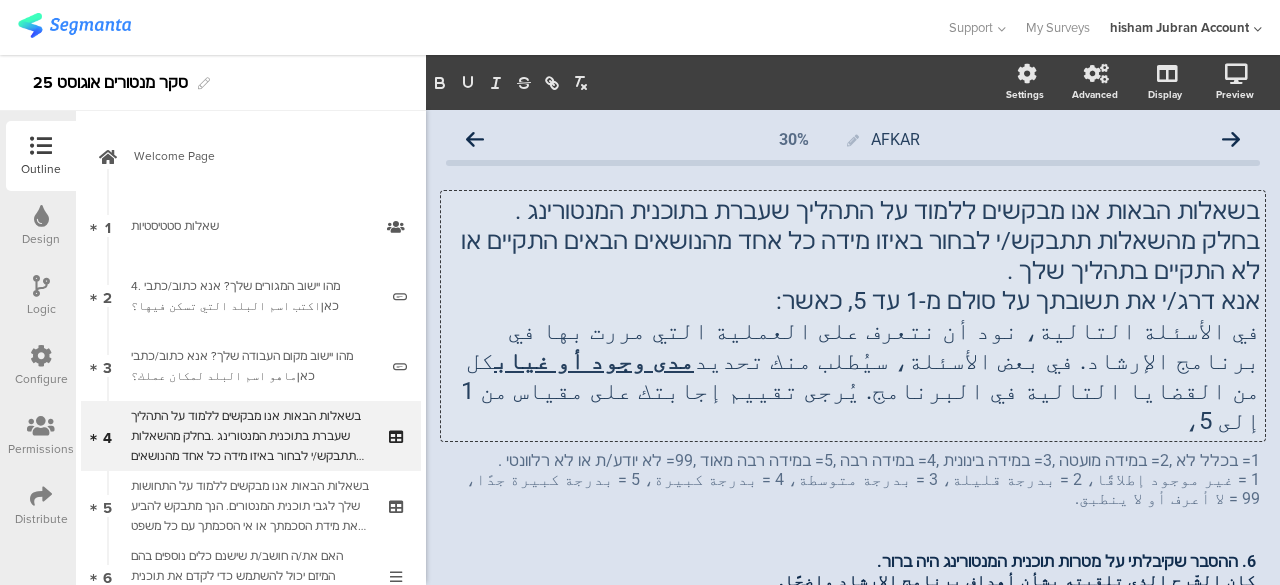 click on "في الأسئلة التالية، نود أن نتعرف على العملية التي مررت بها في برنامج الإرشاد. في بعض الأسئلة، سيُطلب منك تحديد  مدى وجود أو غياب  كل من القضايا التالية في البرنامج. يُرجى تقييم إجابتك على مقياس من 1 إلى 5،" 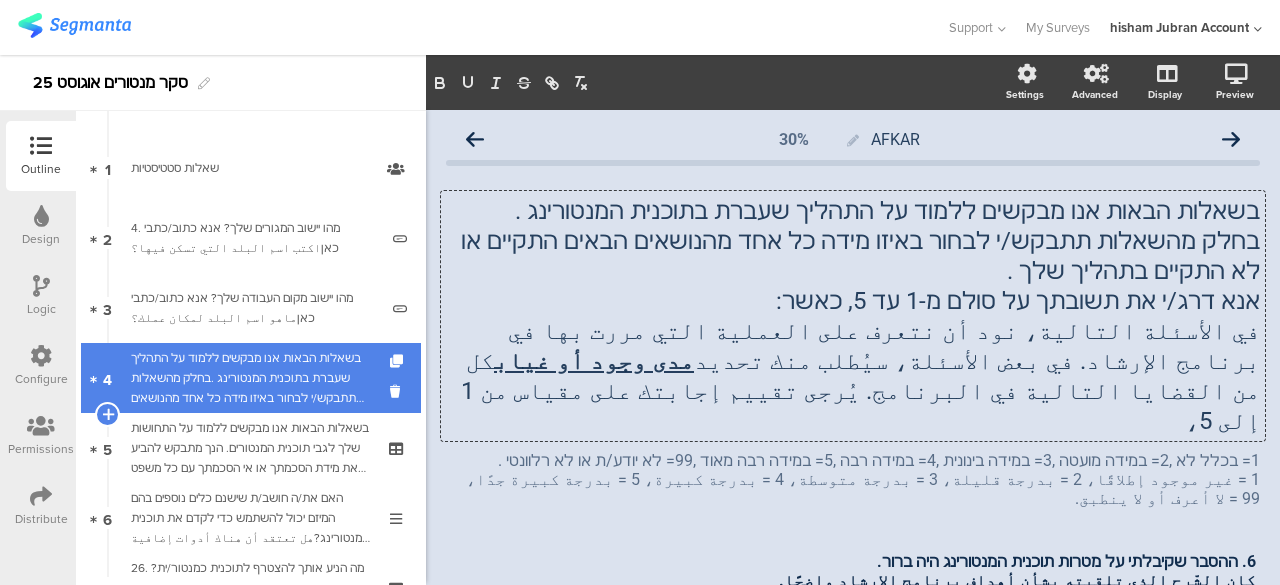 scroll, scrollTop: 100, scrollLeft: 0, axis: vertical 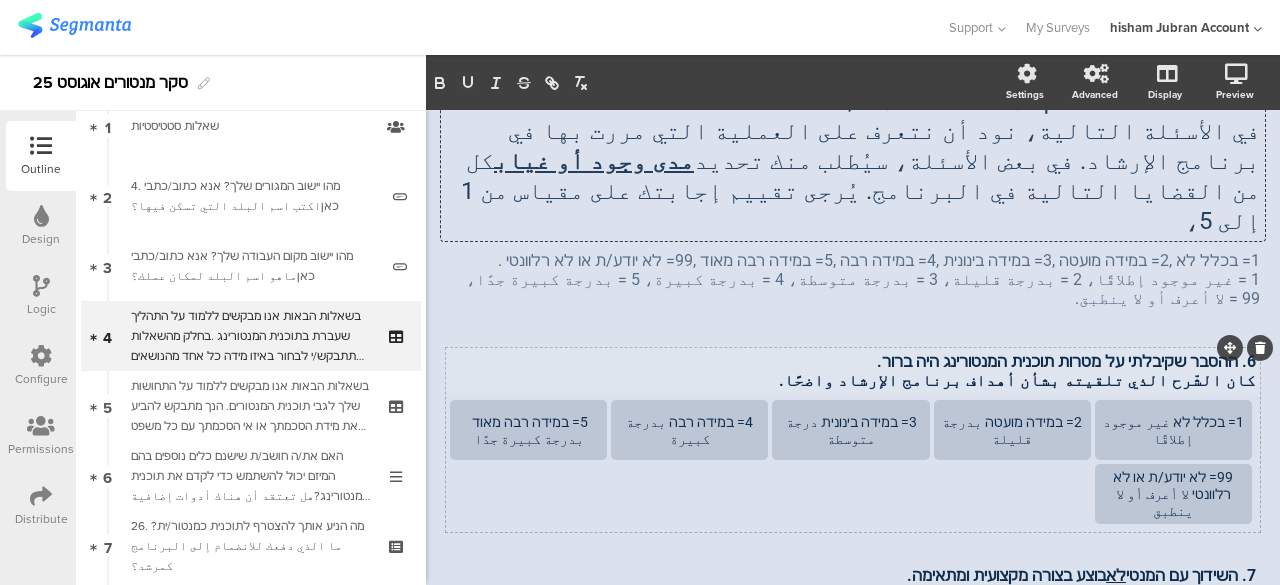click on "كان الشّرح الذي تلقيته بشأن أهداف برنامج الإرشاد واضحًا." at bounding box center [853, 380] 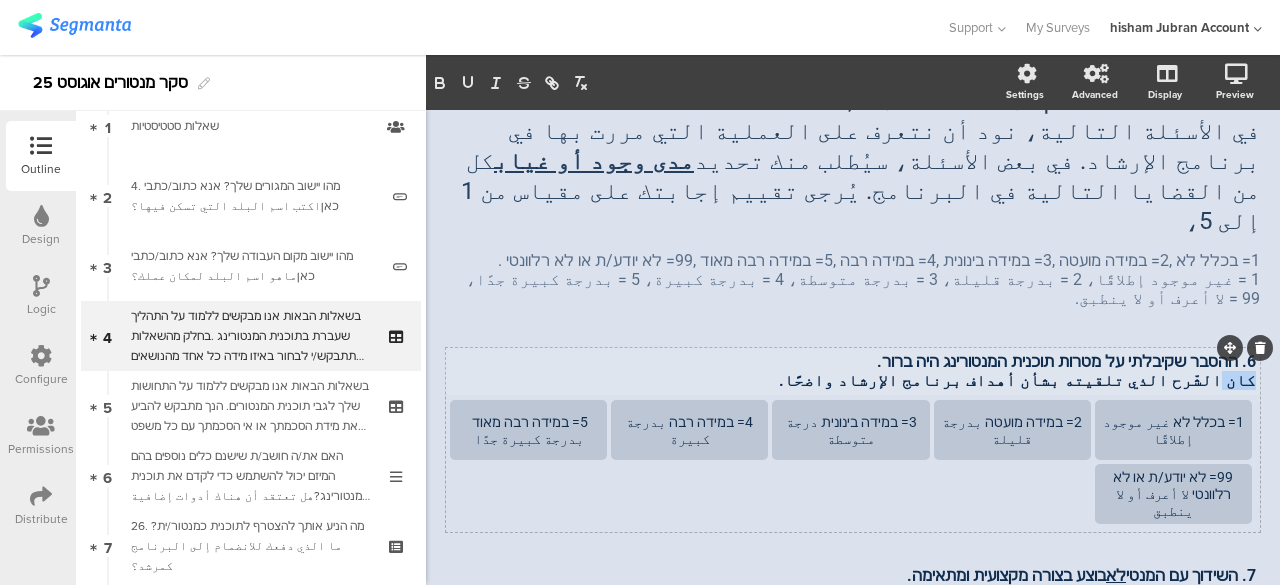 click on "كان الشّرح الذي تلقيته بشأن أهداف برنامج الإرشاد واضحًا." at bounding box center (853, 380) 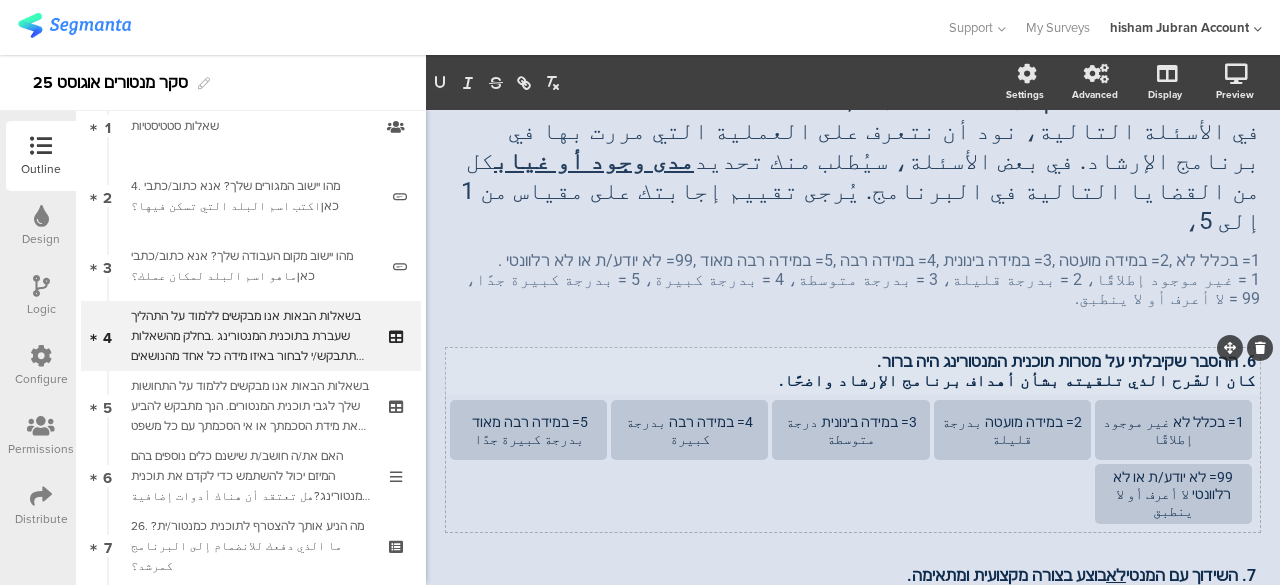 click on "كان الشّرح الذي تلقيته بشأن أهداف برنامج الإرشاد واضحًا." at bounding box center [853, 380] 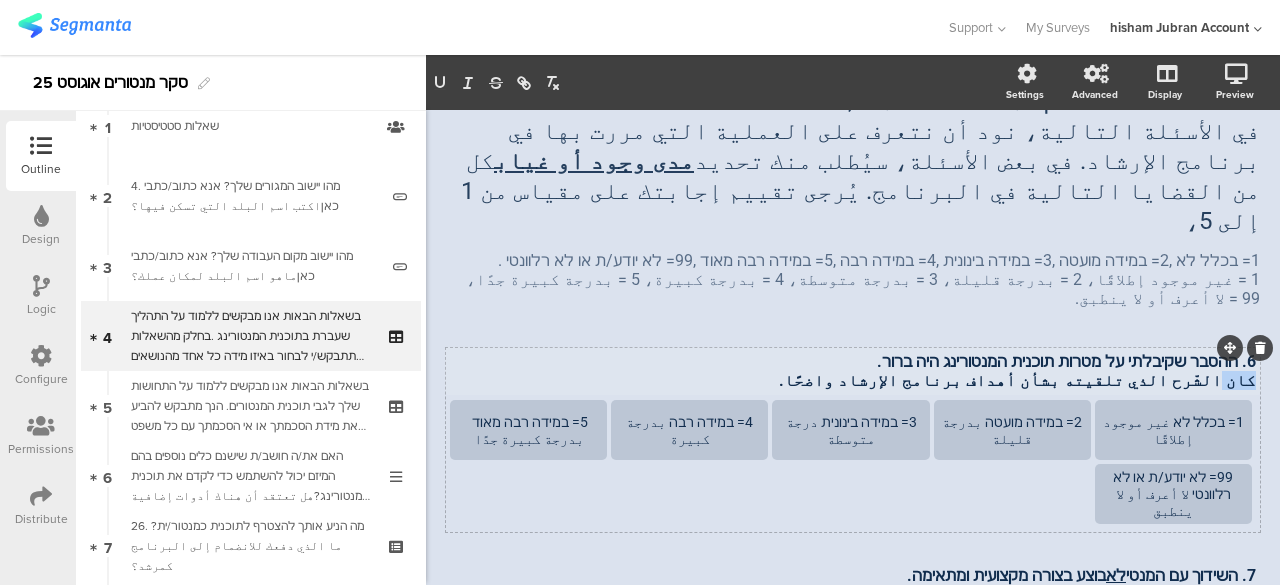 click on "كان الشّرح الذي تلقيته بشأن أهداف برنامج الإرشاد واضحًا." at bounding box center [853, 380] 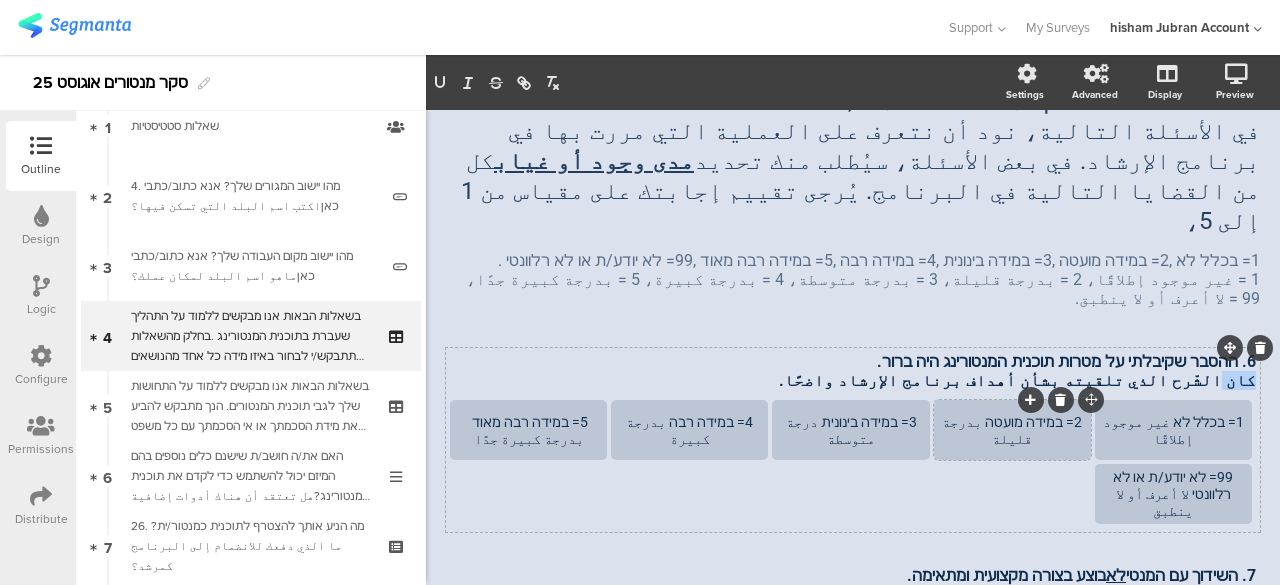 type 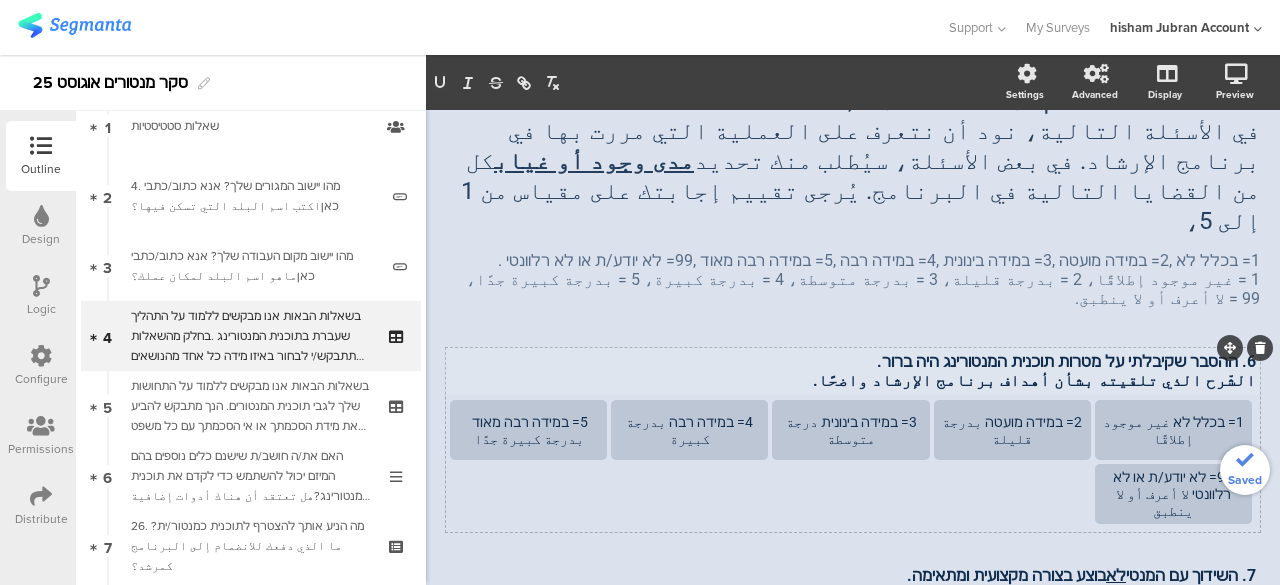 click on "الشّرح الذي تلقيته بشأن أهداف برنامج الإرشاد واضحًا." at bounding box center [853, 380] 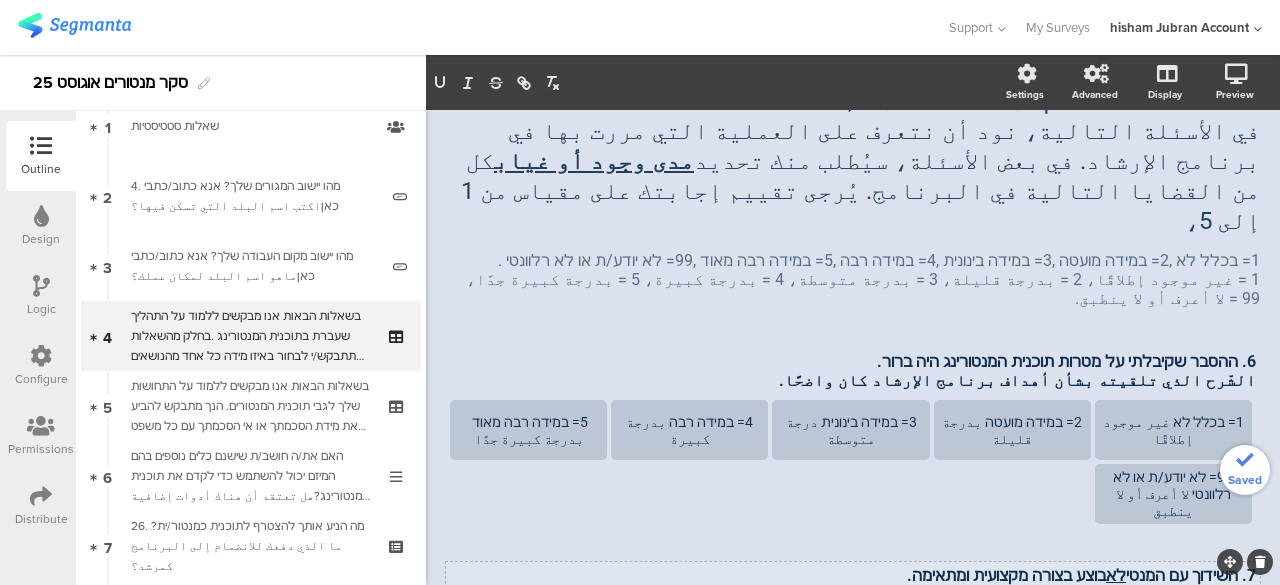 click on "7. השידוך עם המנטי  לא  בוצע בצורה מקצועית ומתאימה. عملية الملاءمة بيني وبين المتدرّب  لم  تكن مهنية أو مناسبة بما فيه الكفاية.
7. השידוך עם המנטי  לא  בוצע בצורה מקצועית ומתאימה. عملية الملاءمة بيني وبين المتدرّب  لم  تكن مهنية أو مناسبة بما فيه الكفاية.
7. השידוך עם המנטי  לא  בוצע בצורה מקצועית ומתאימה. عملية الملاءمة بيني وبين المتدرّب  لم  تكن مهنية أو مناسبة بما فيه الكفاية." at bounding box center (853, 585) 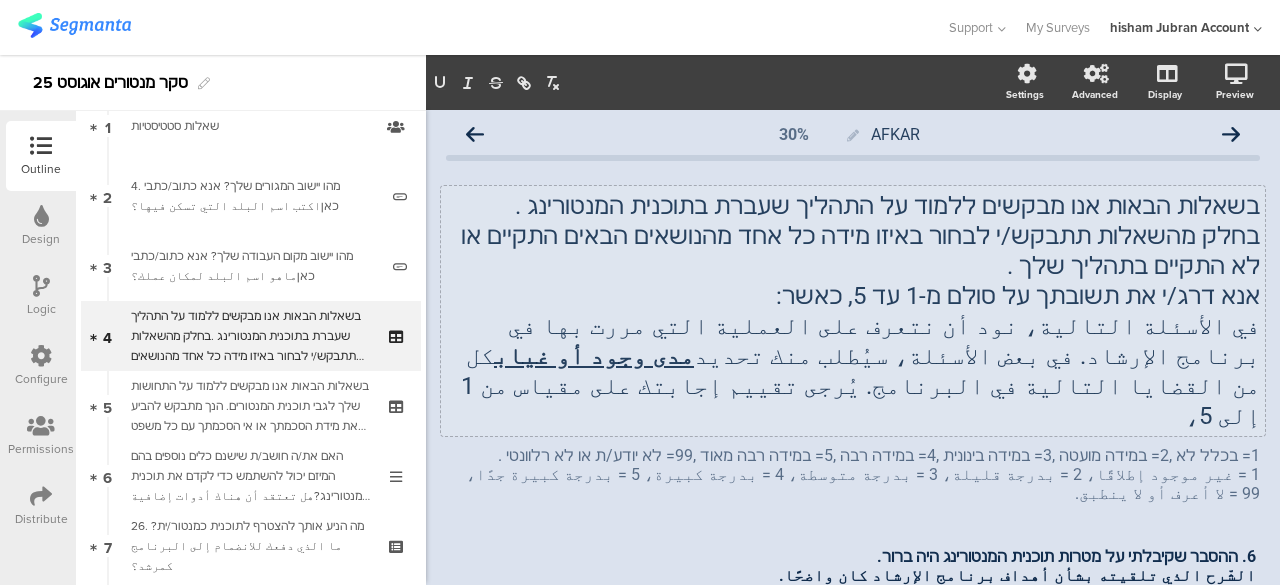 scroll, scrollTop: 0, scrollLeft: 0, axis: both 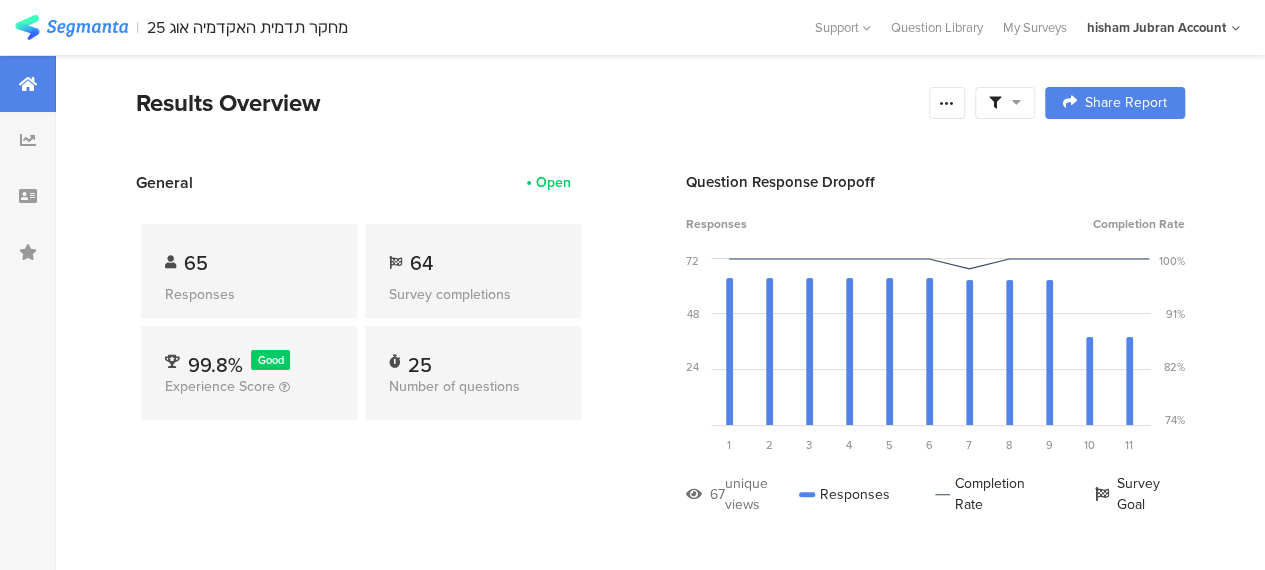 click at bounding box center [1005, 103] 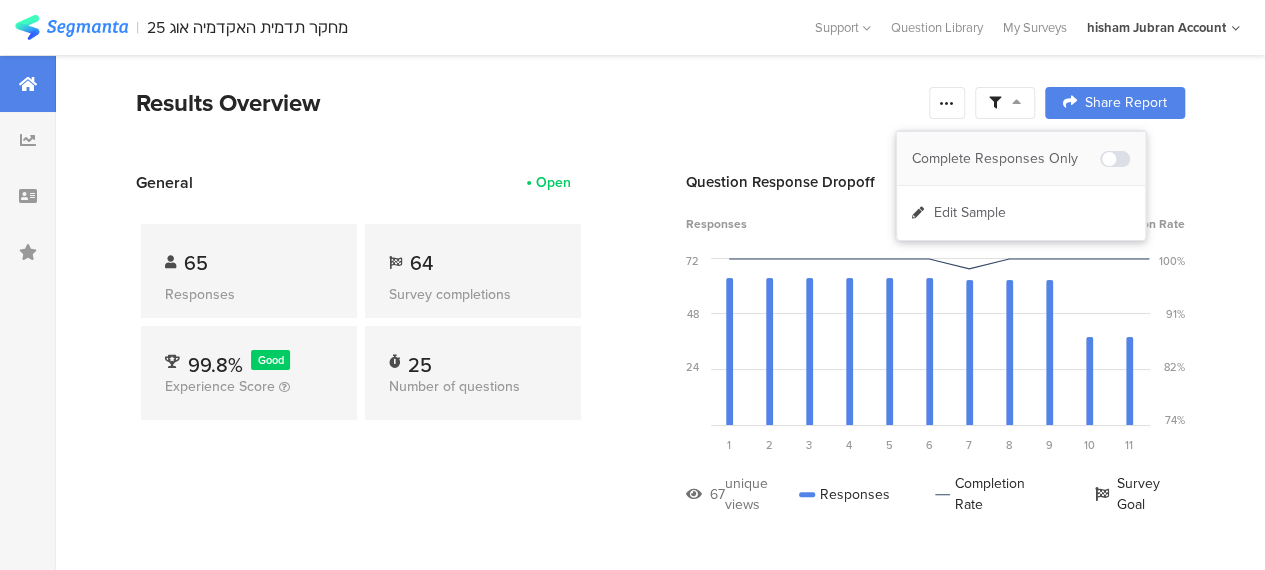 click on "Complete Responses Only" at bounding box center (1006, 159) 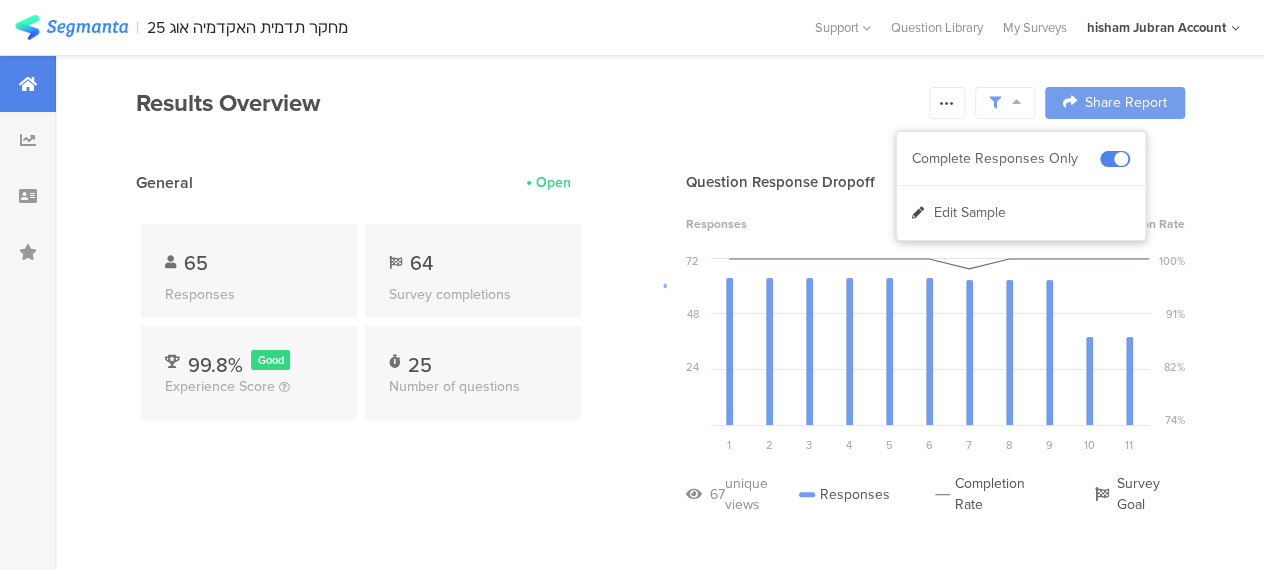 click at bounding box center [632, 285] 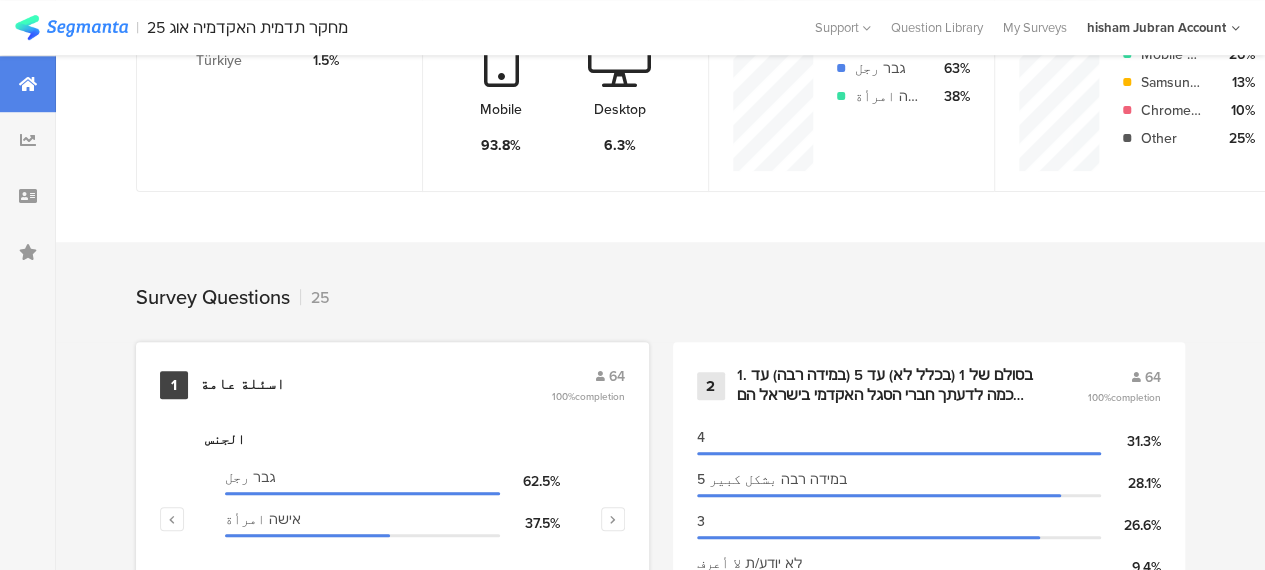 scroll, scrollTop: 600, scrollLeft: 0, axis: vertical 